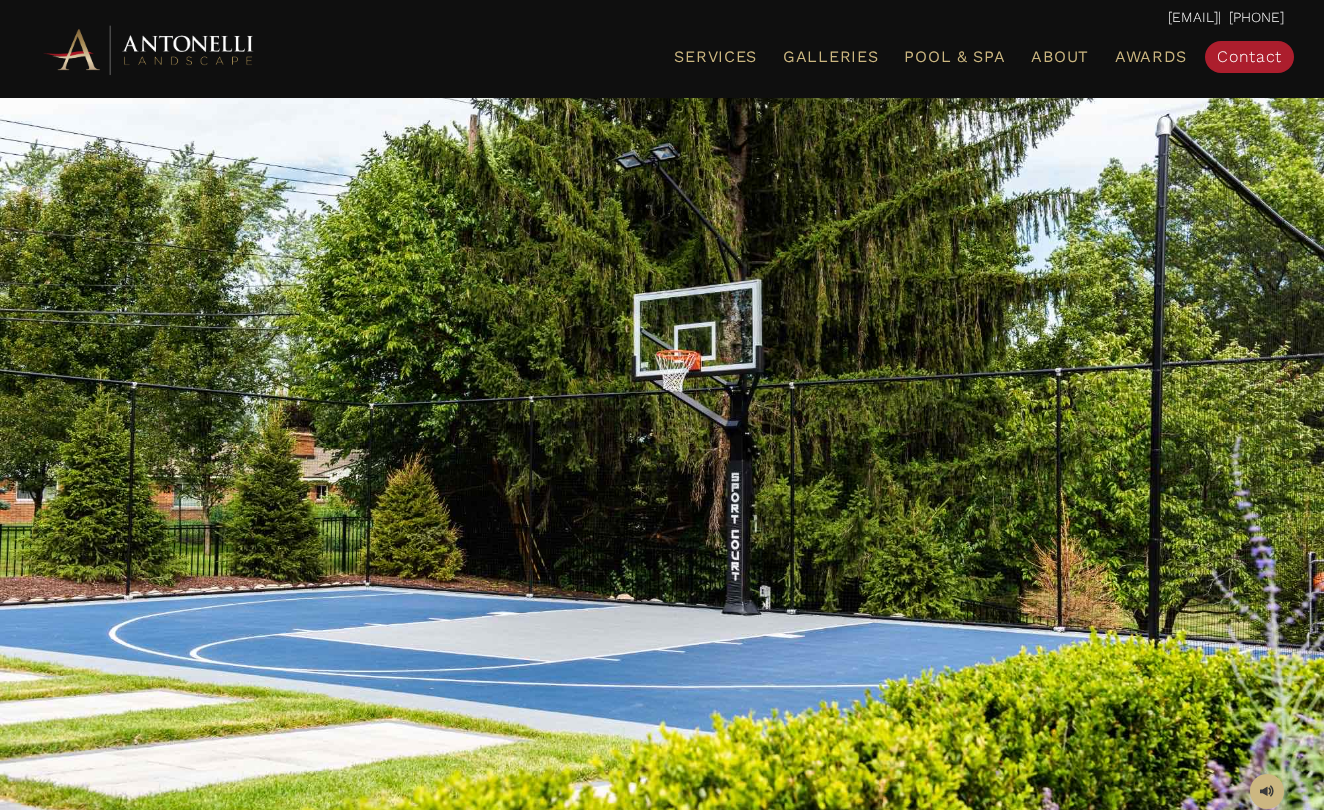 scroll, scrollTop: 0, scrollLeft: 0, axis: both 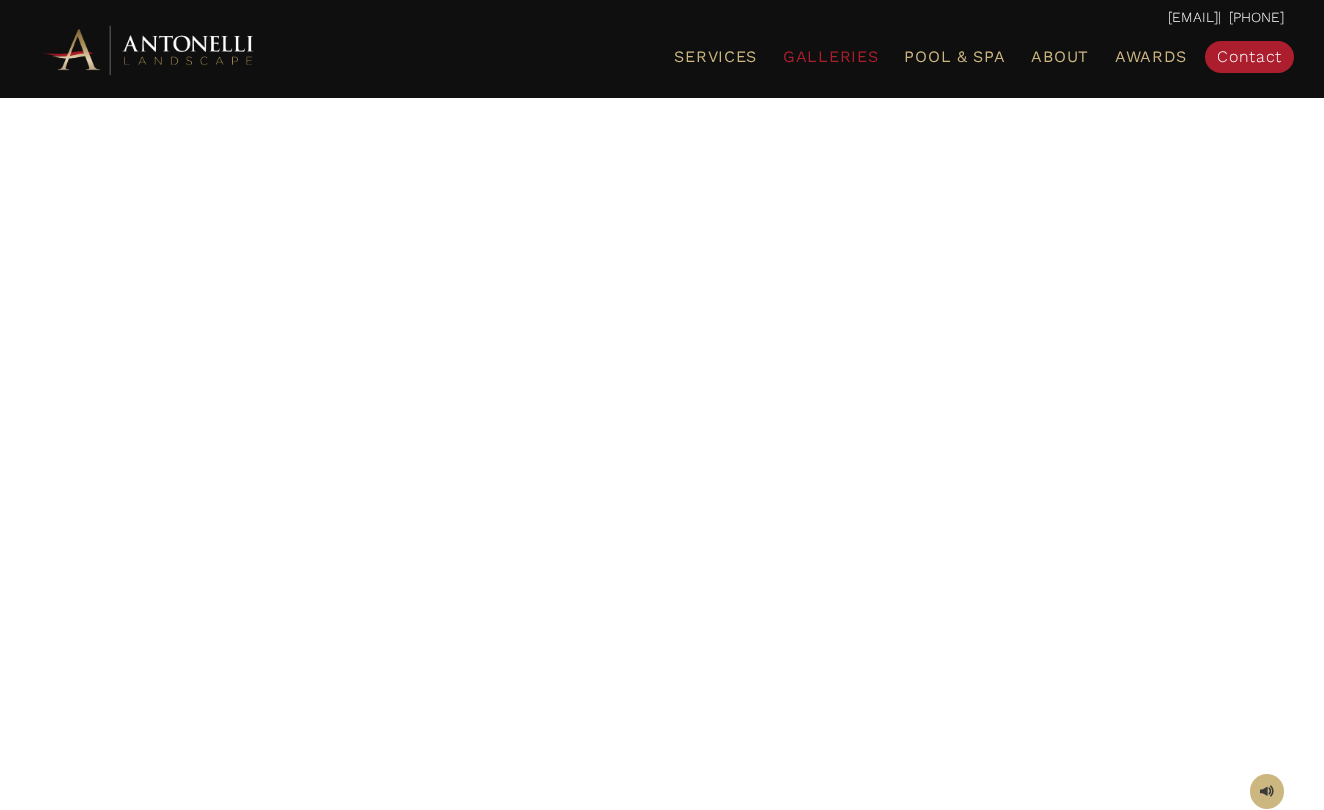 click on "Galleries" at bounding box center [830, 56] 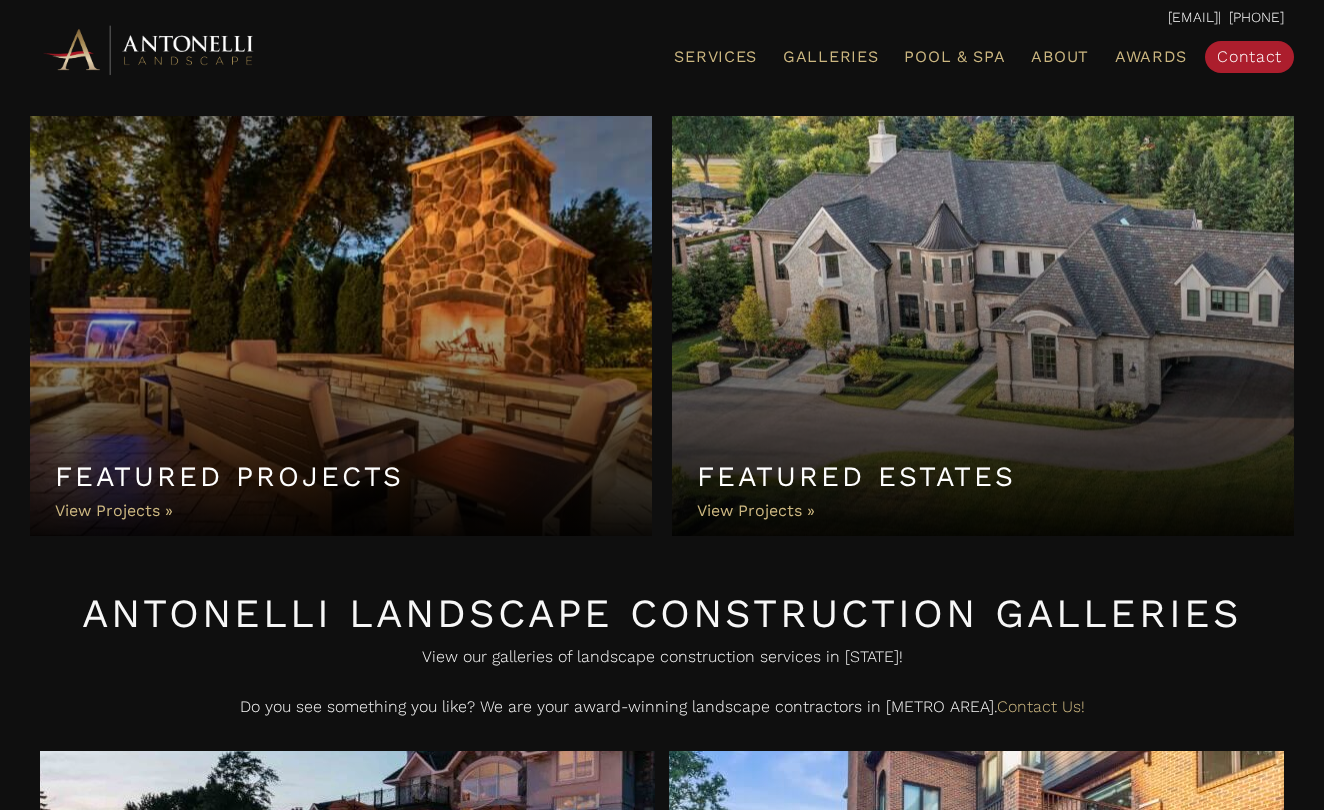 scroll, scrollTop: 0, scrollLeft: 0, axis: both 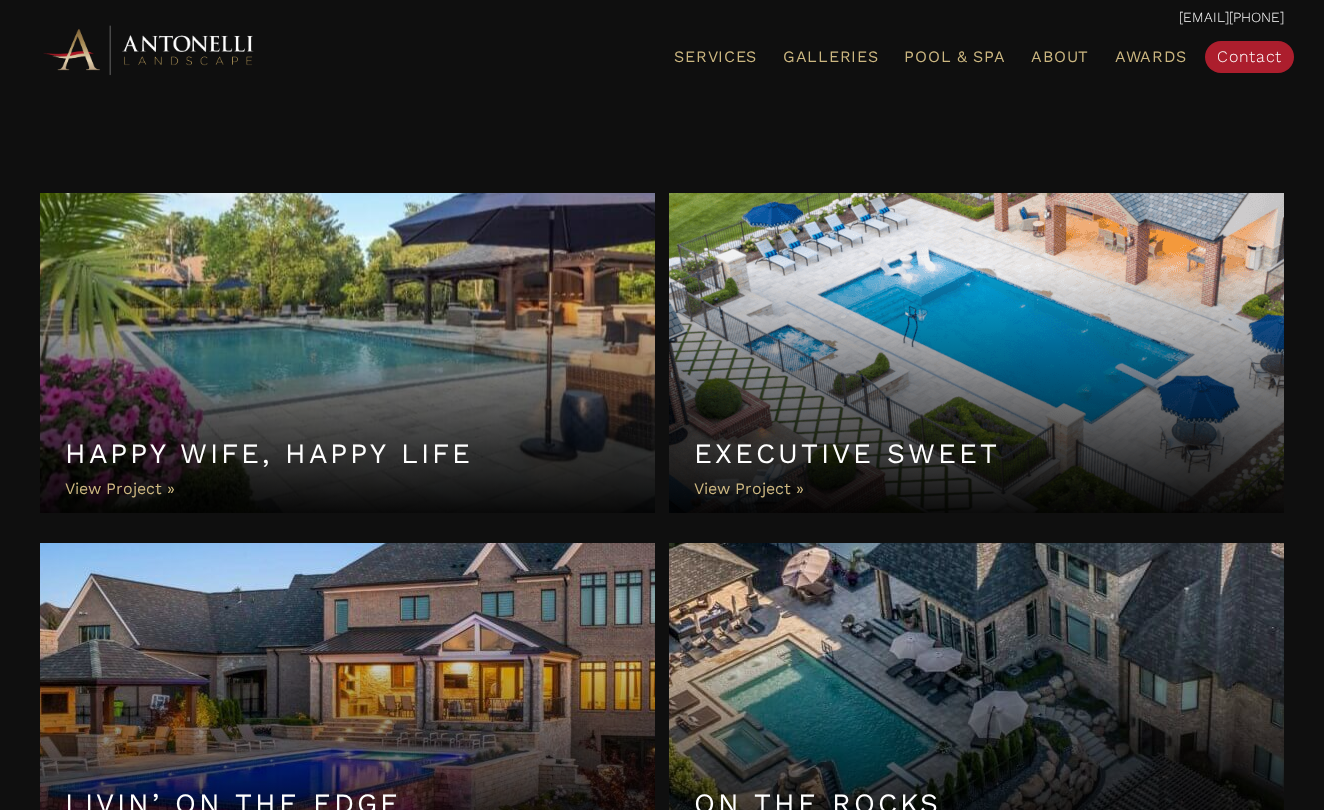 click on "Happy Wife, Happy Life" at bounding box center [347, 353] 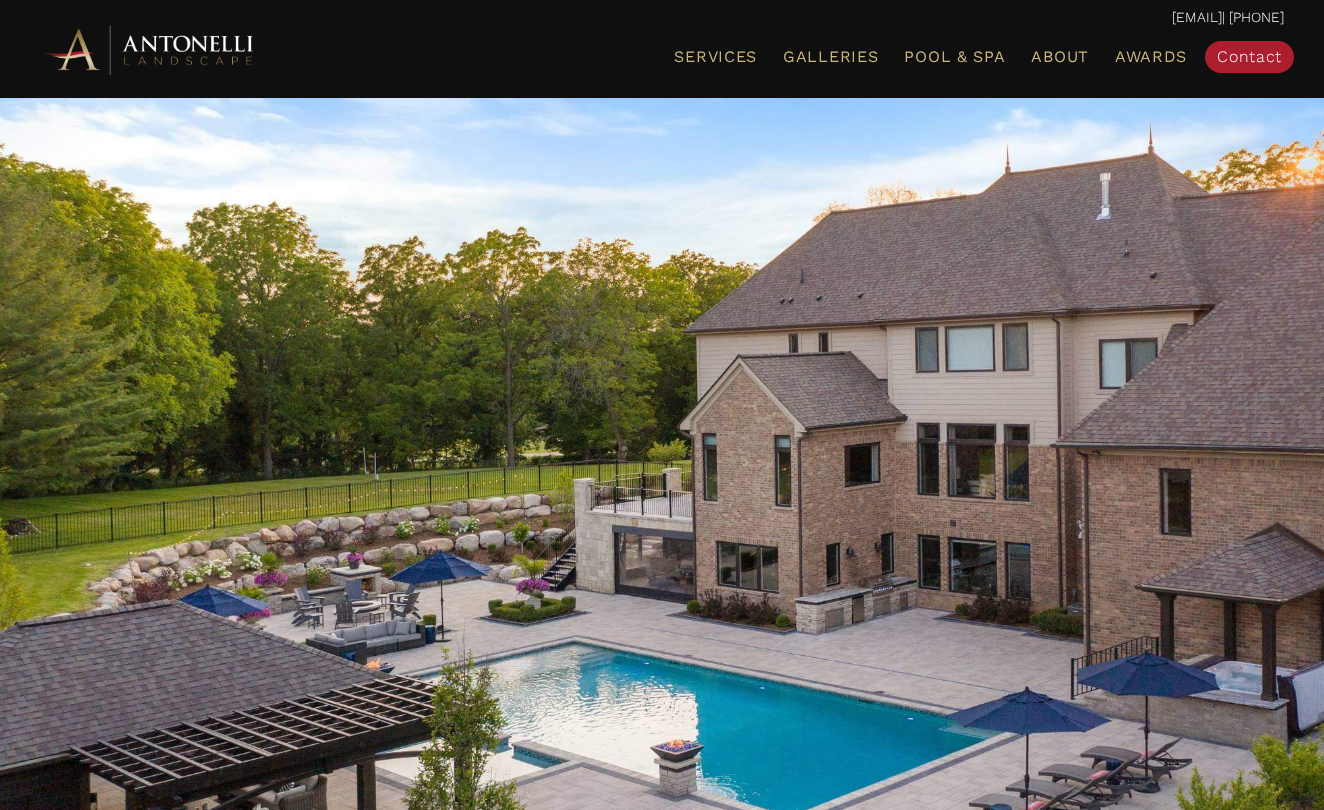 scroll, scrollTop: 0, scrollLeft: 0, axis: both 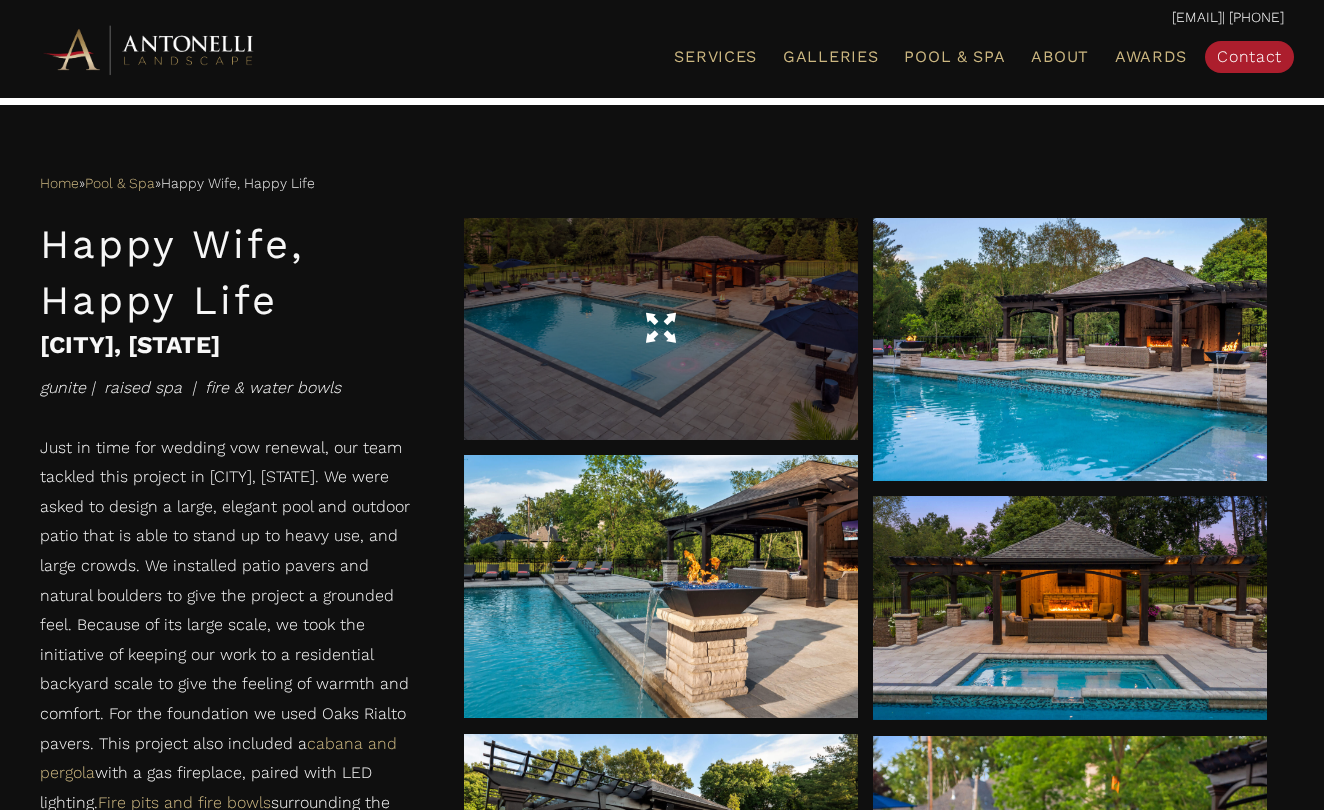 click at bounding box center (661, 329) 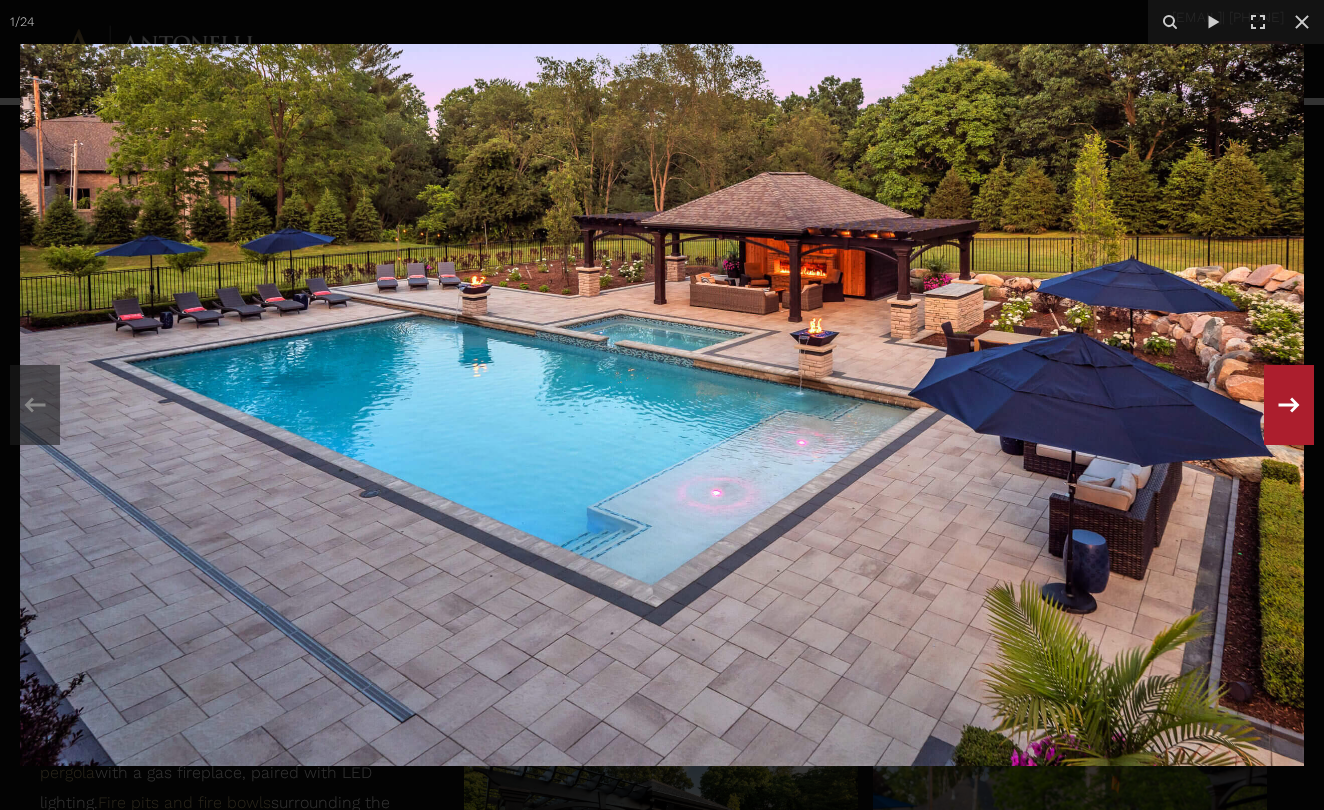 click at bounding box center (1289, 405) 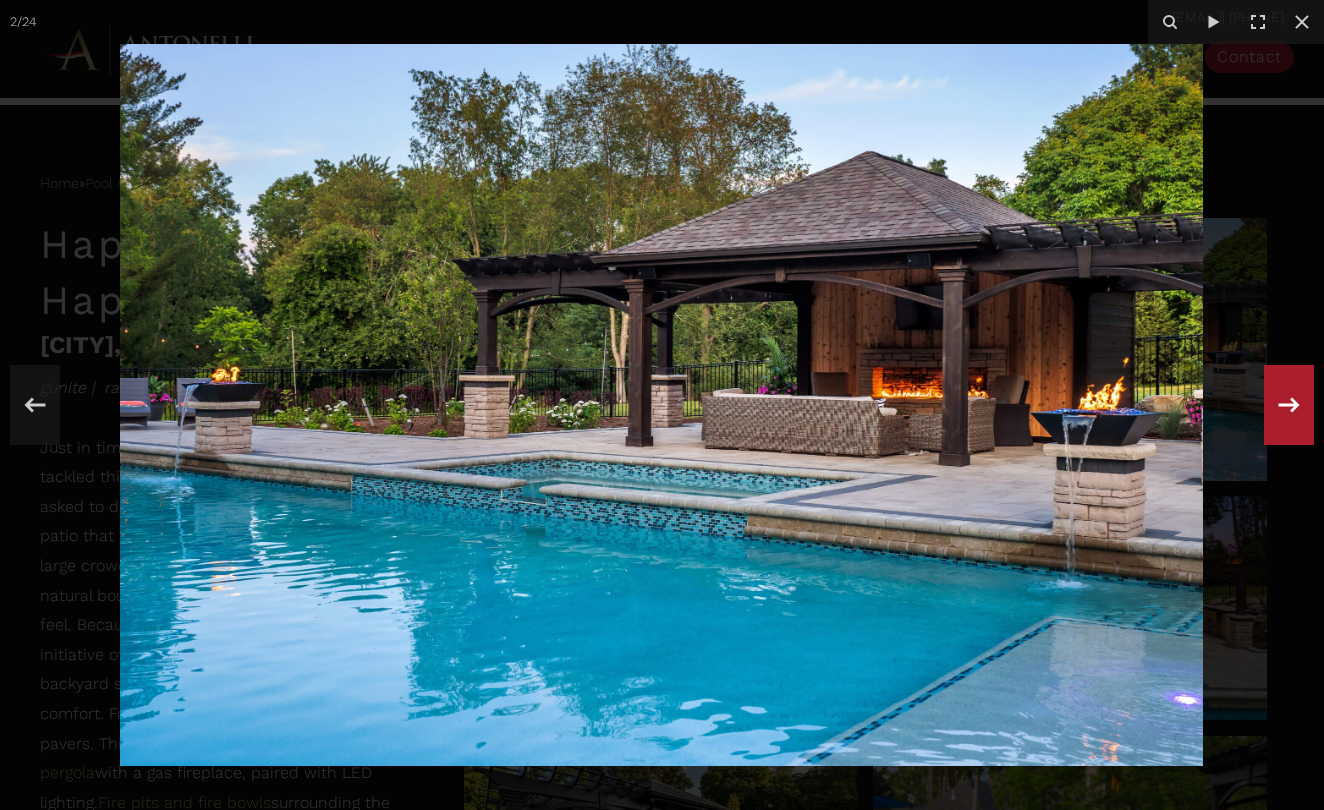 click at bounding box center [1289, 405] 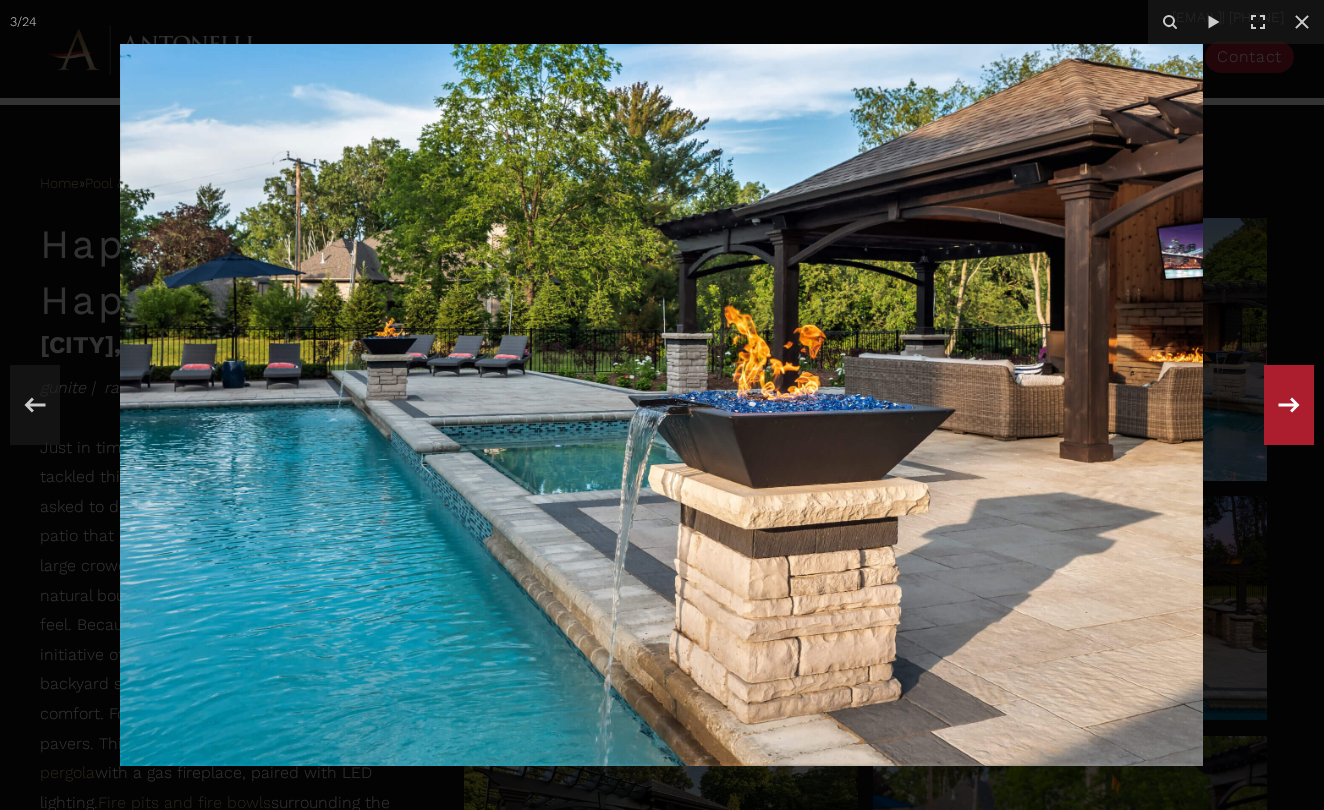 click at bounding box center [1289, 405] 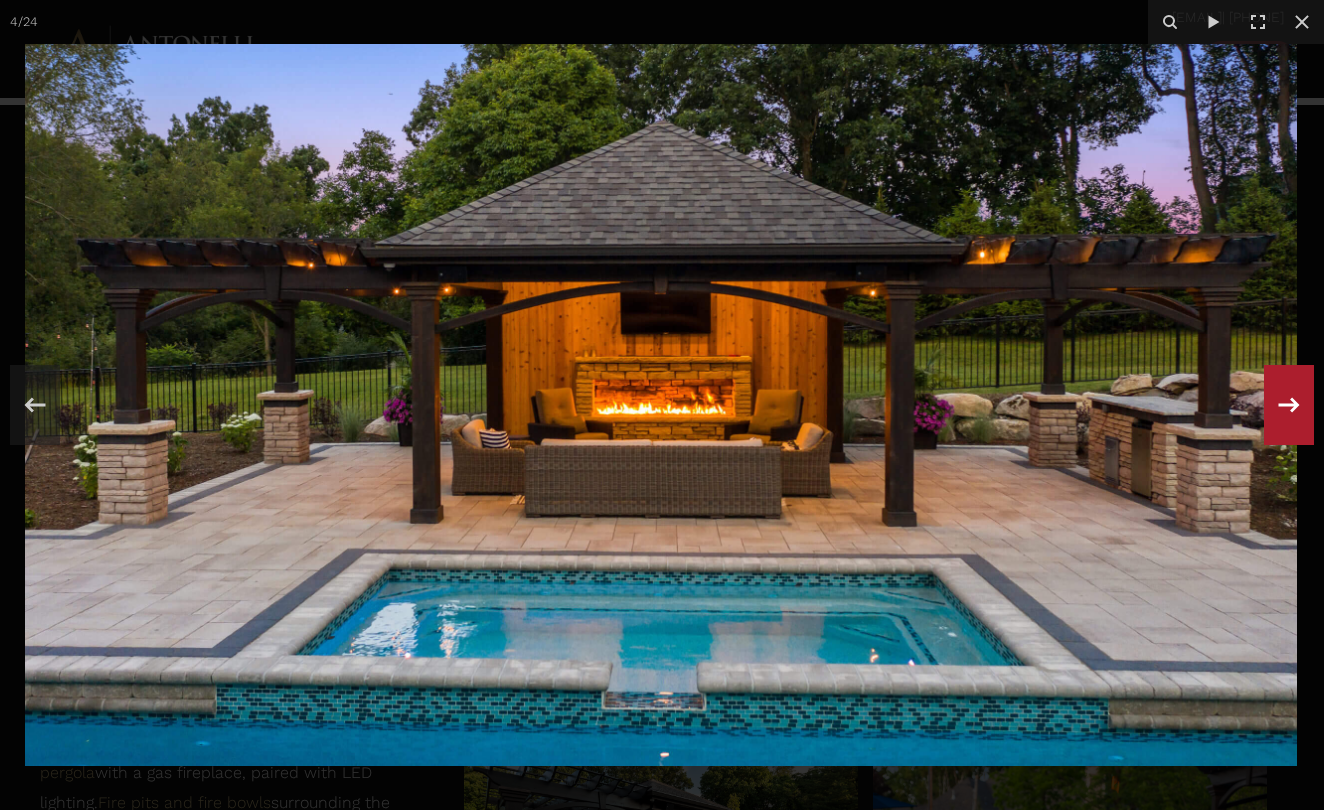 click at bounding box center (1289, 405) 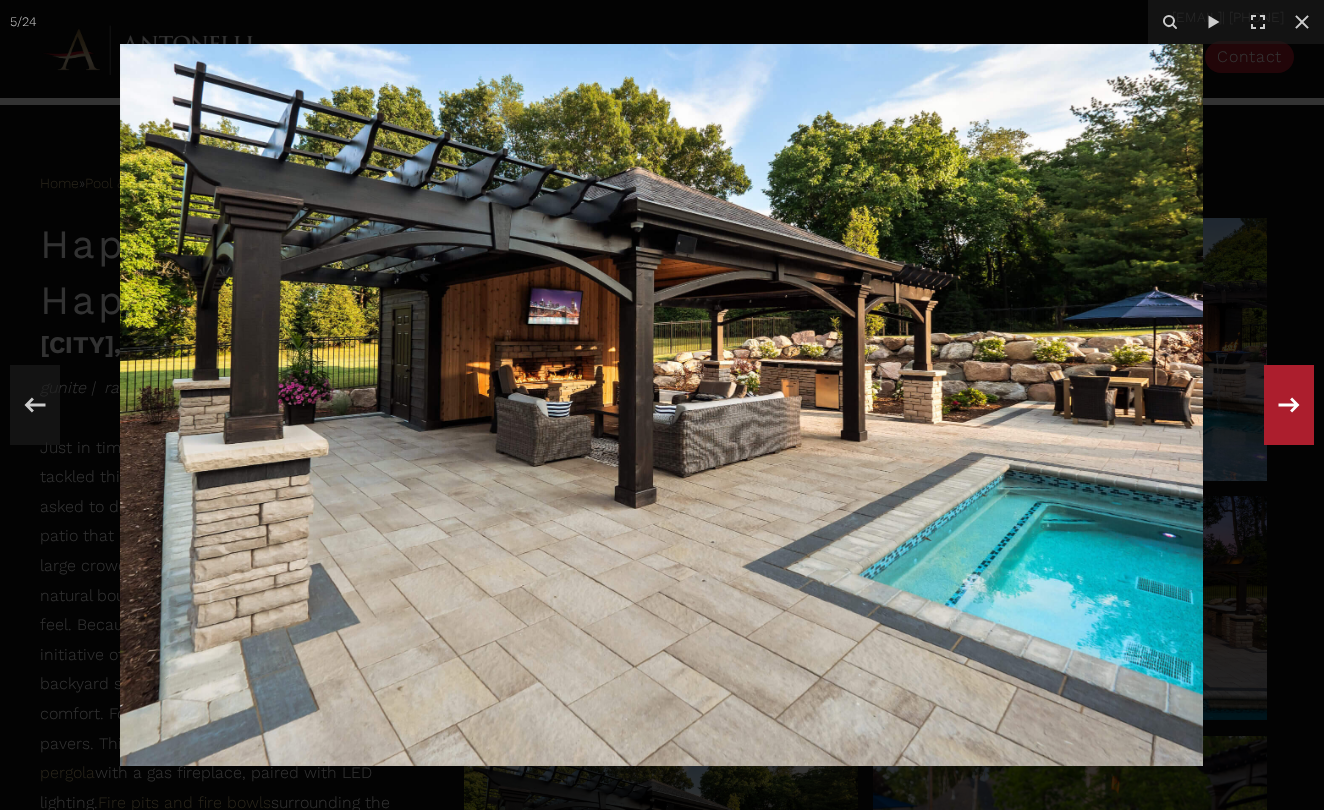 click at bounding box center (1289, 405) 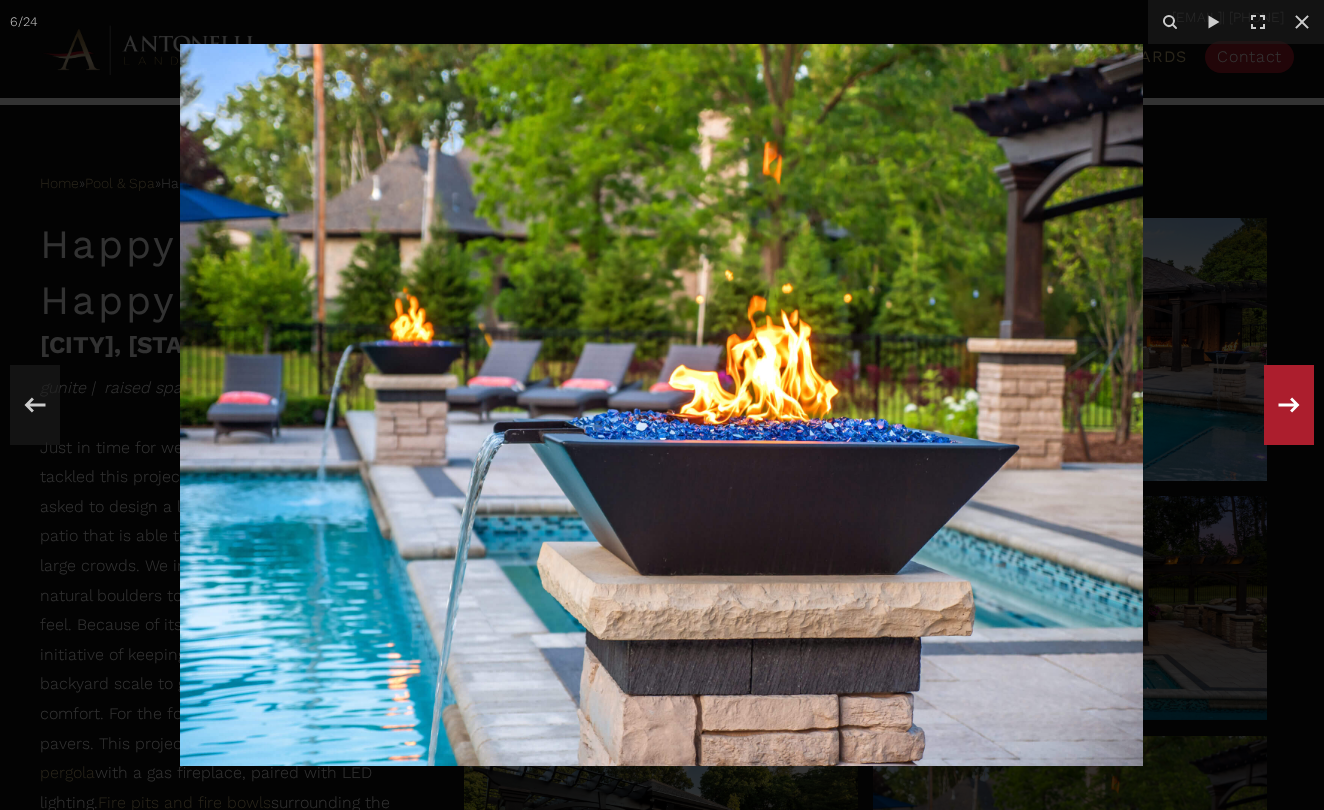 click at bounding box center (1289, 405) 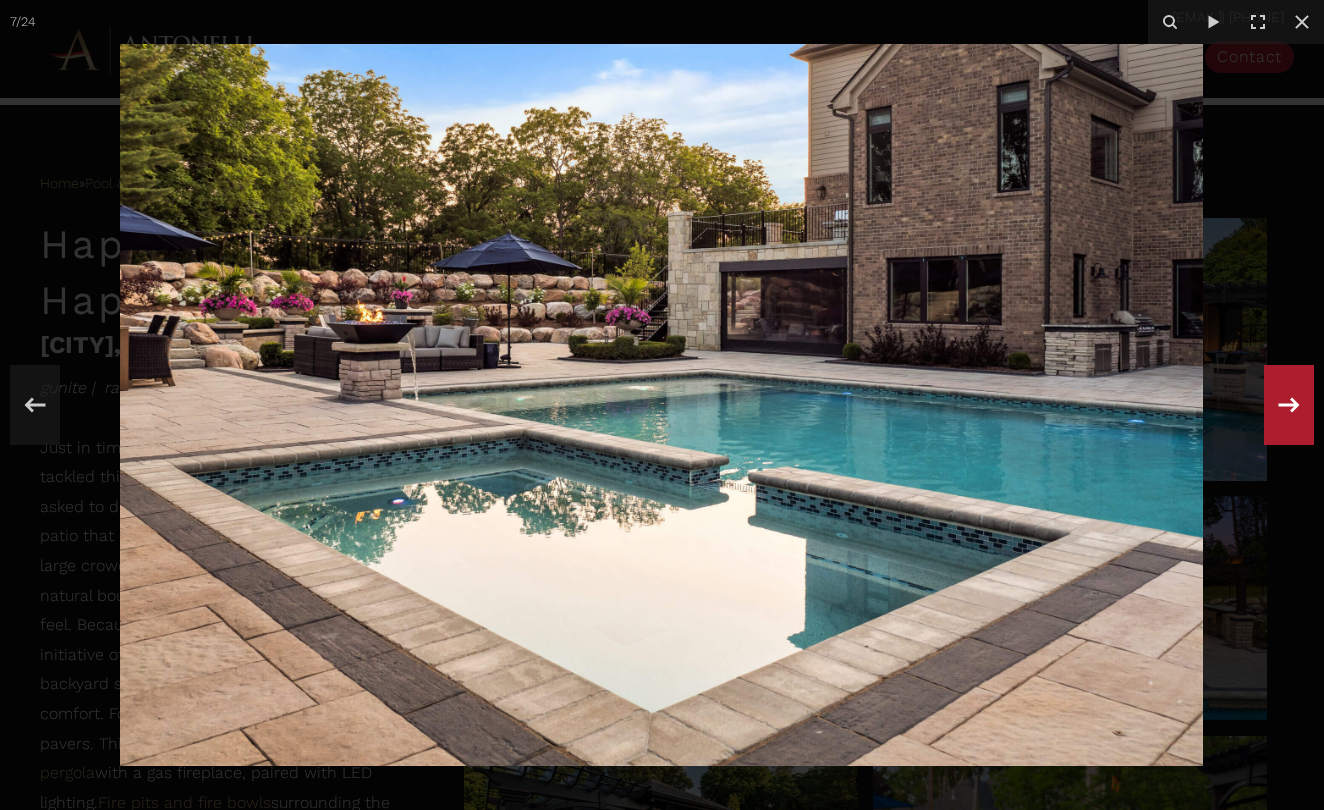 click at bounding box center (1289, 405) 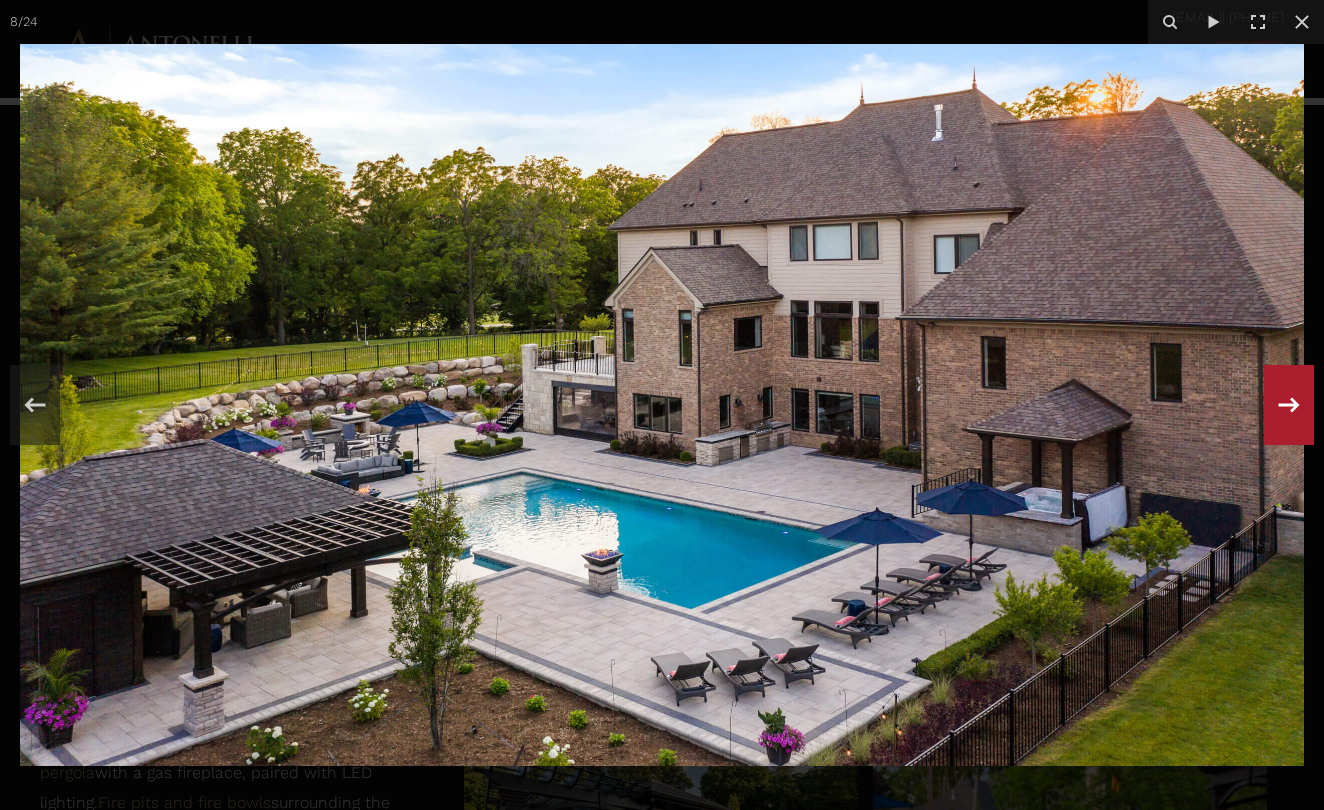 click at bounding box center [1289, 405] 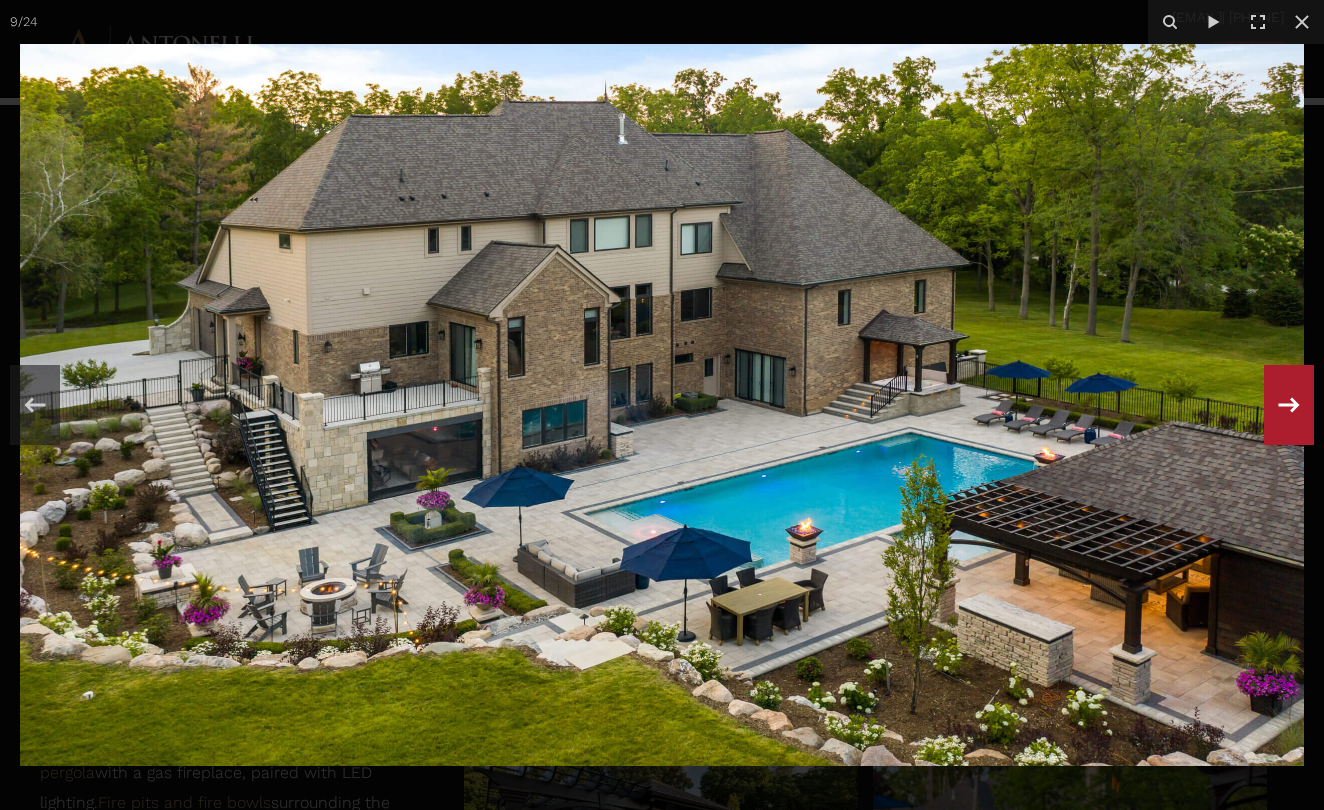 click at bounding box center (1289, 405) 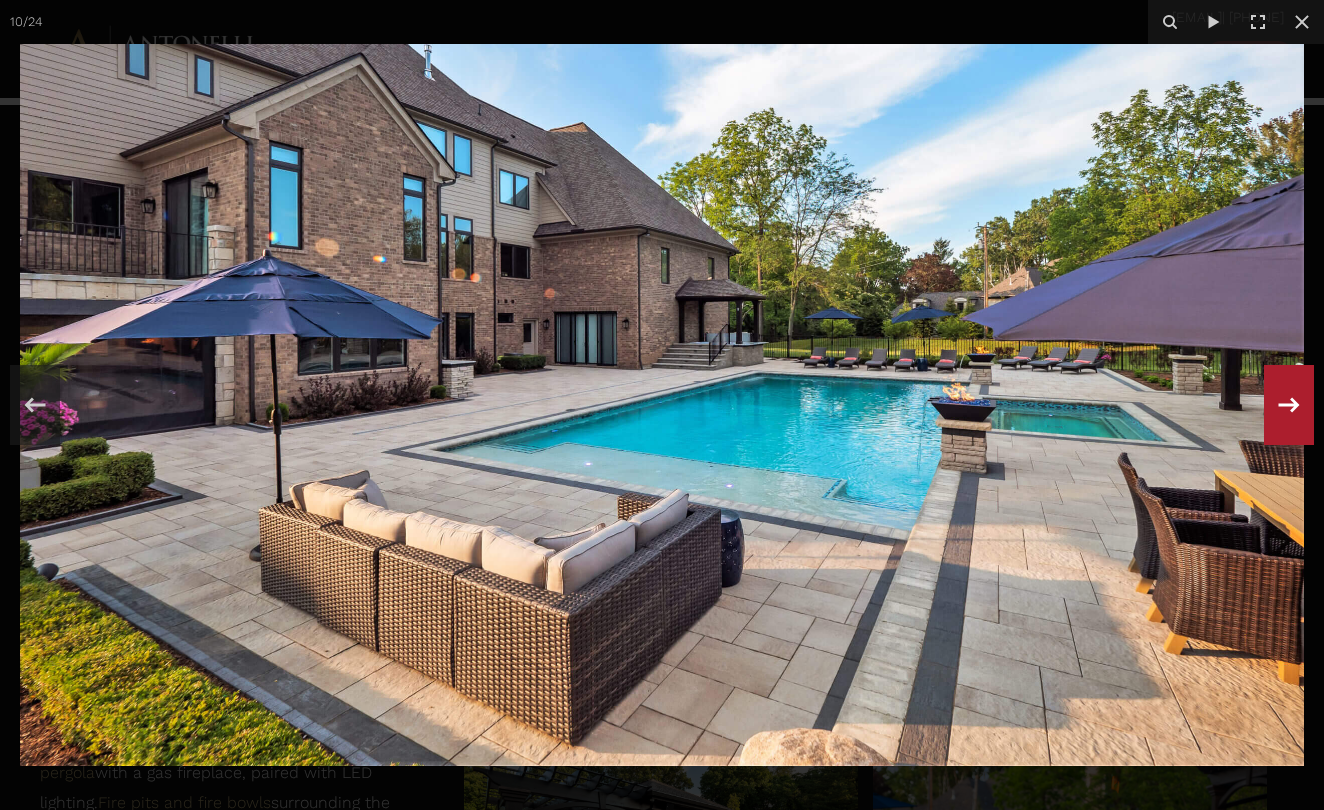 click at bounding box center (1289, 405) 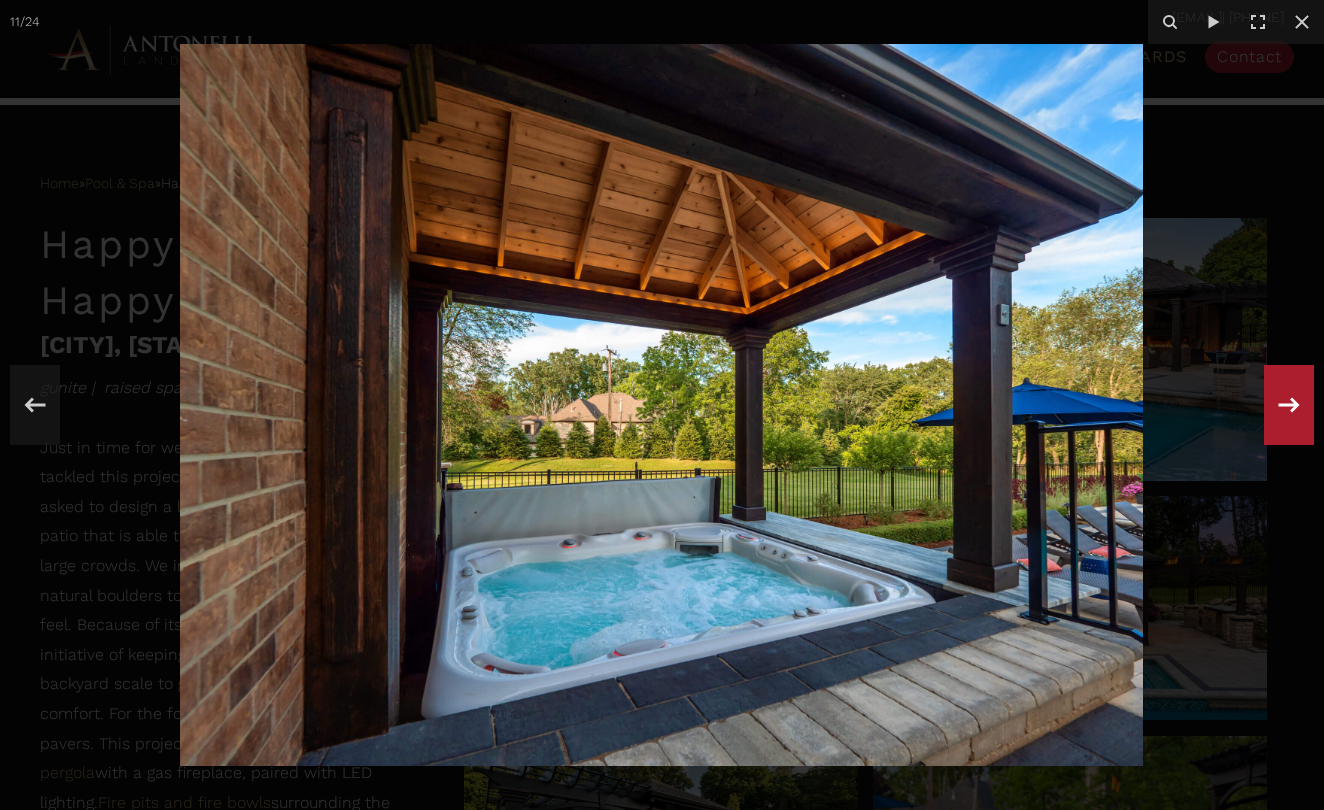 click at bounding box center [1289, 405] 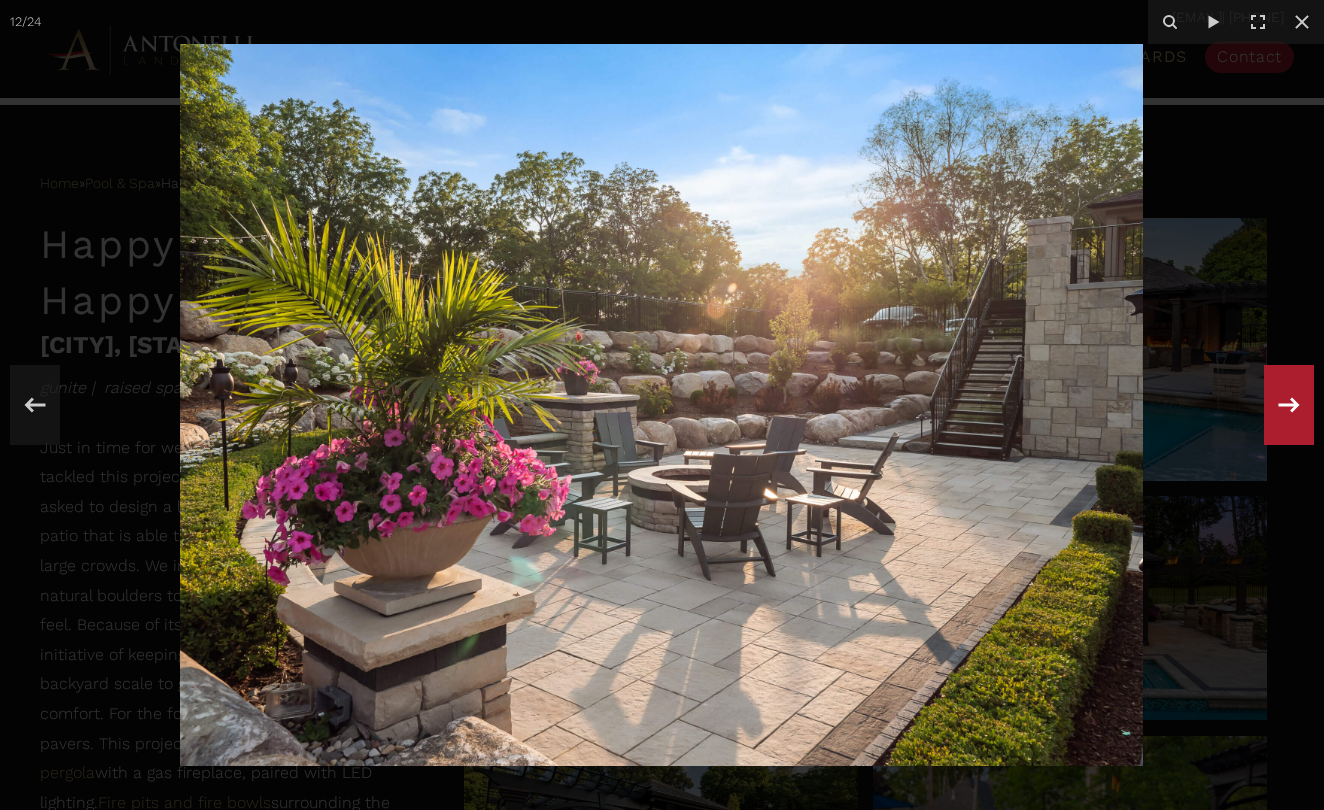 click at bounding box center [1289, 405] 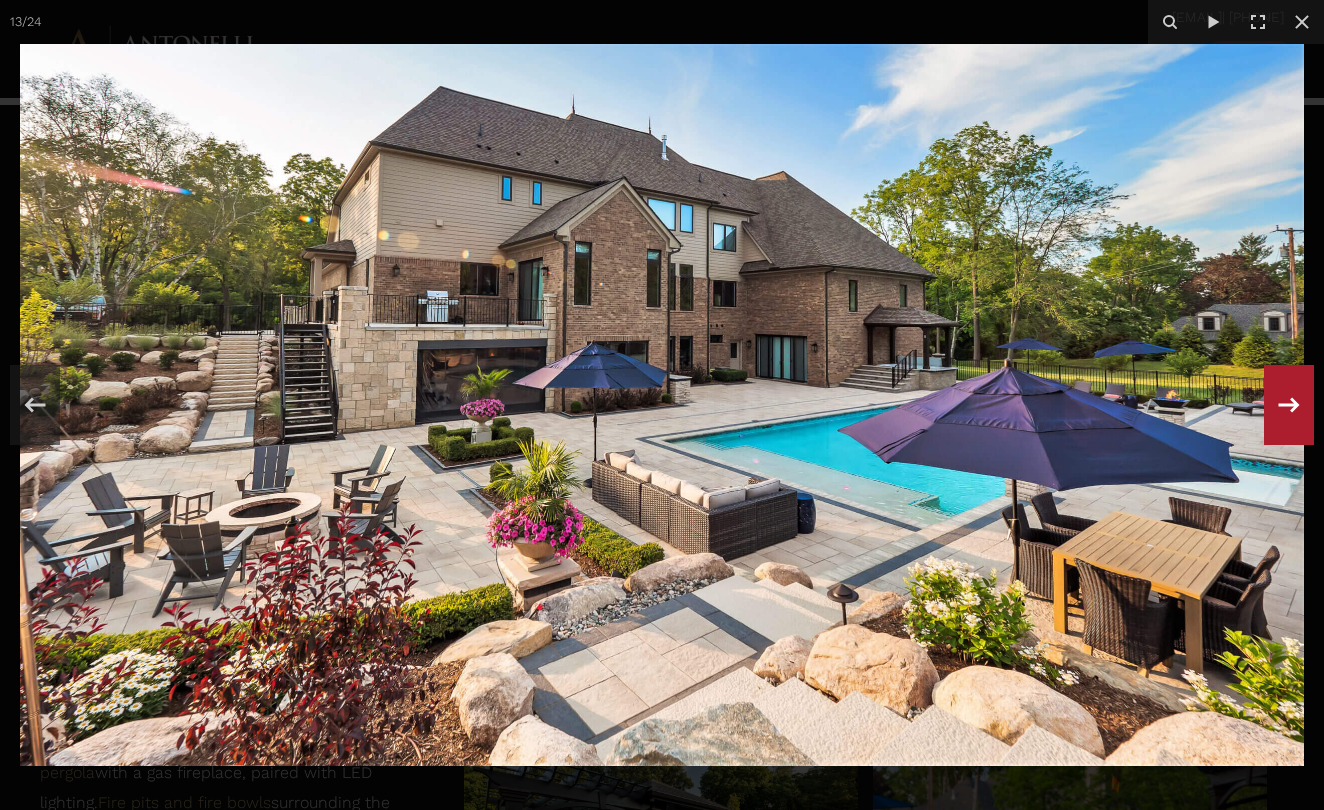 click at bounding box center [1289, 405] 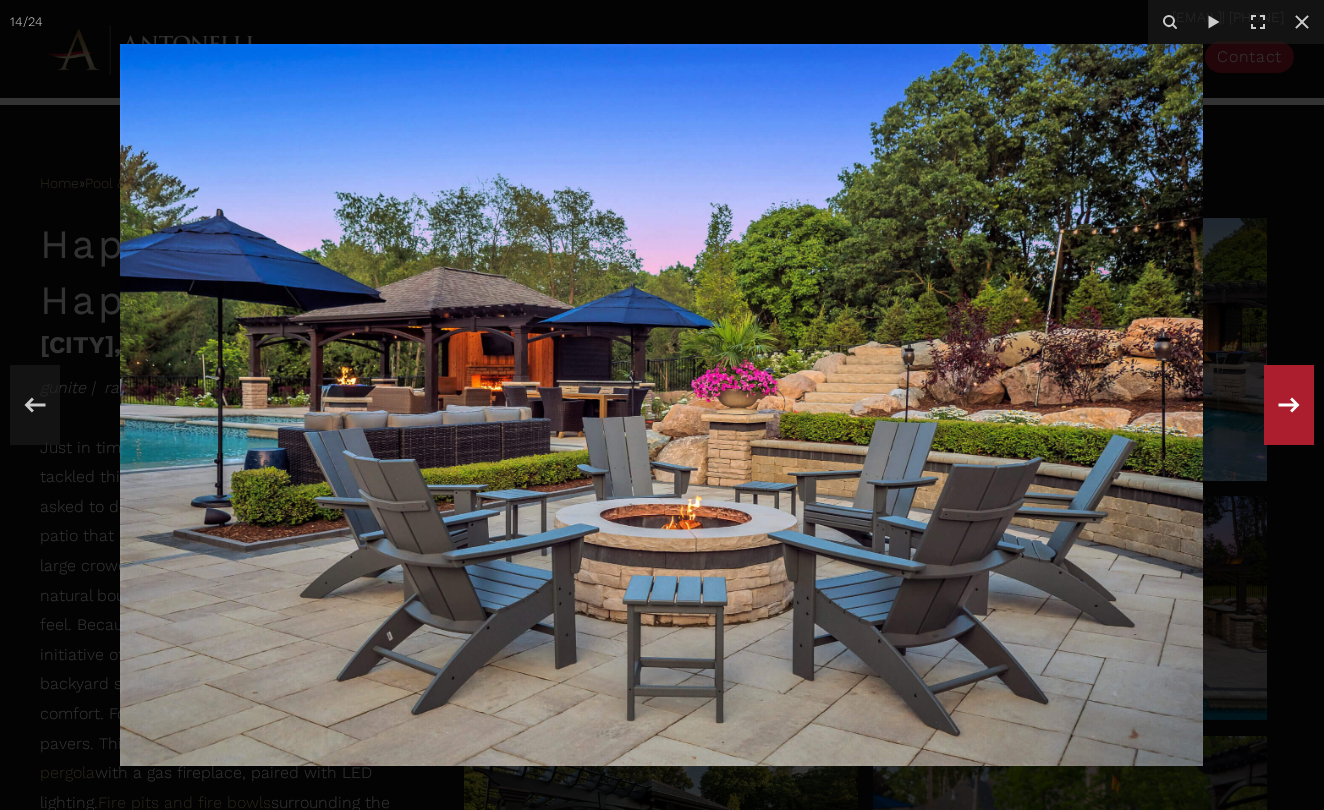 click at bounding box center [1289, 405] 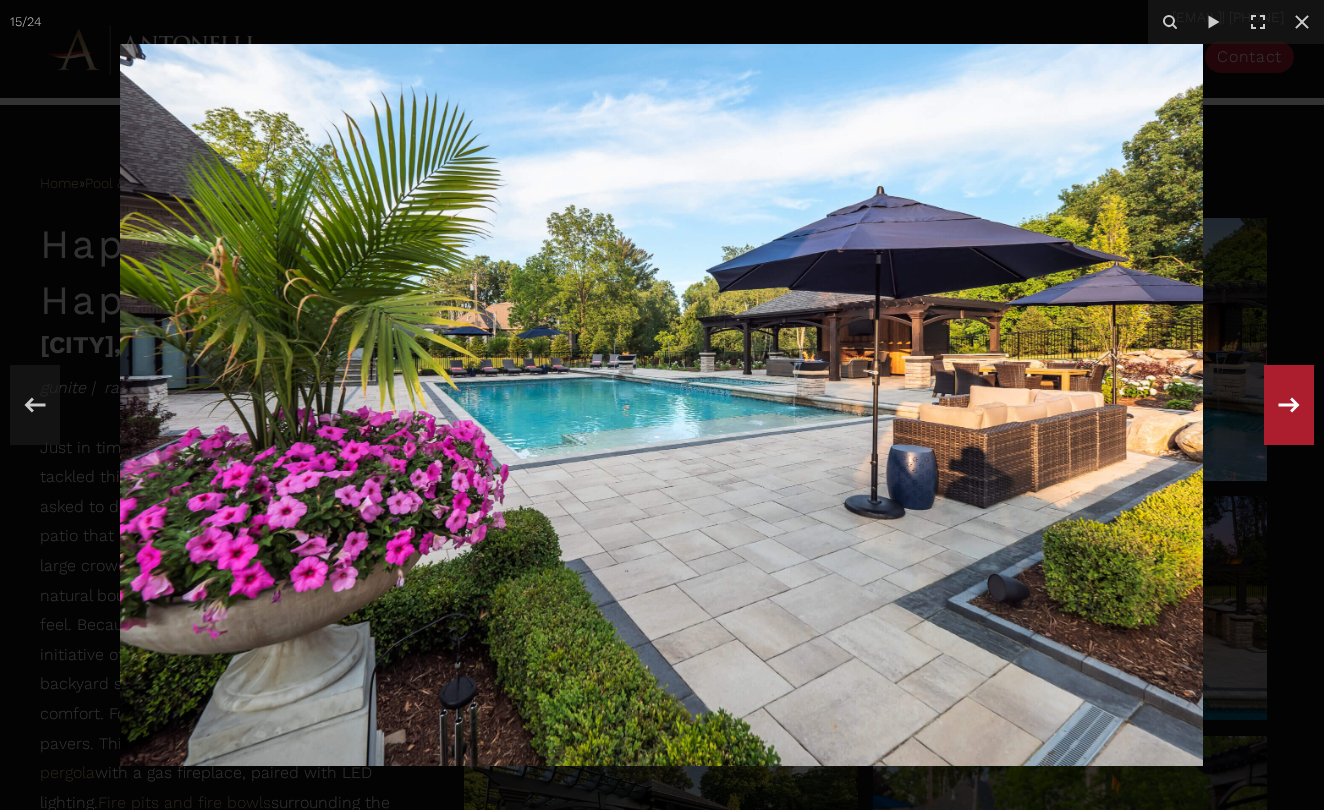 click at bounding box center (1289, 405) 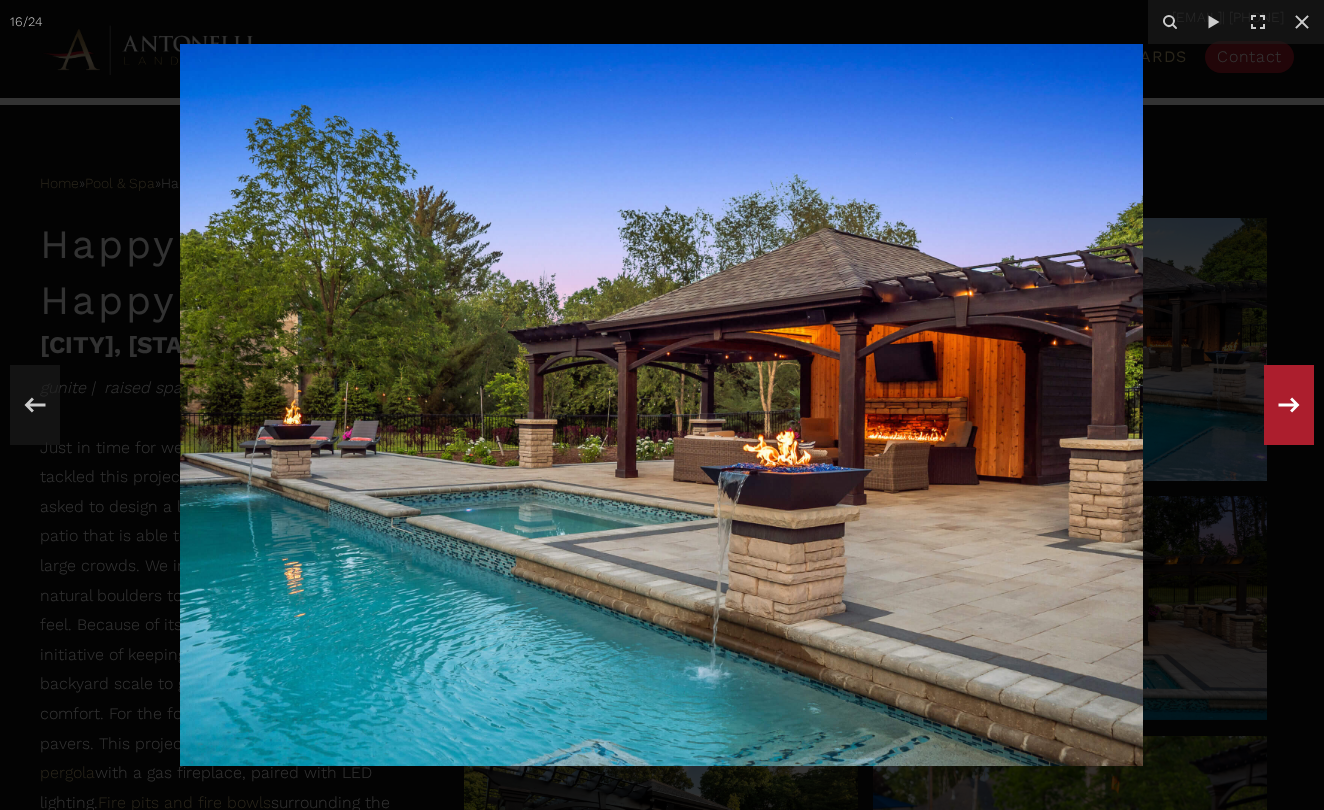 click at bounding box center [1289, 405] 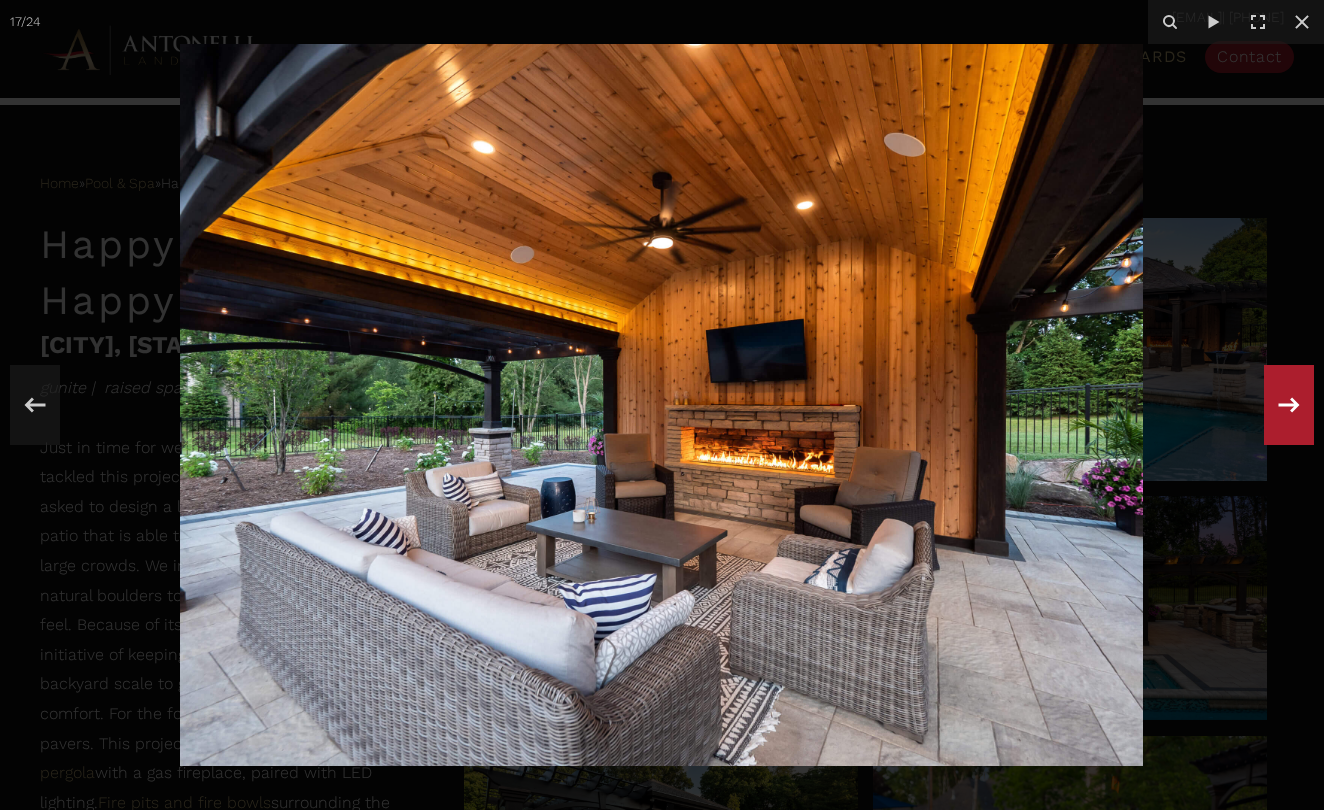 click at bounding box center [1289, 405] 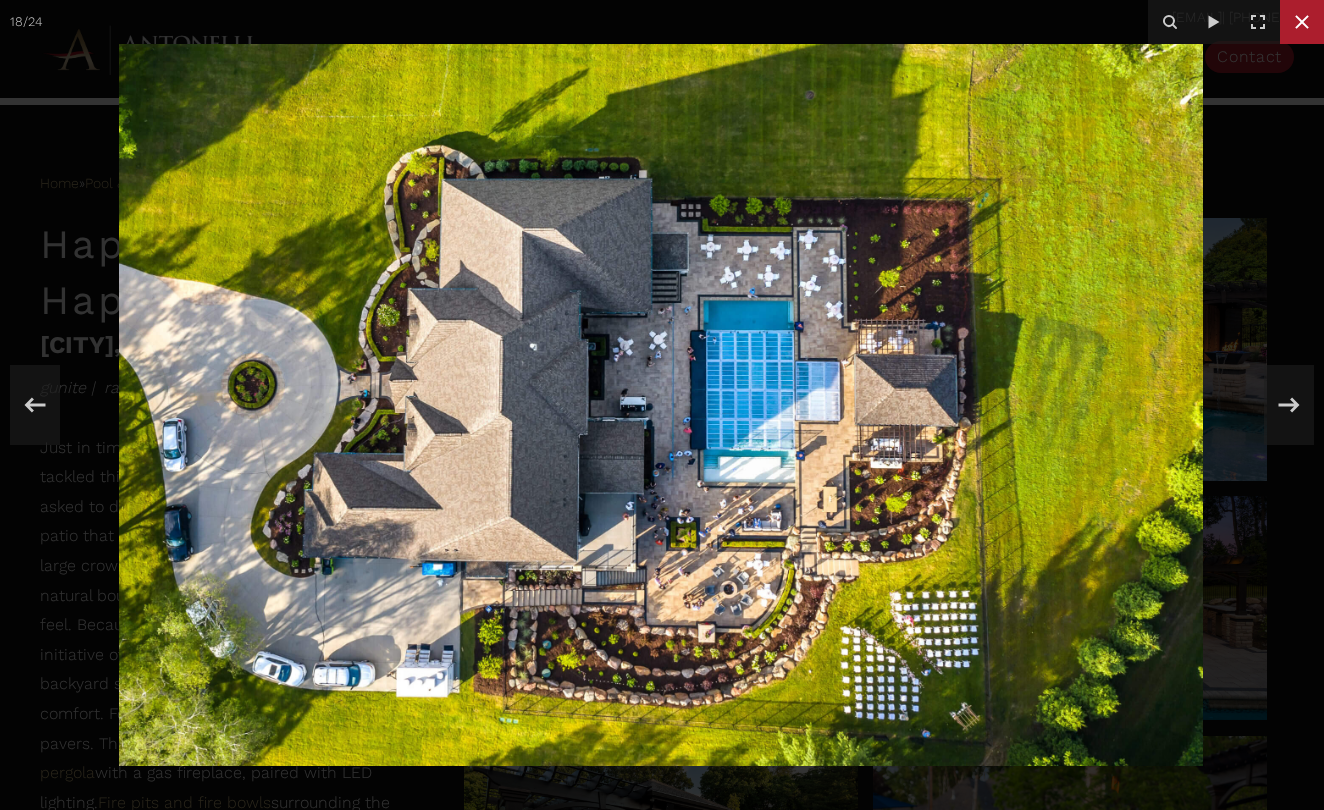 click at bounding box center (1302, 22) 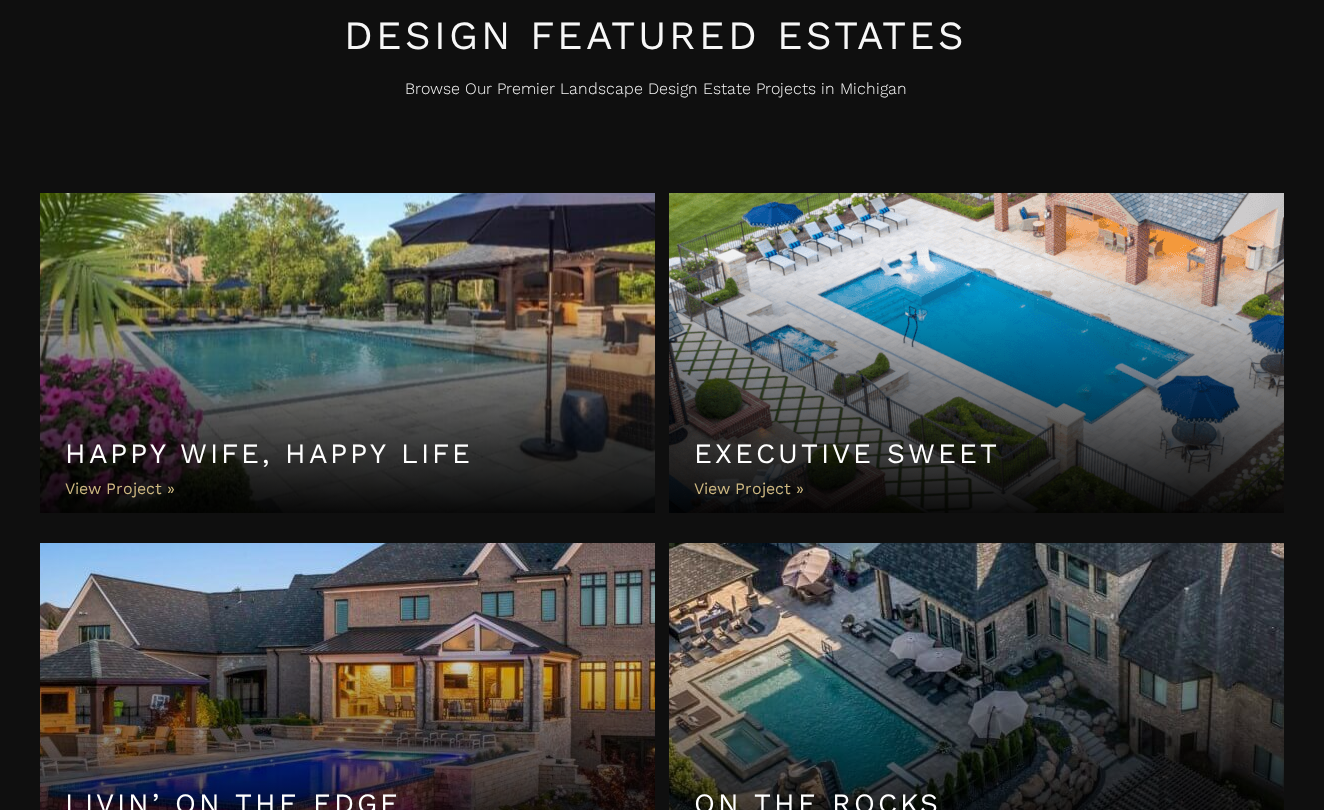 scroll, scrollTop: 0, scrollLeft: 0, axis: both 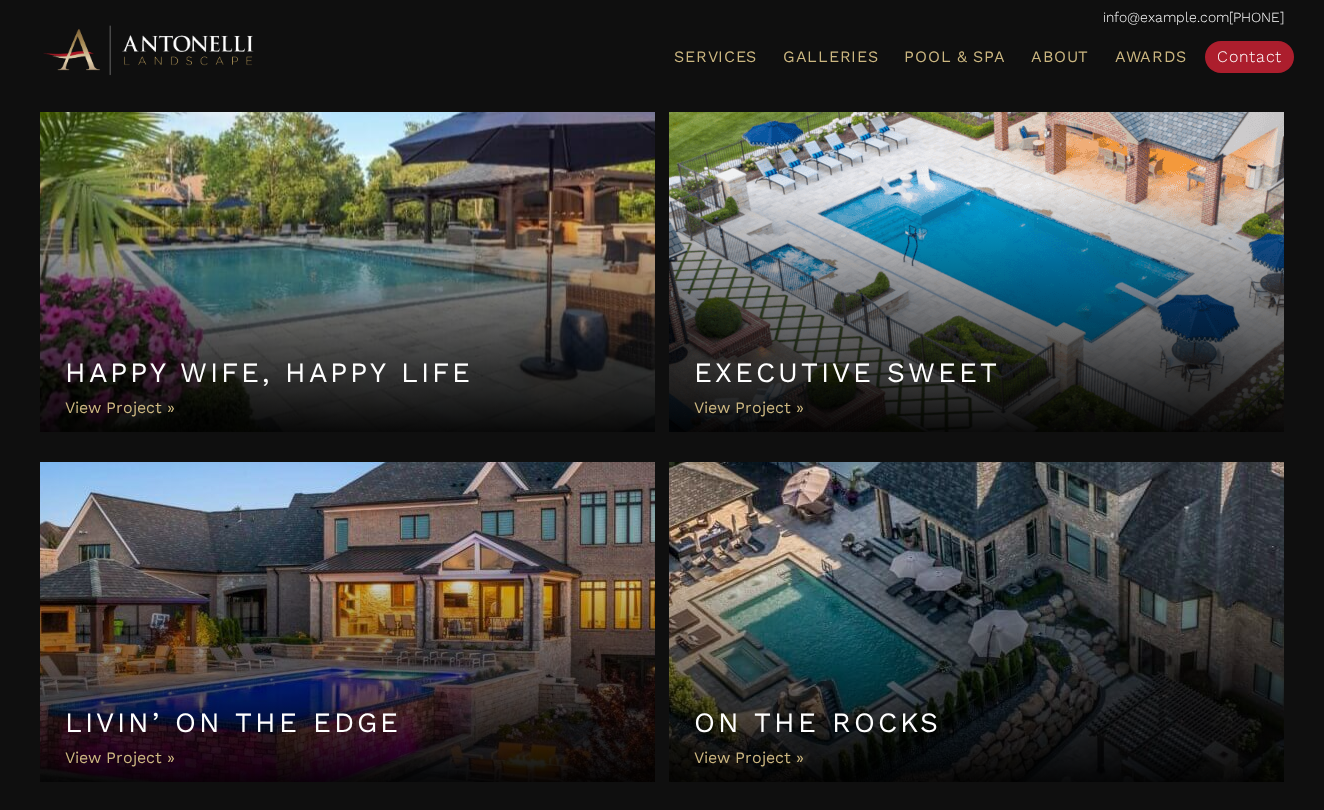 click on "Executive Sweet" at bounding box center [976, 272] 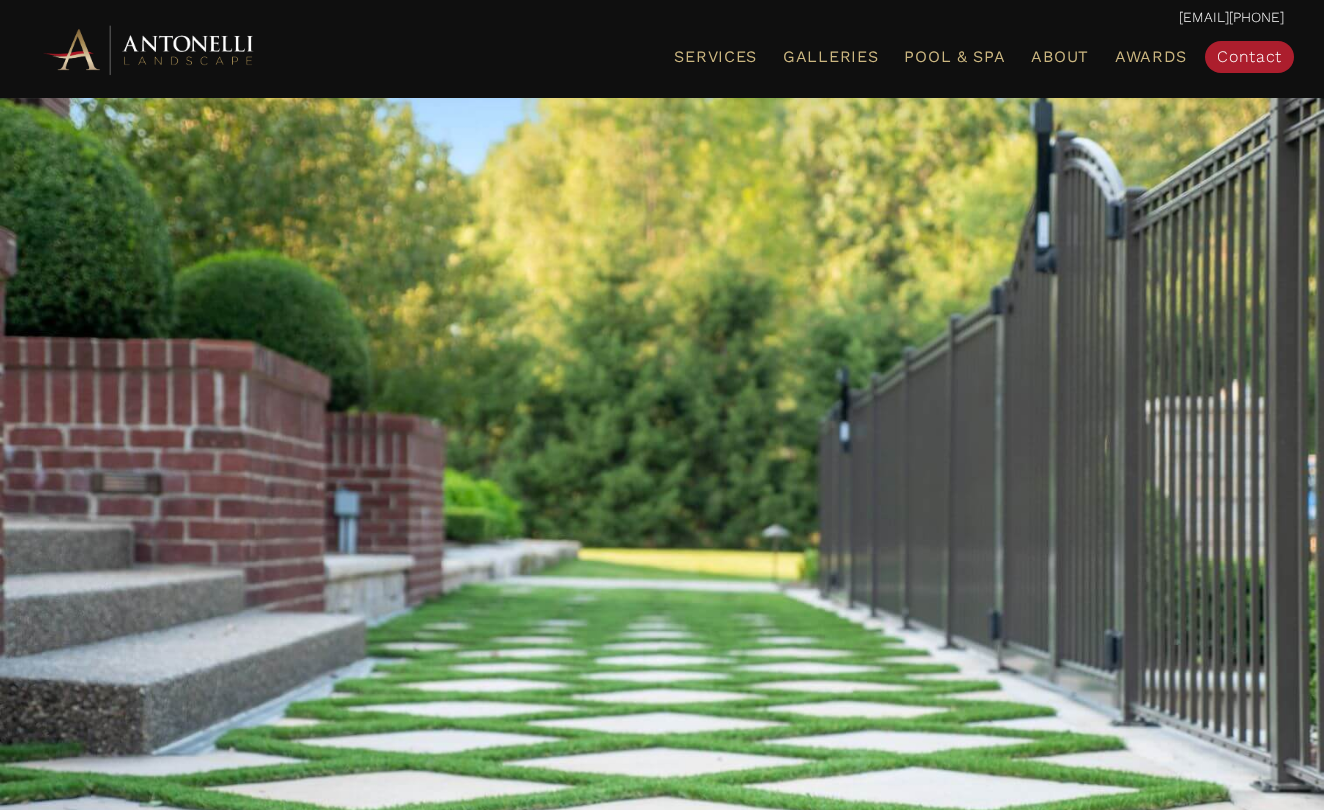 scroll, scrollTop: 0, scrollLeft: 0, axis: both 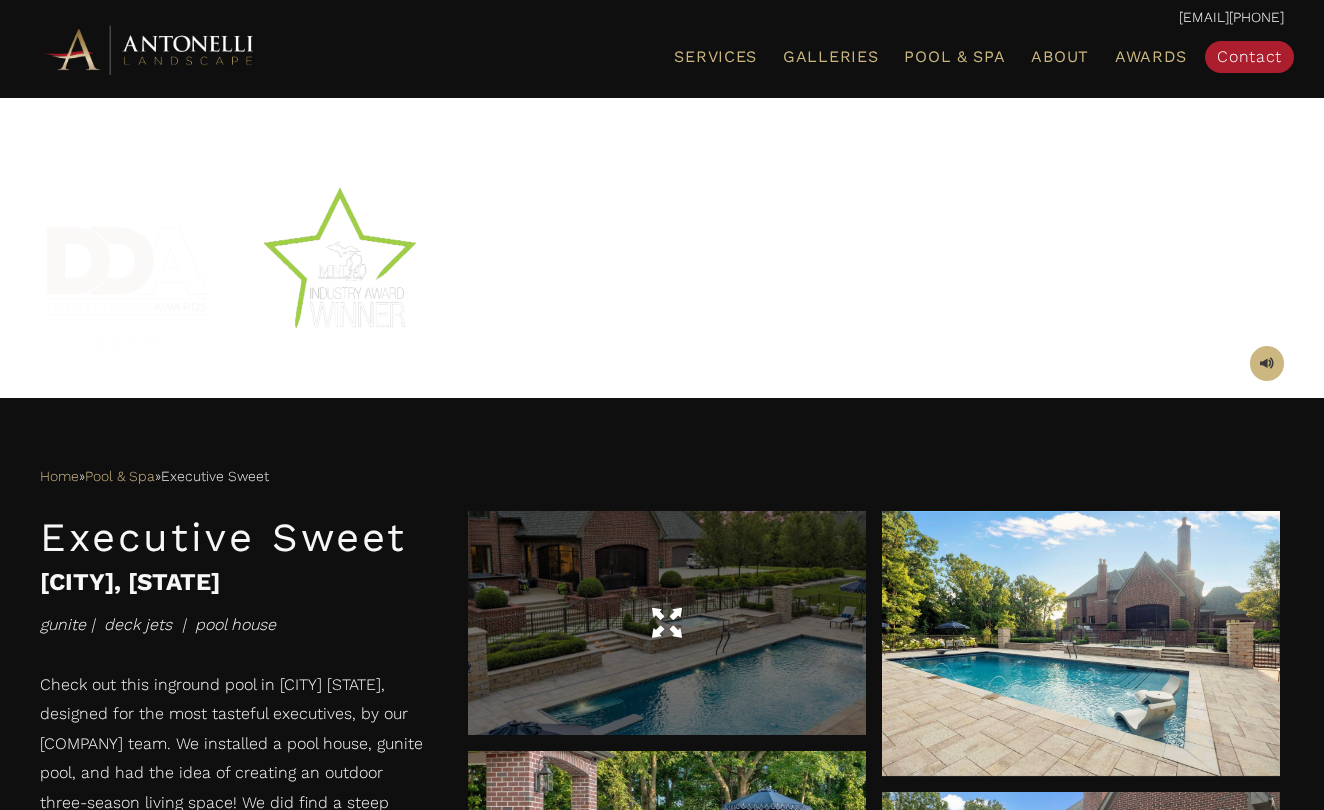 click at bounding box center [667, 624] 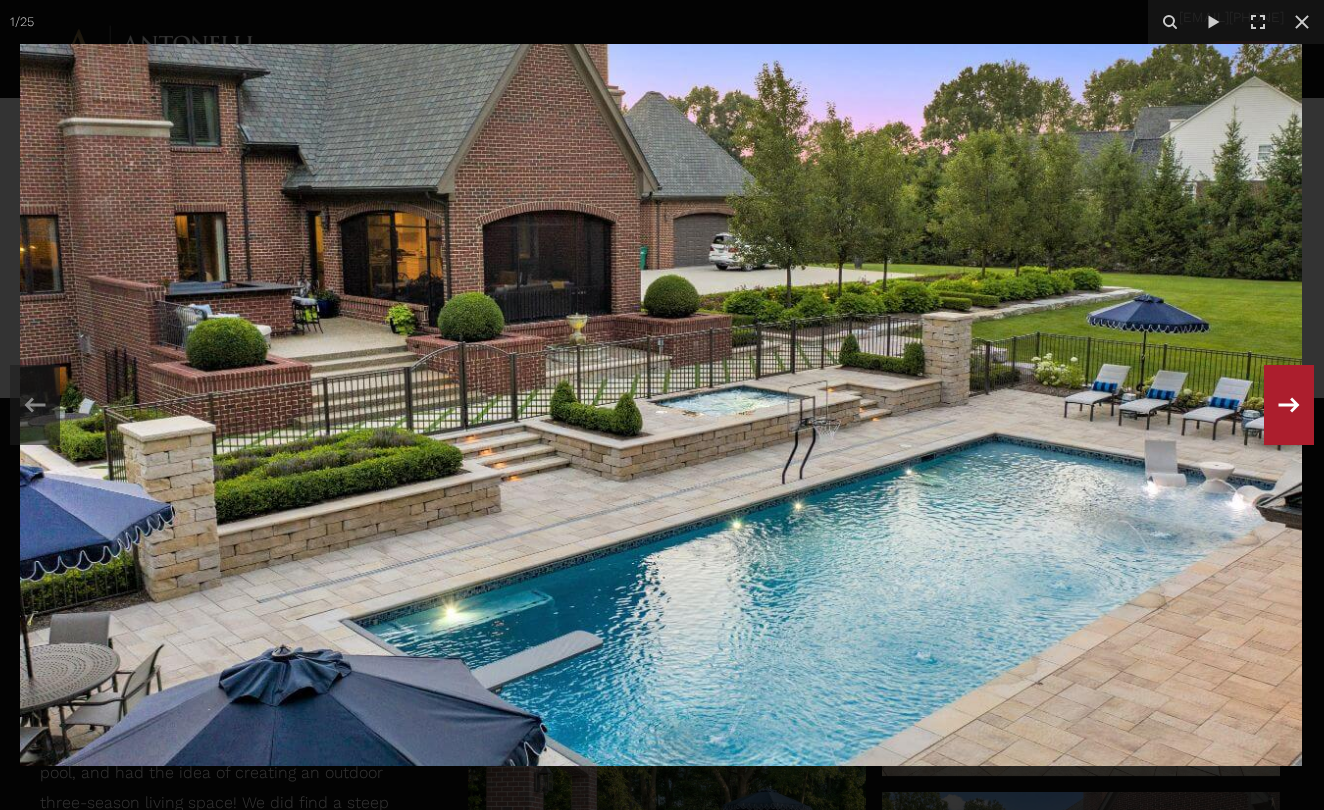 click at bounding box center (1289, 405) 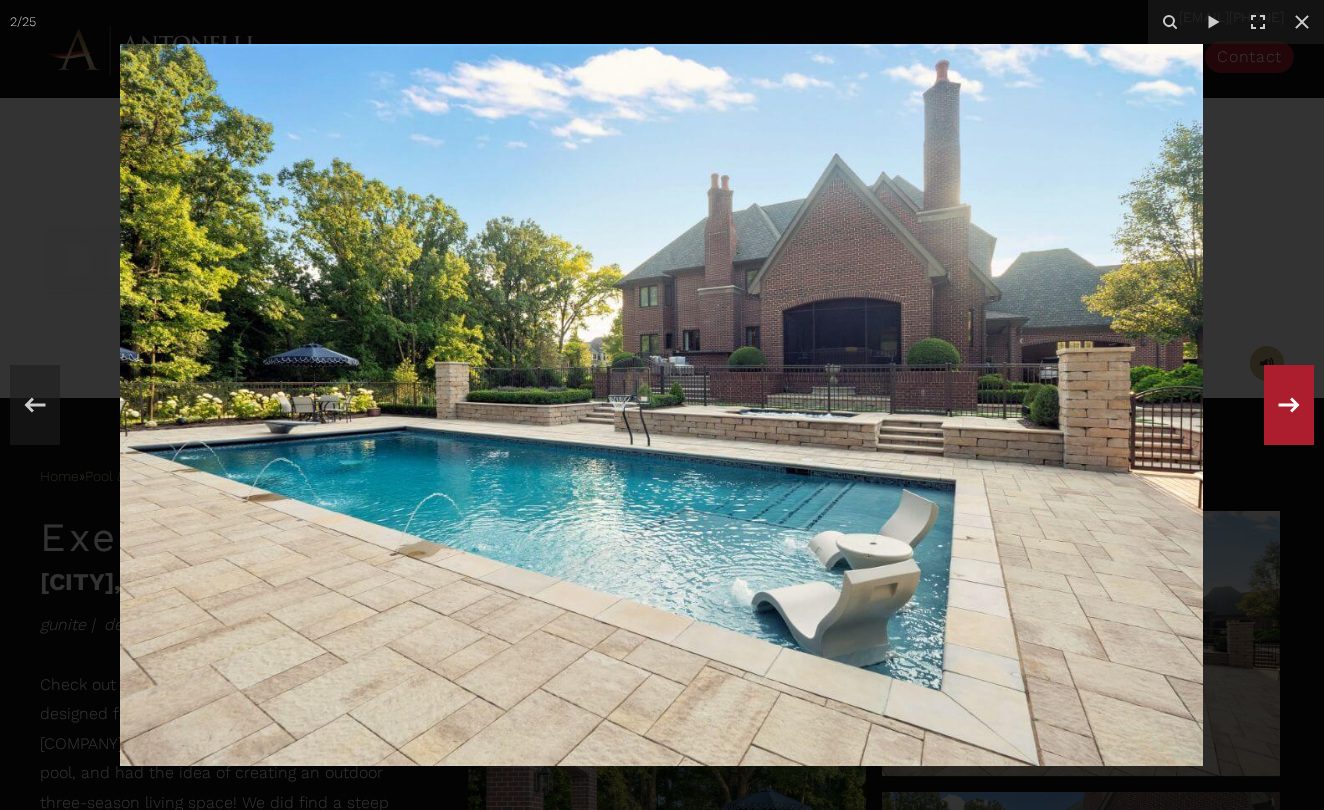 click at bounding box center (1289, 405) 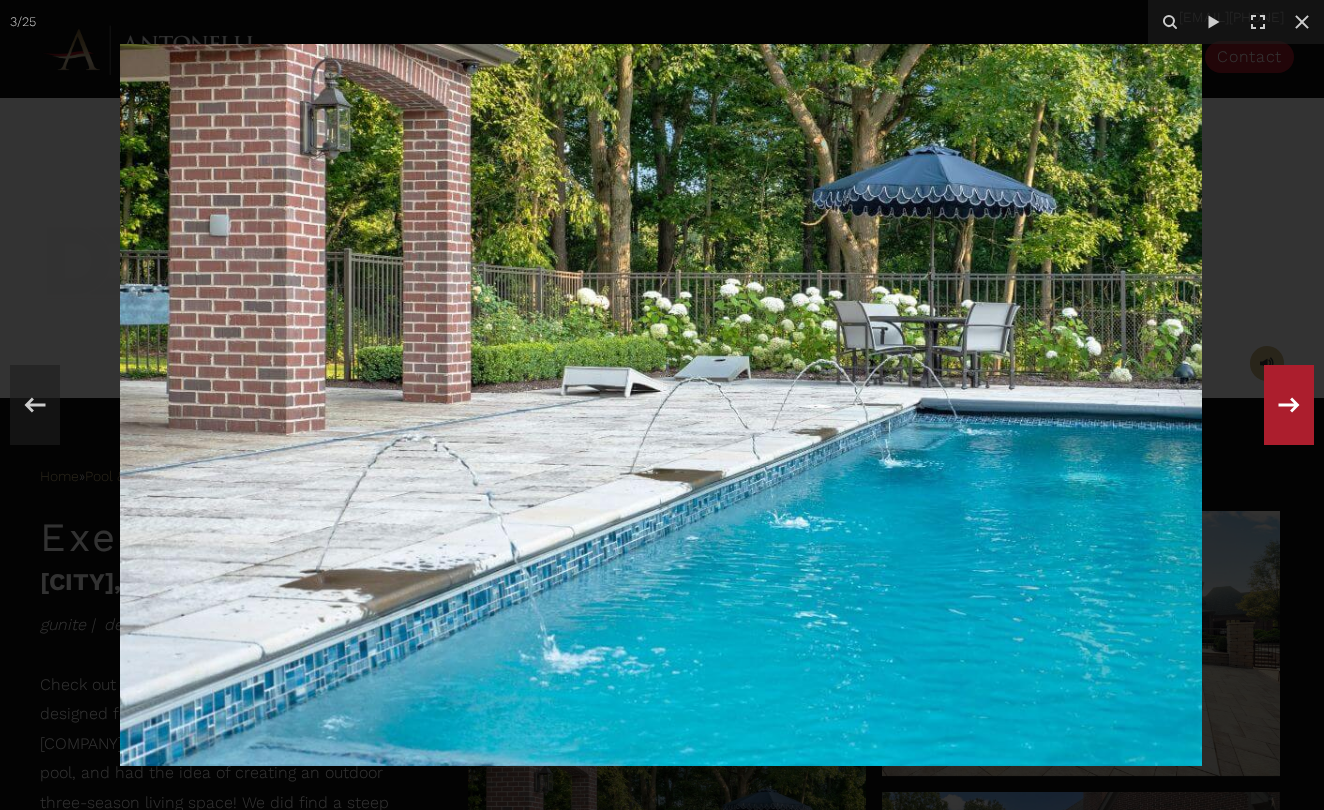 click at bounding box center [1289, 405] 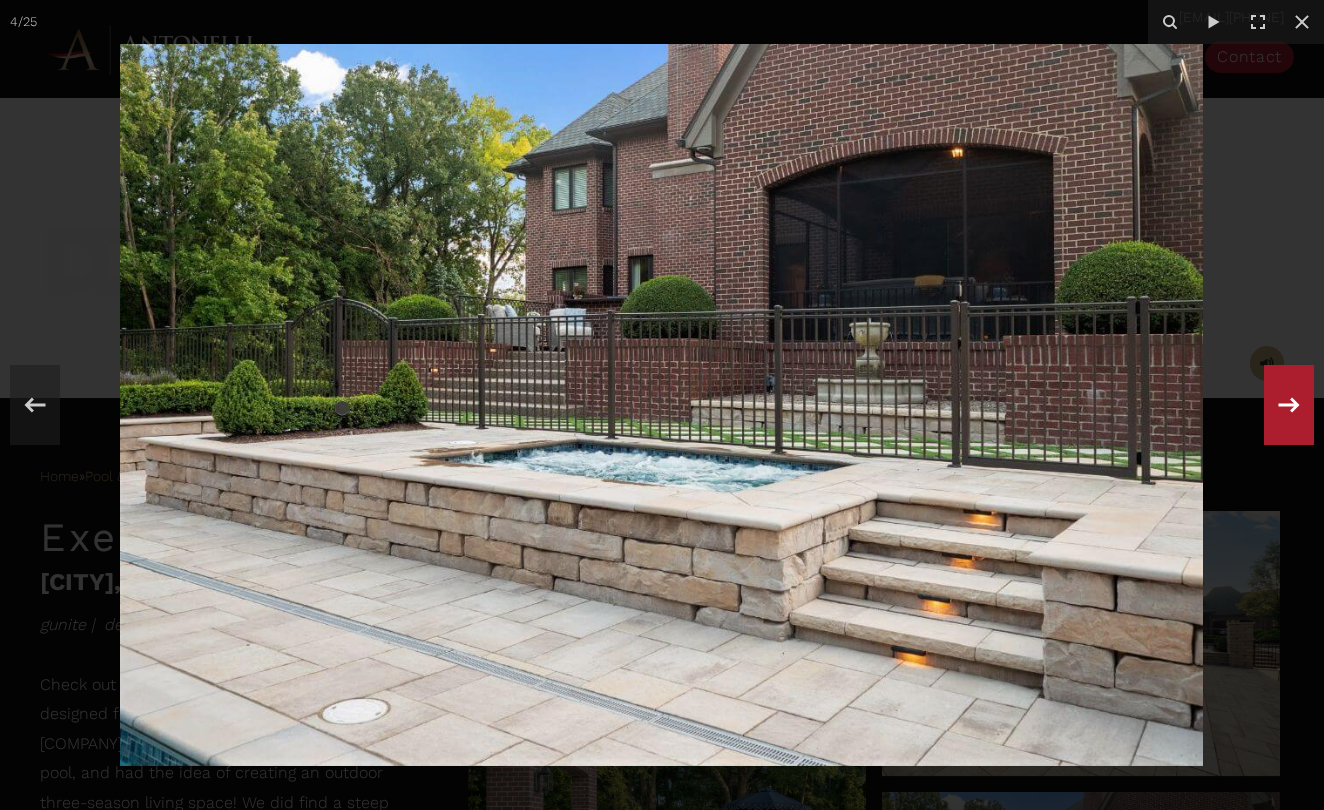 click at bounding box center [1289, 405] 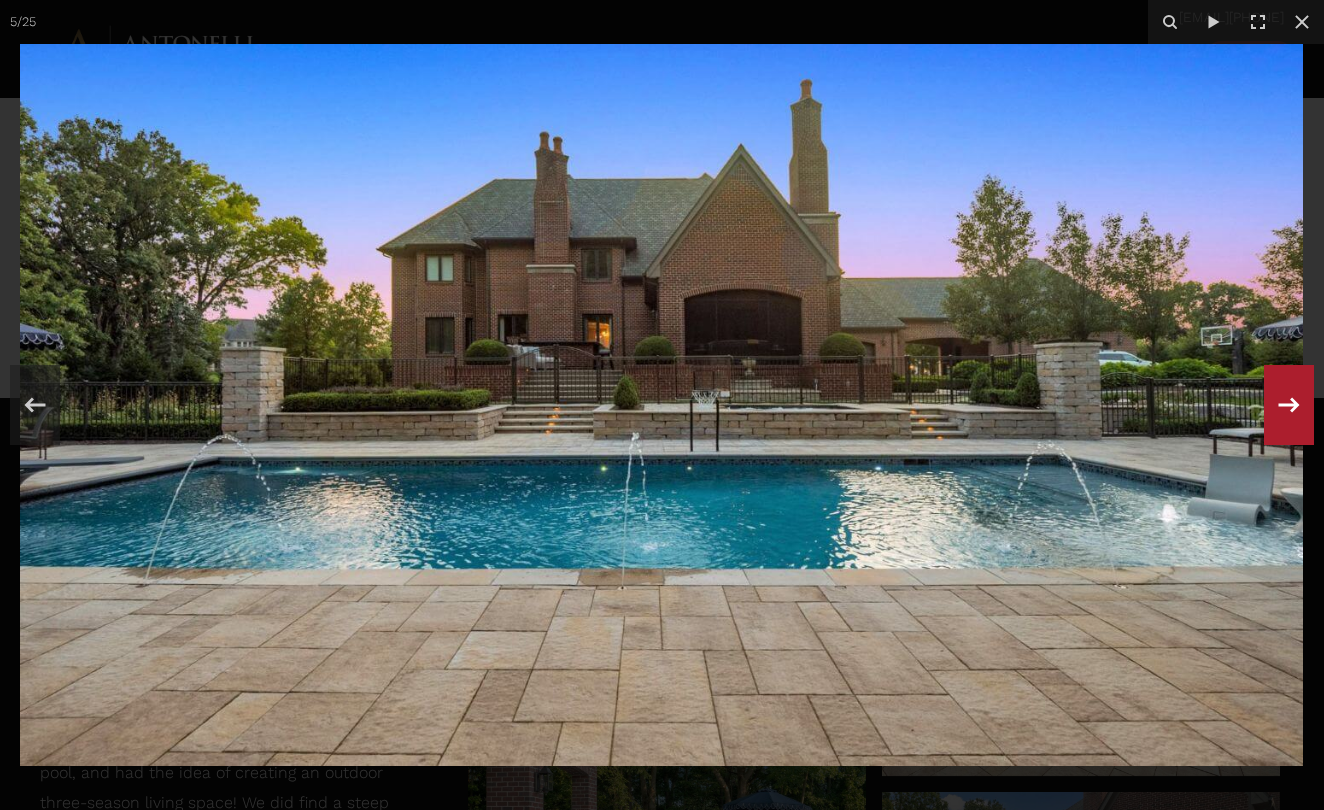 click at bounding box center [1289, 405] 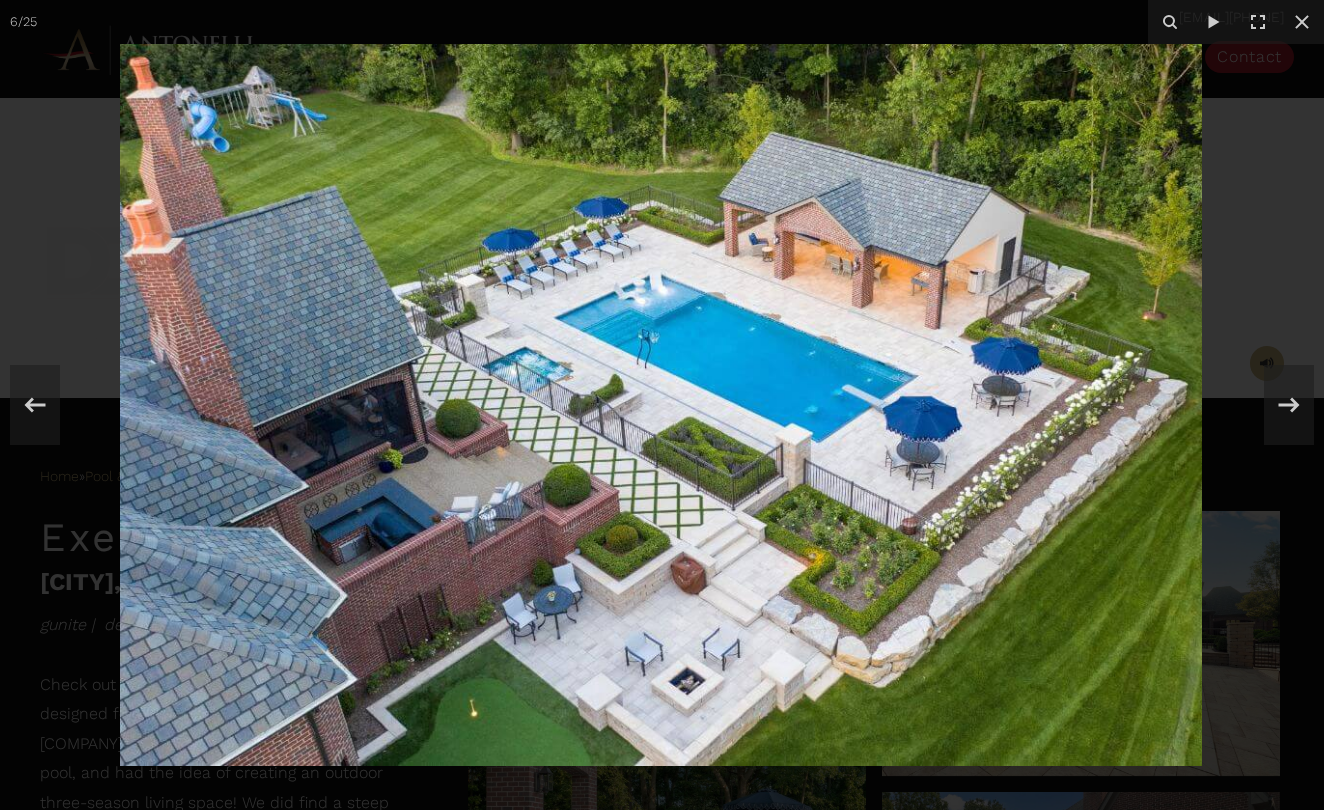 click at bounding box center [1289, 405] 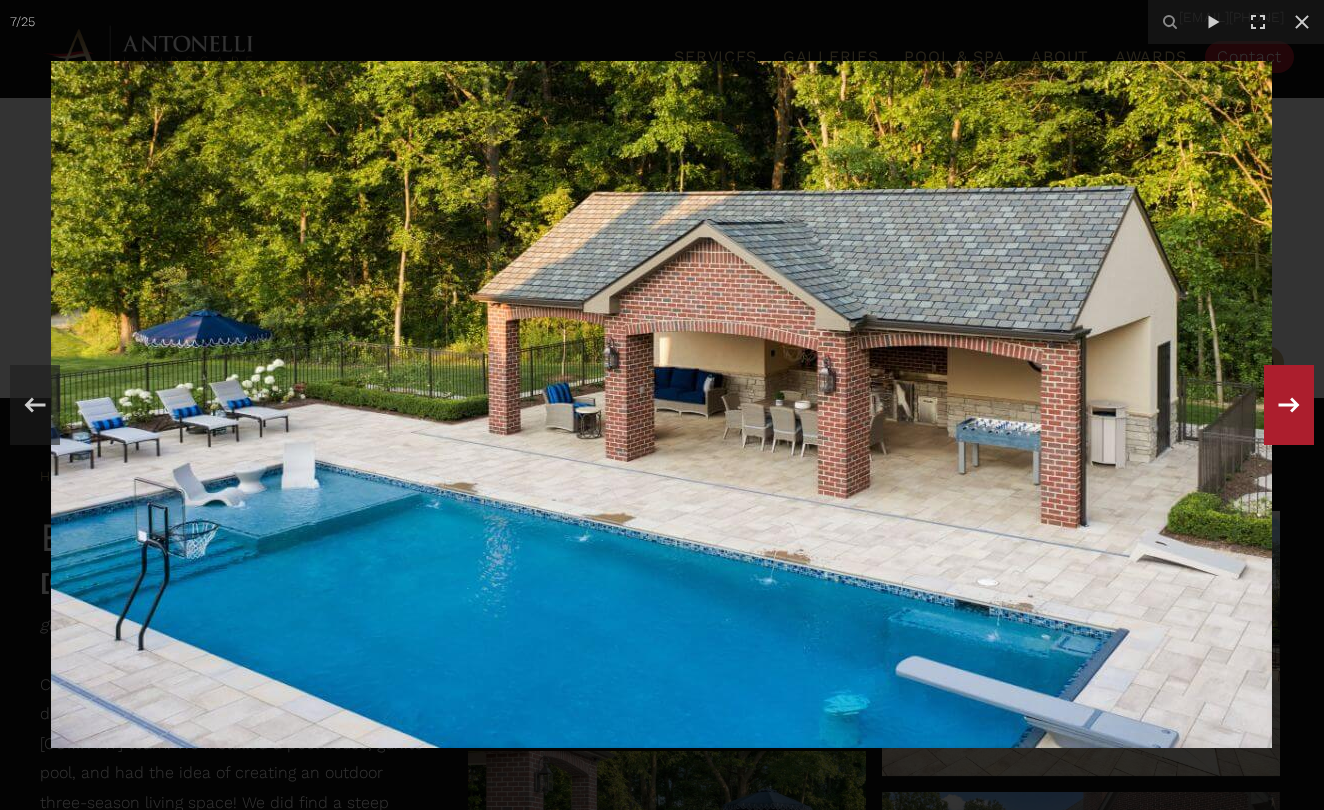 click at bounding box center (1289, 405) 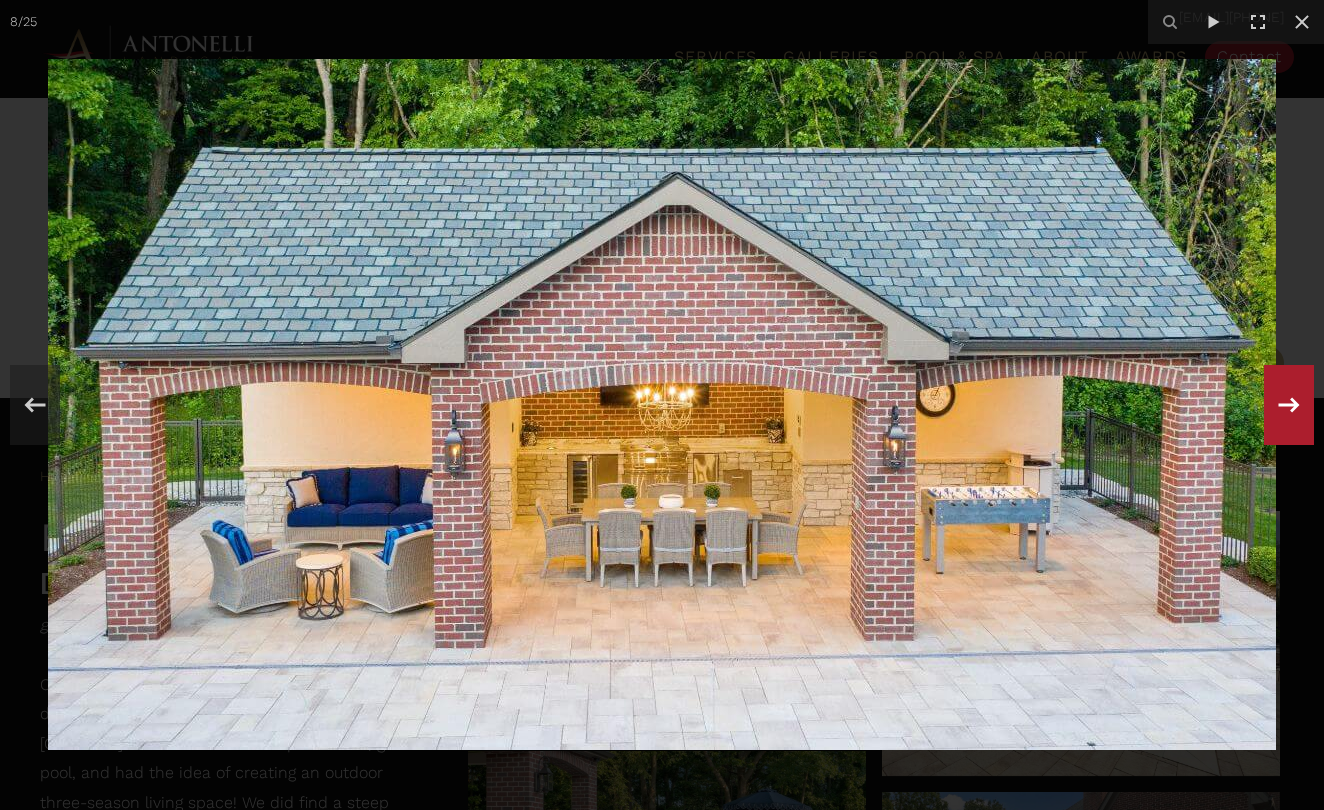 click at bounding box center [1289, 405] 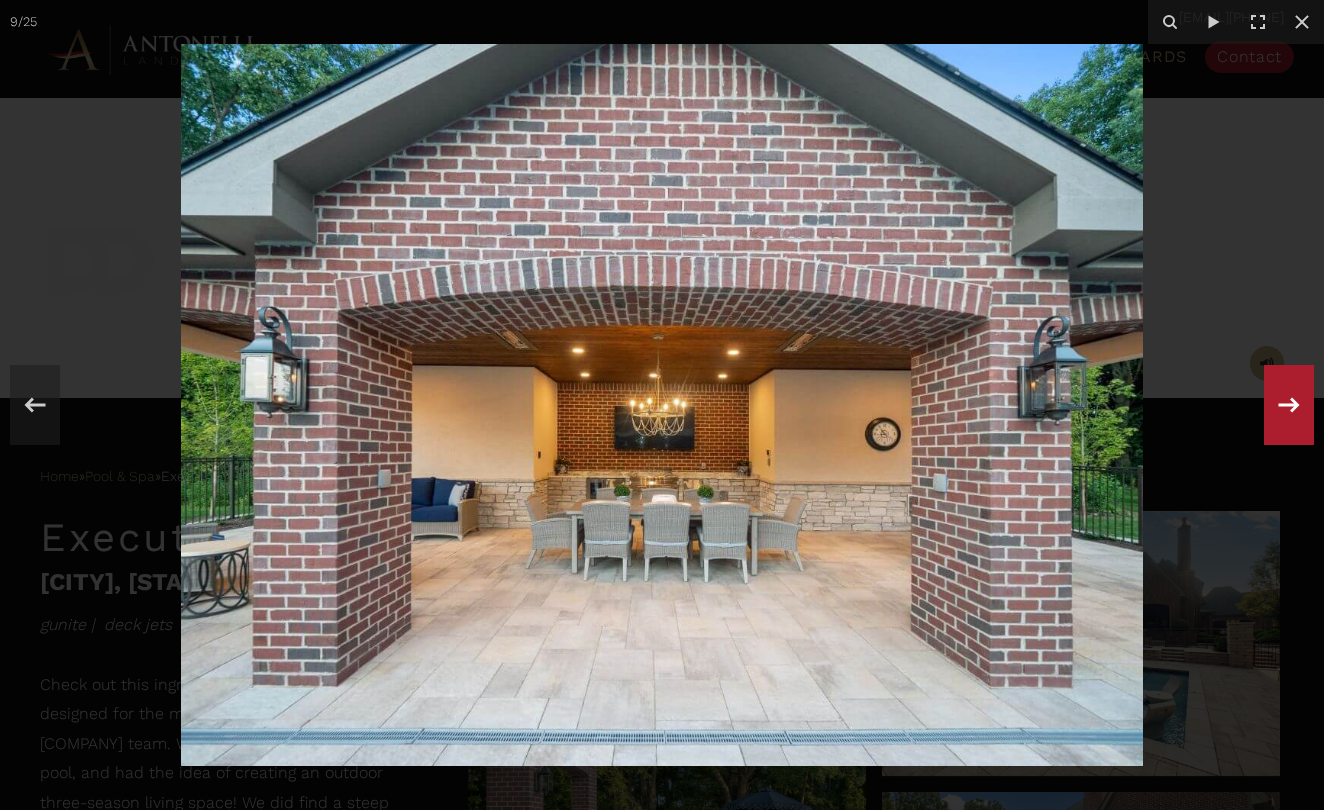 click at bounding box center [1289, 405] 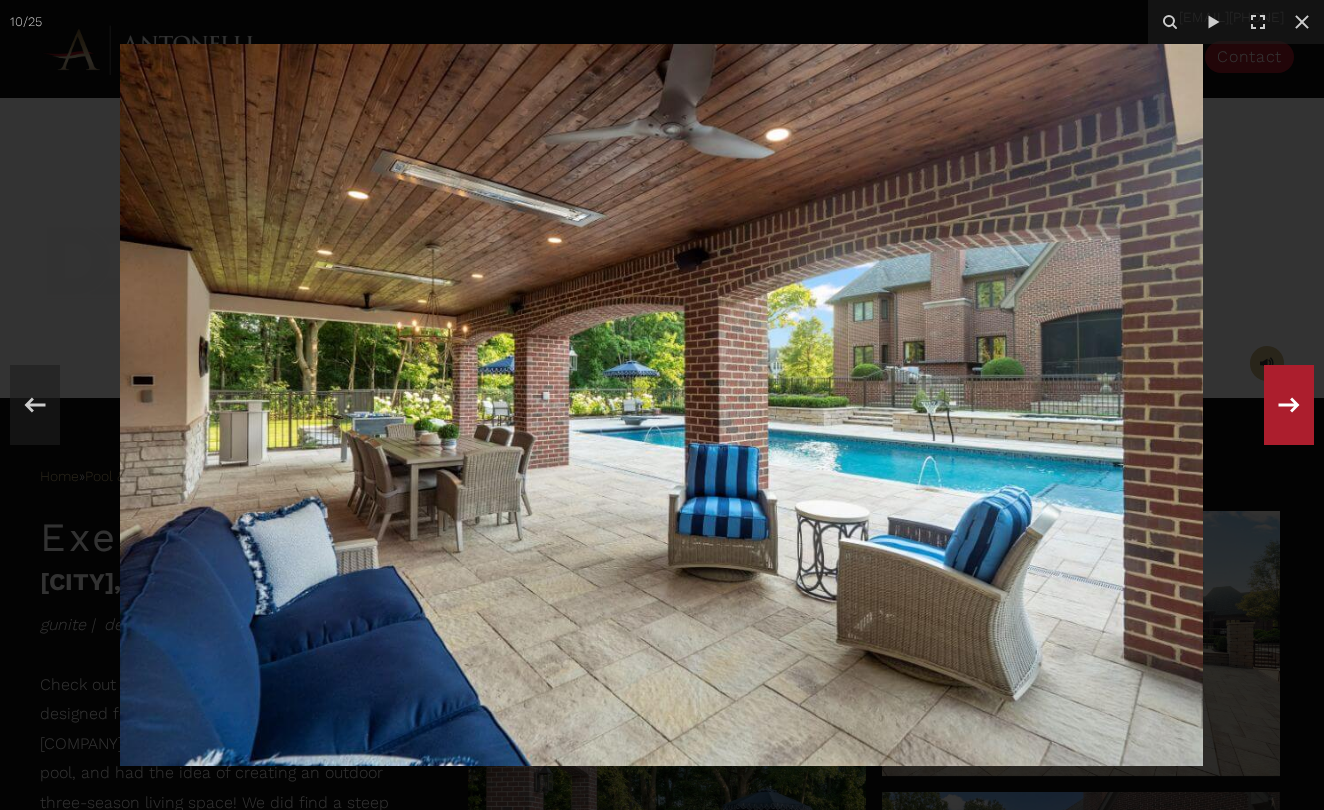 click at bounding box center [1289, 405] 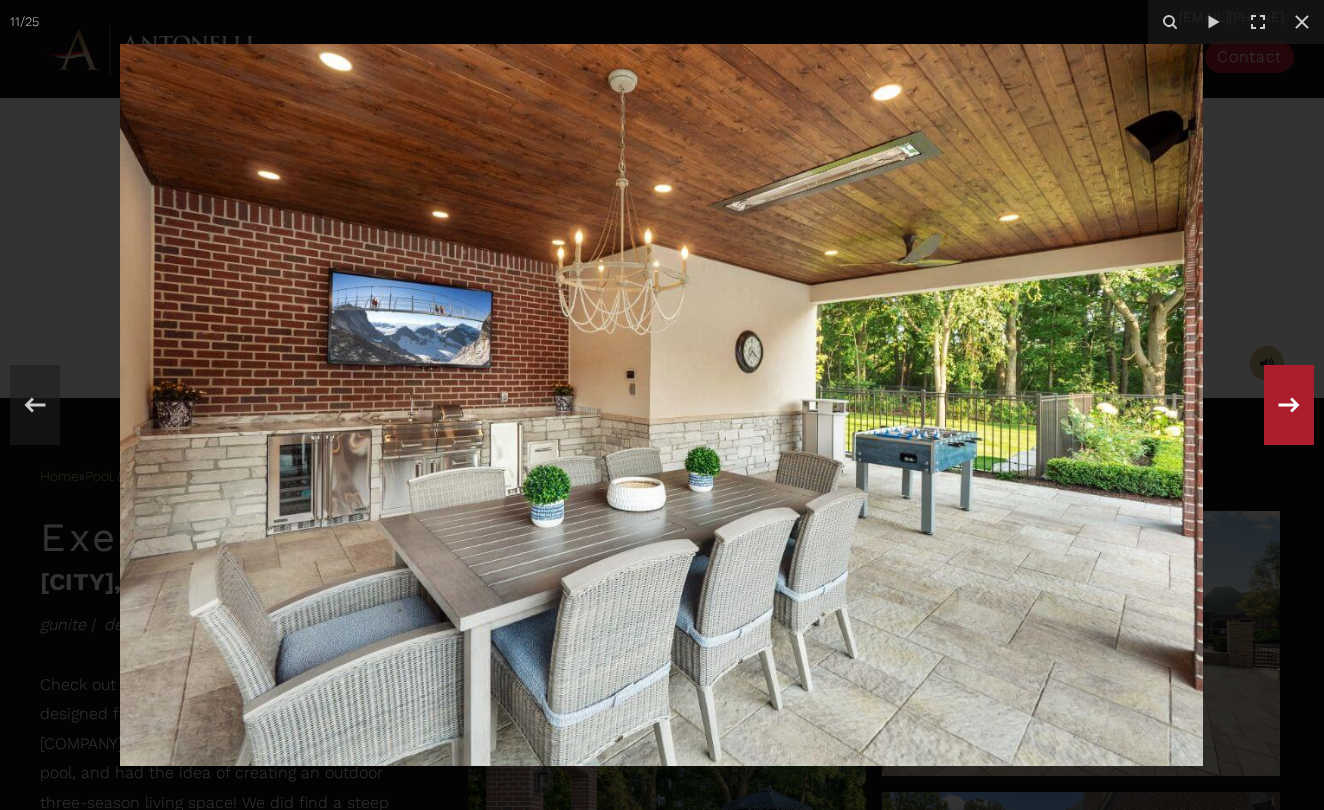 click at bounding box center (1289, 405) 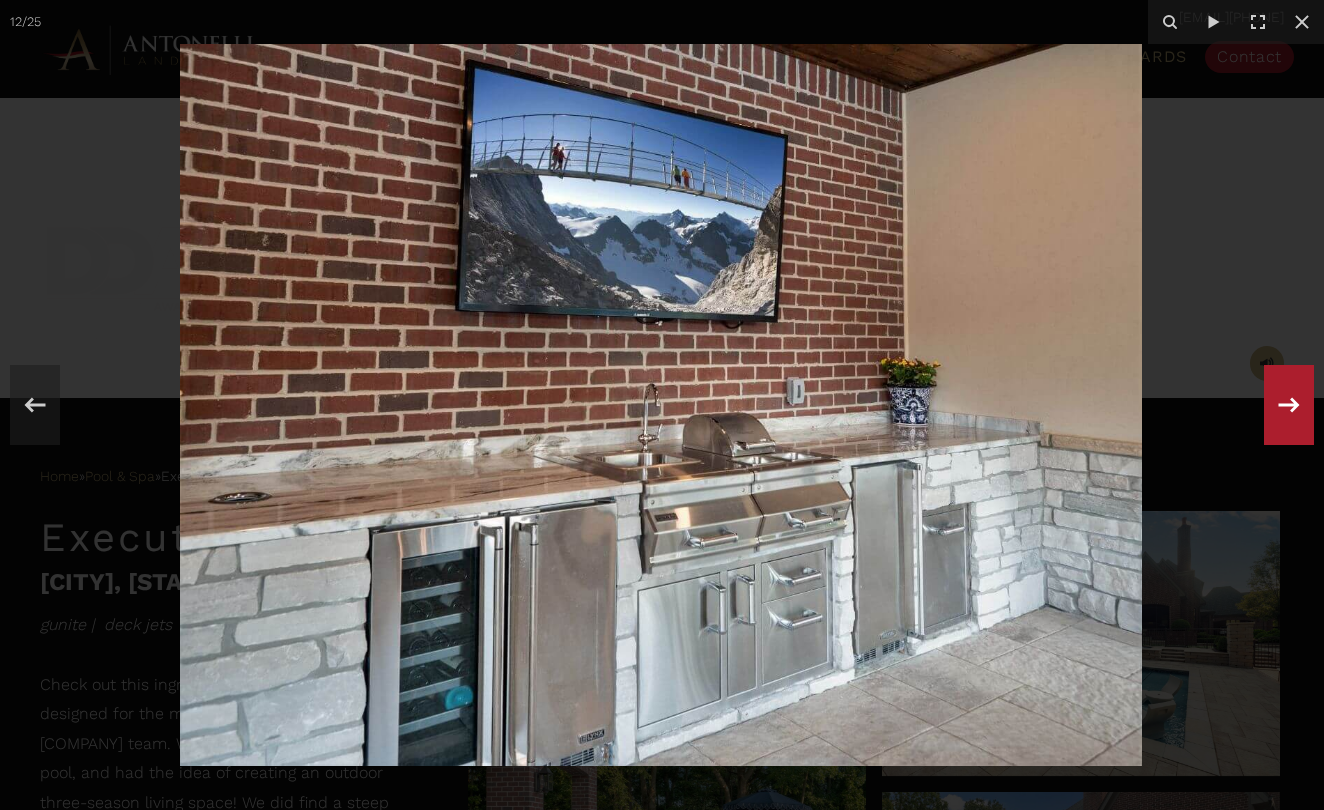 click at bounding box center (1289, 405) 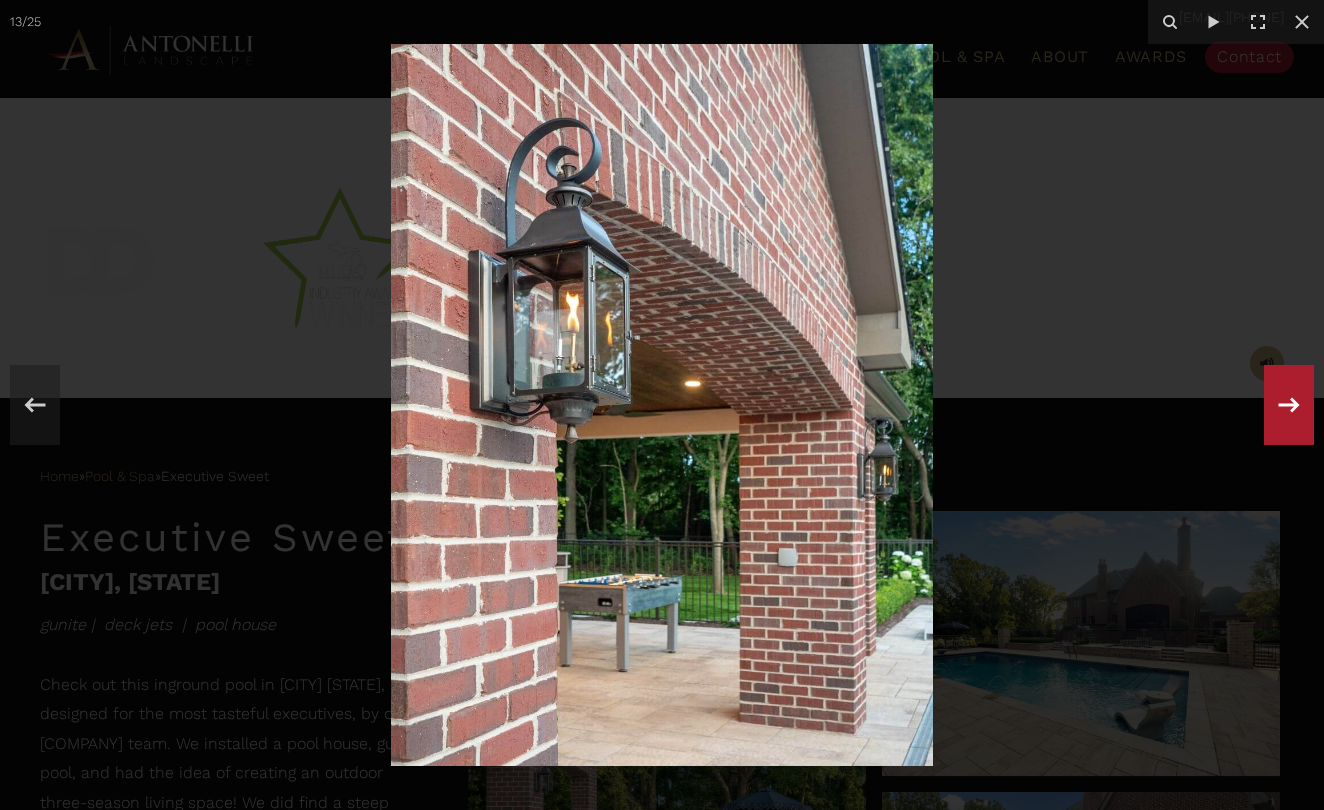 click at bounding box center [1289, 405] 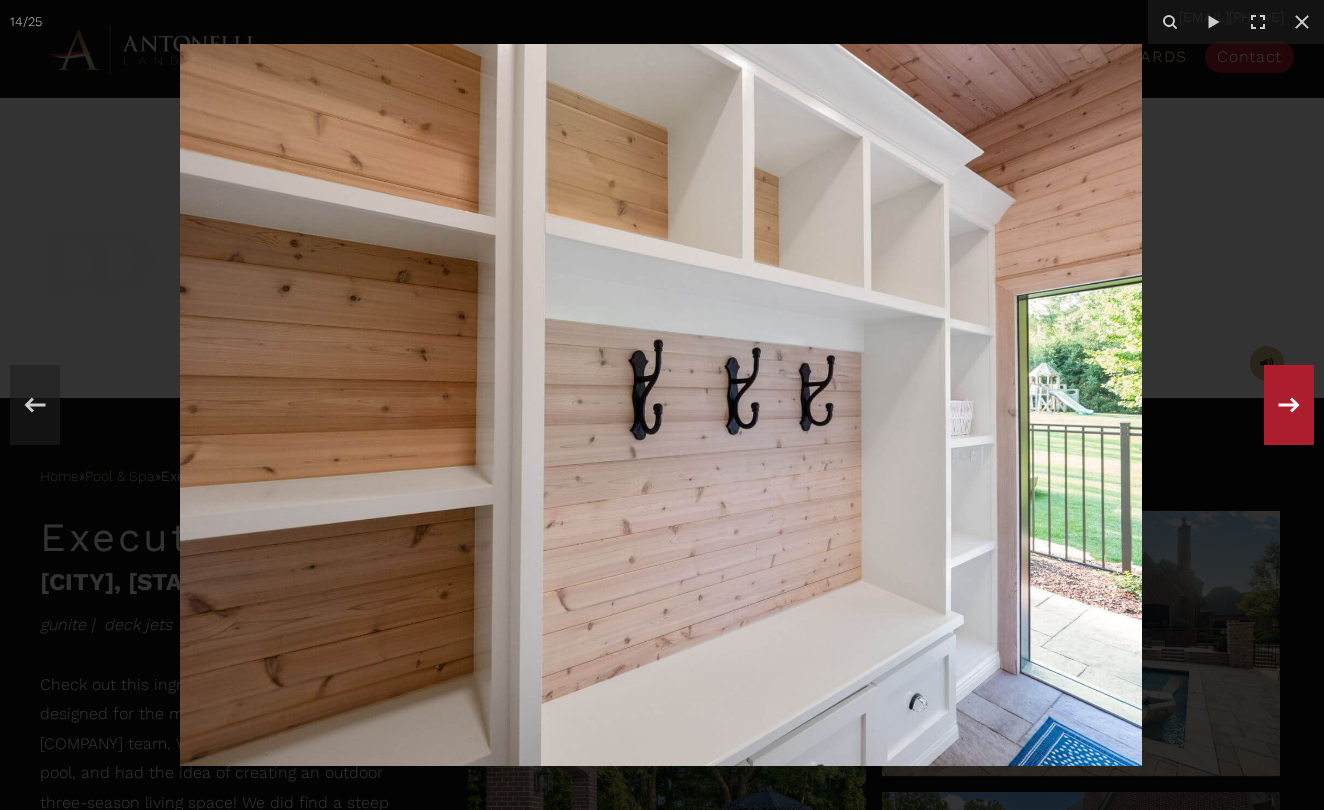 click at bounding box center (1289, 405) 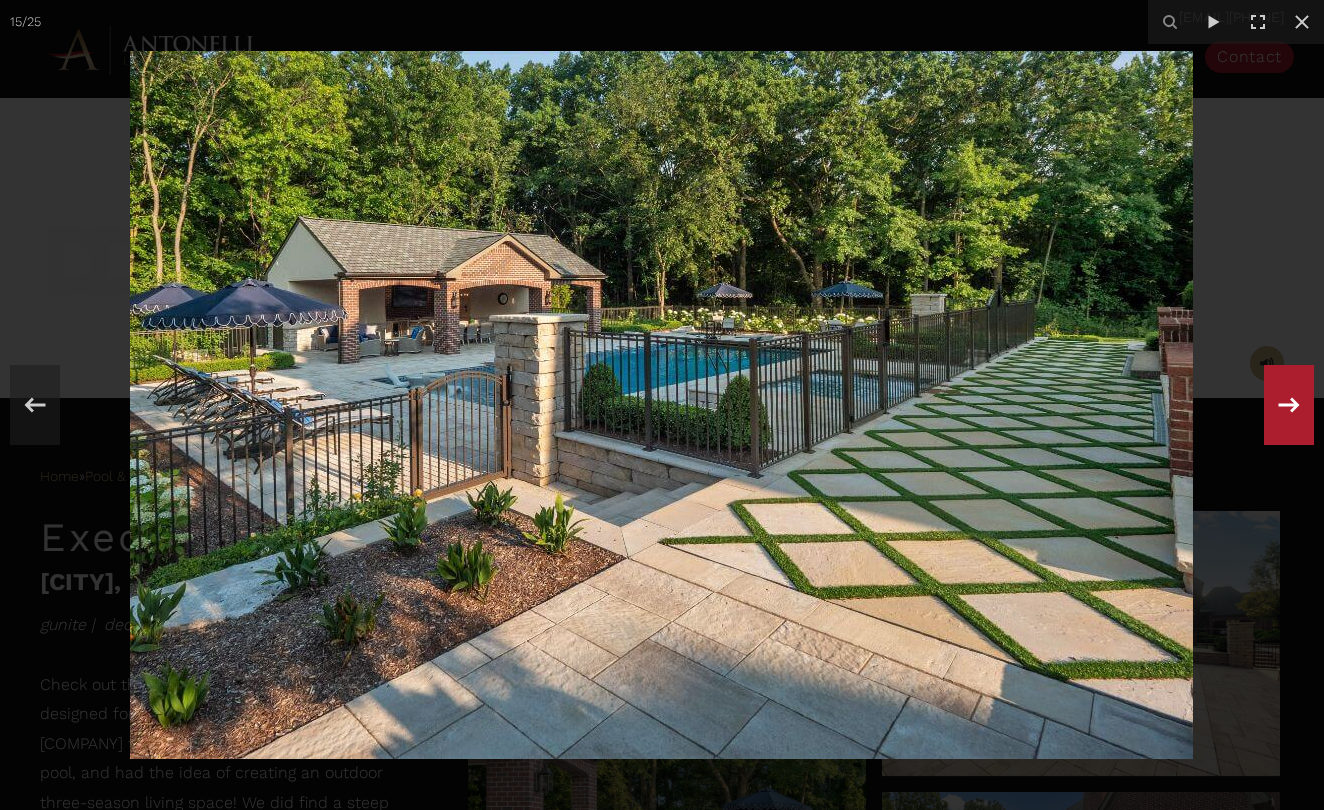 click at bounding box center (1289, 405) 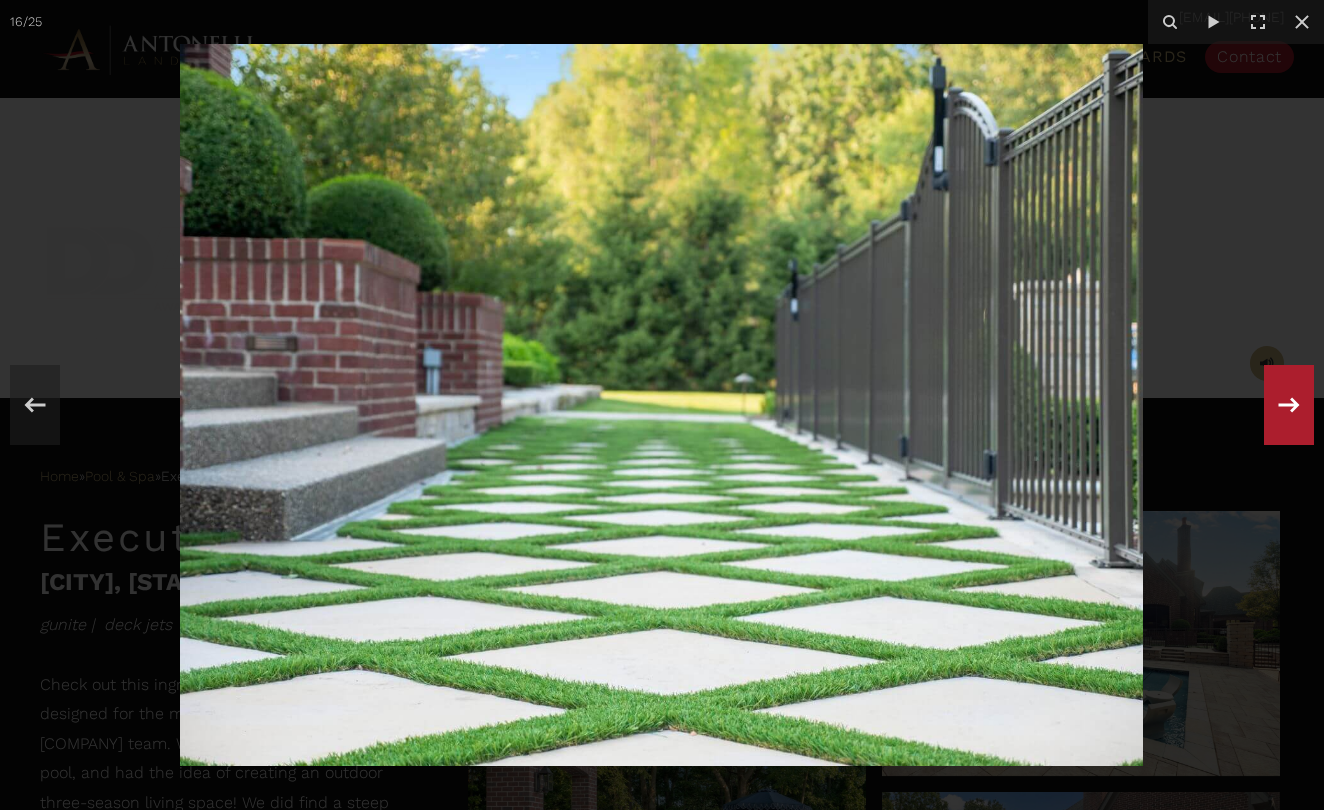 click at bounding box center (1289, 405) 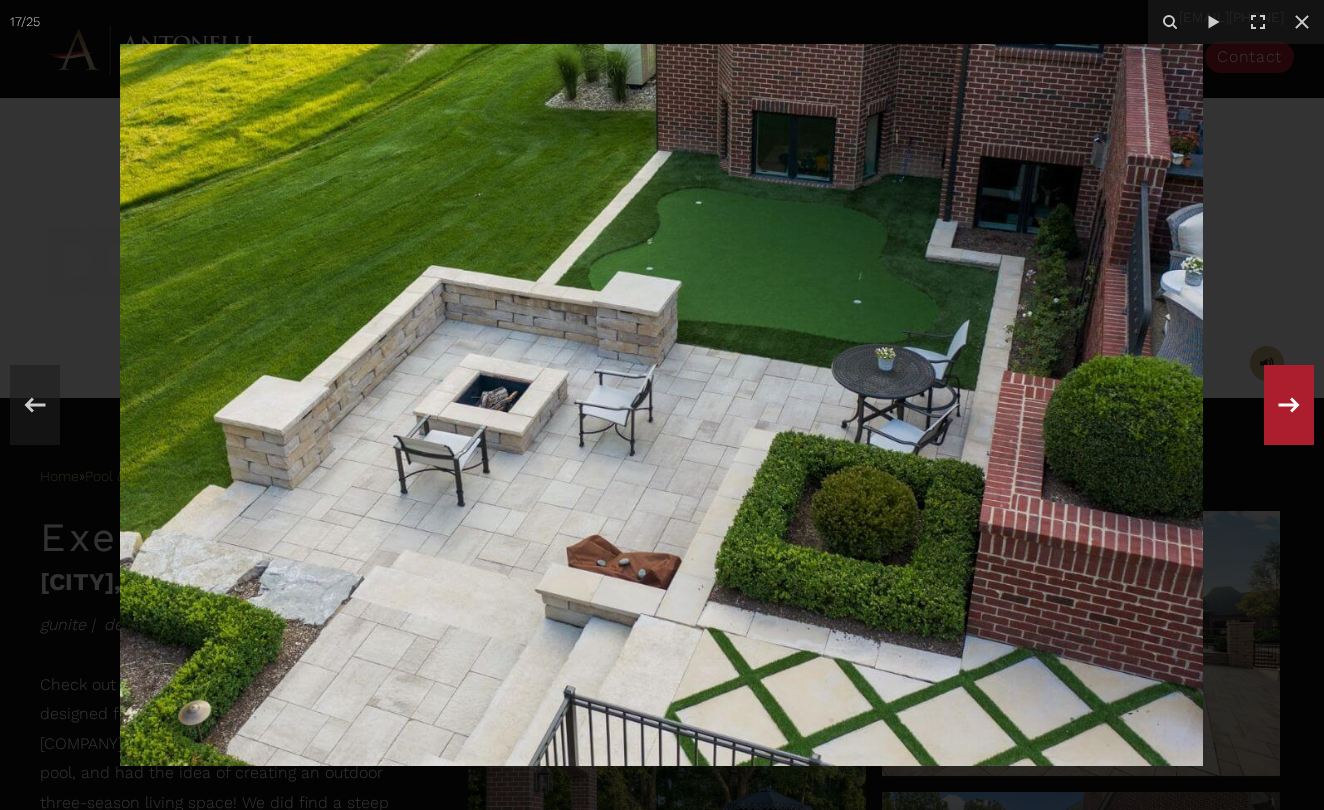 click at bounding box center [1289, 405] 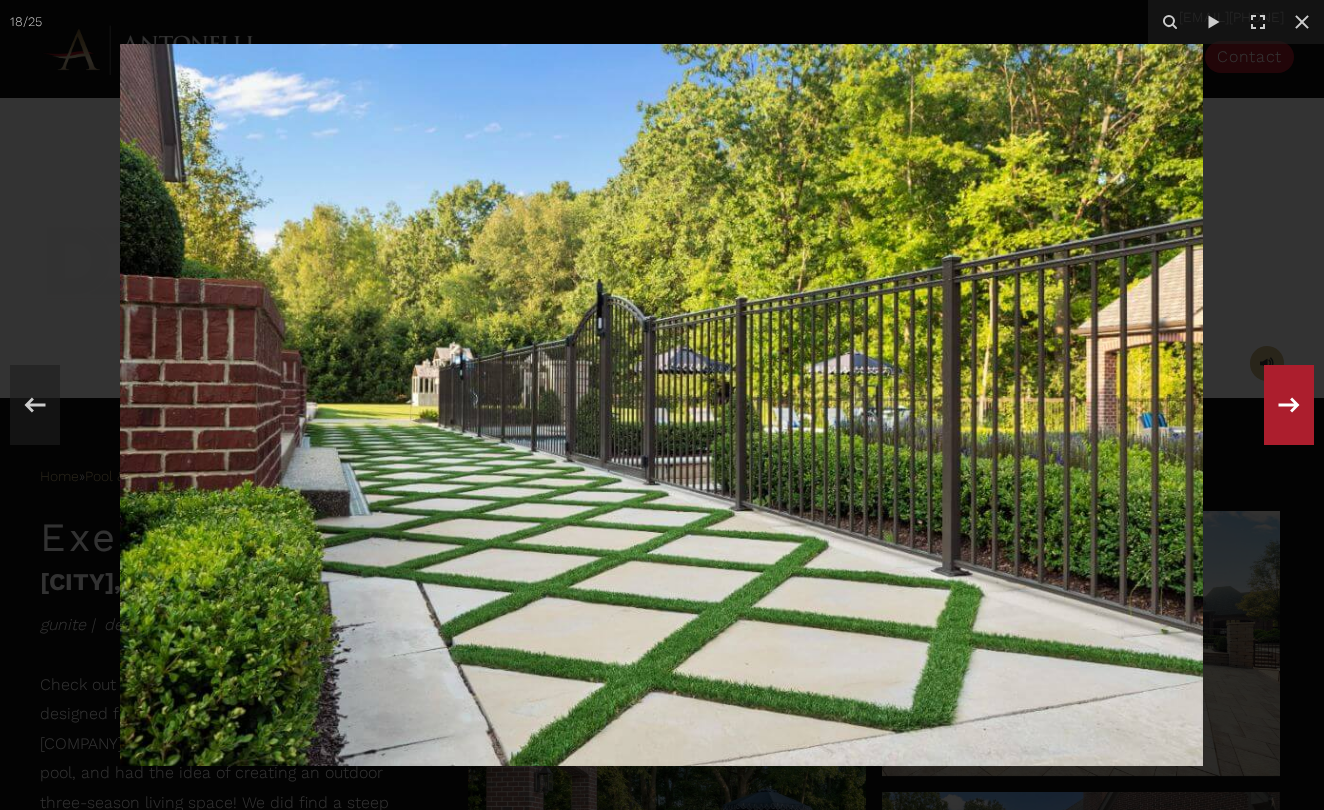 click at bounding box center (1289, 405) 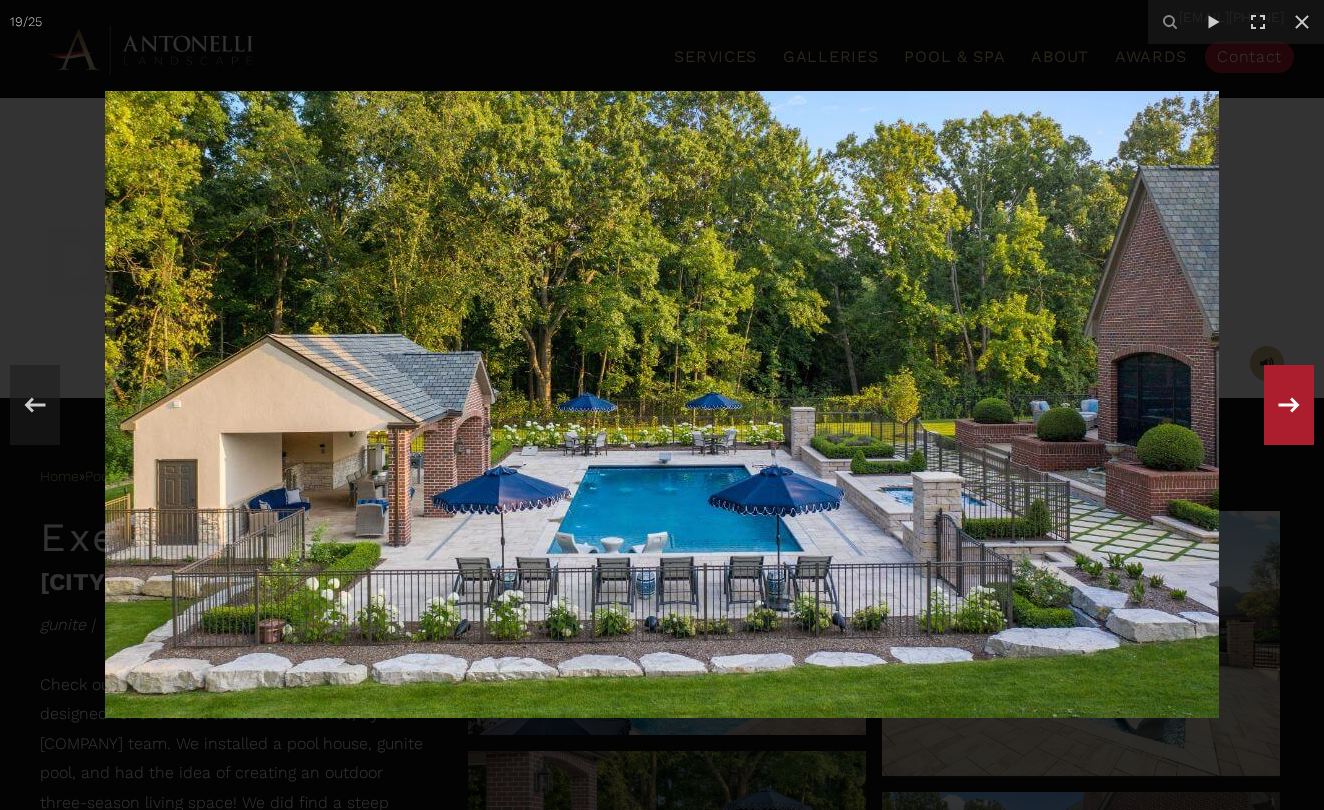 click at bounding box center [1289, 405] 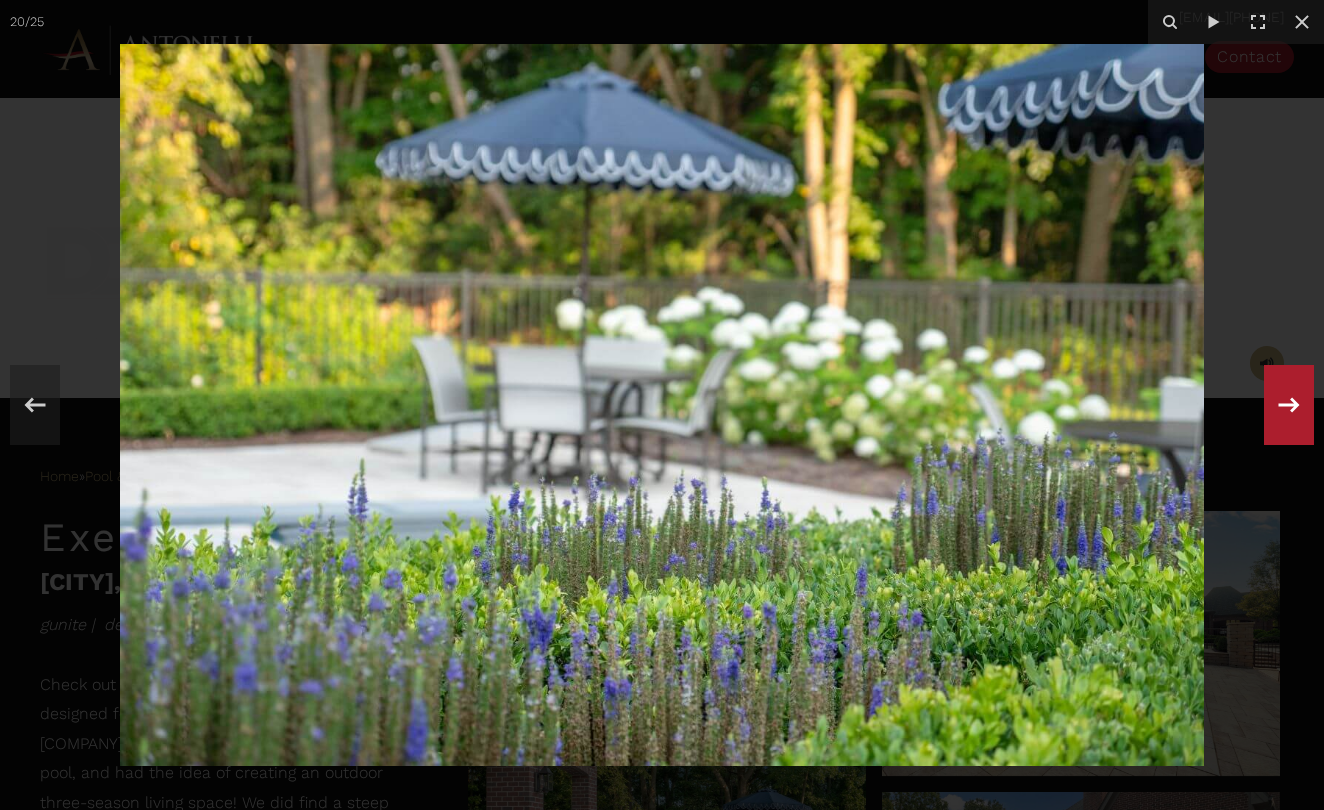 click at bounding box center (1289, 405) 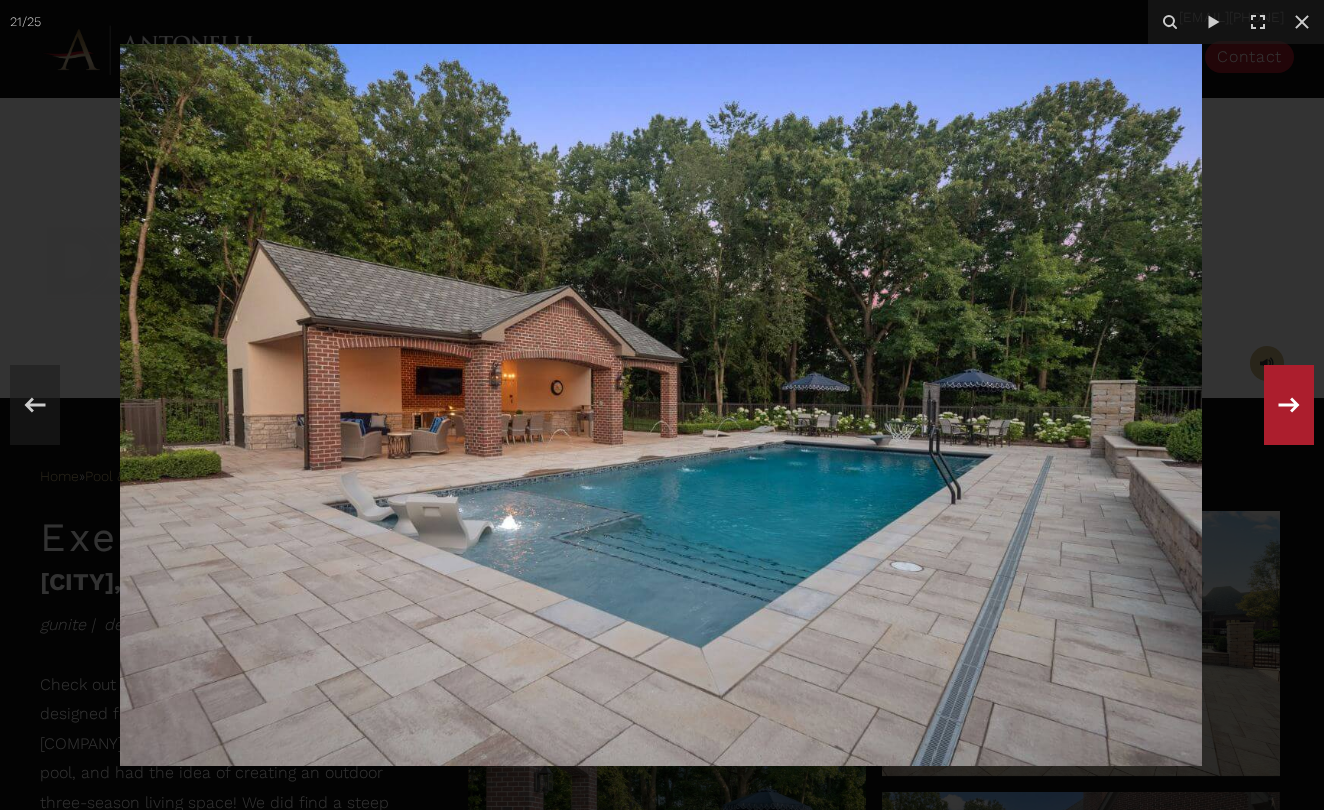 click at bounding box center [1289, 405] 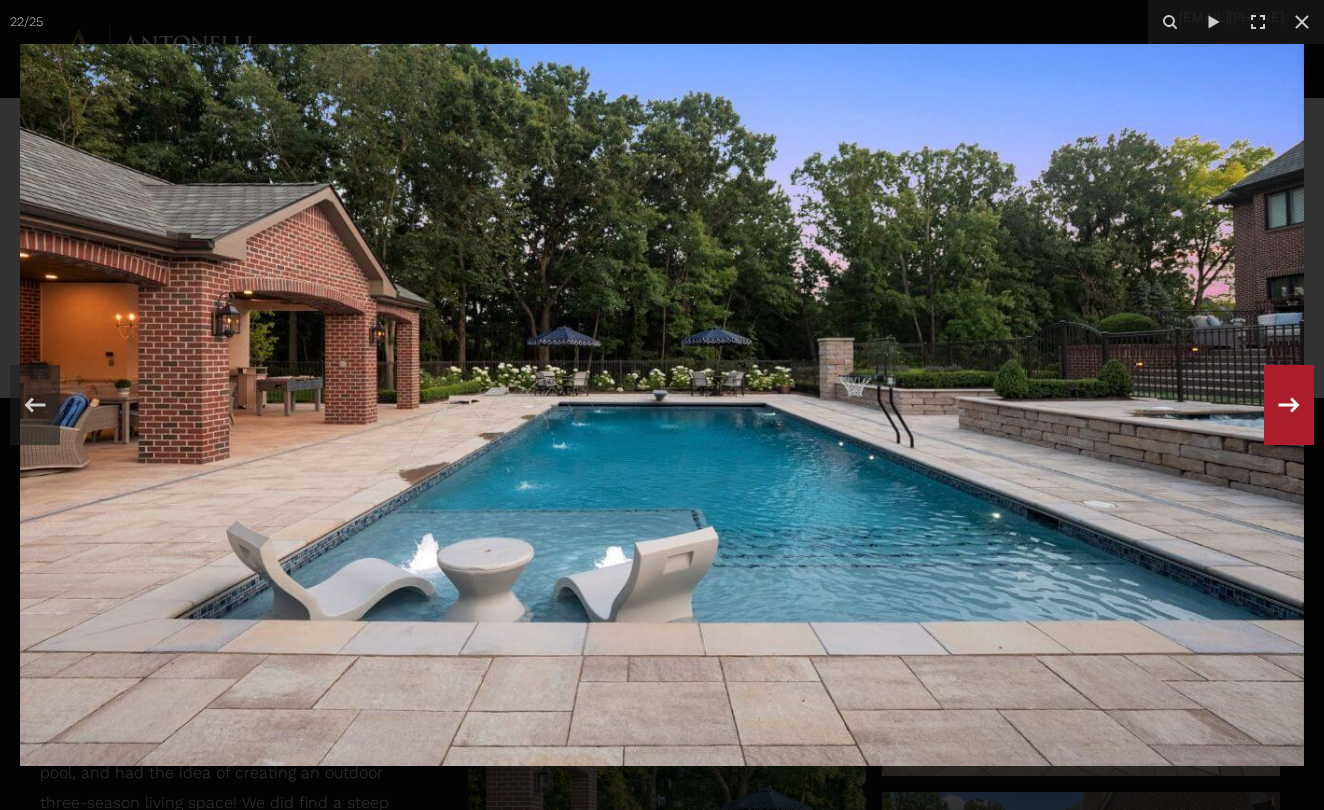 click at bounding box center (1289, 405) 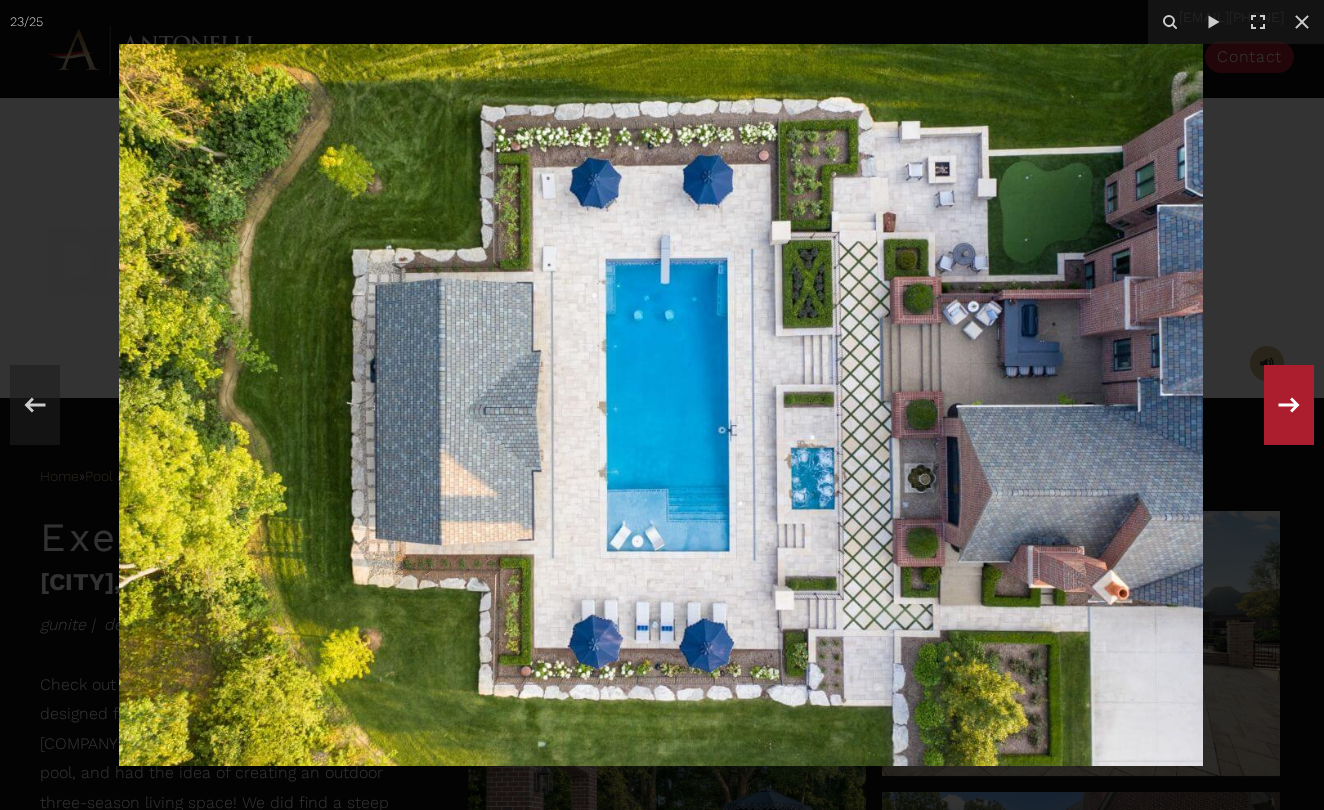 click at bounding box center [1289, 405] 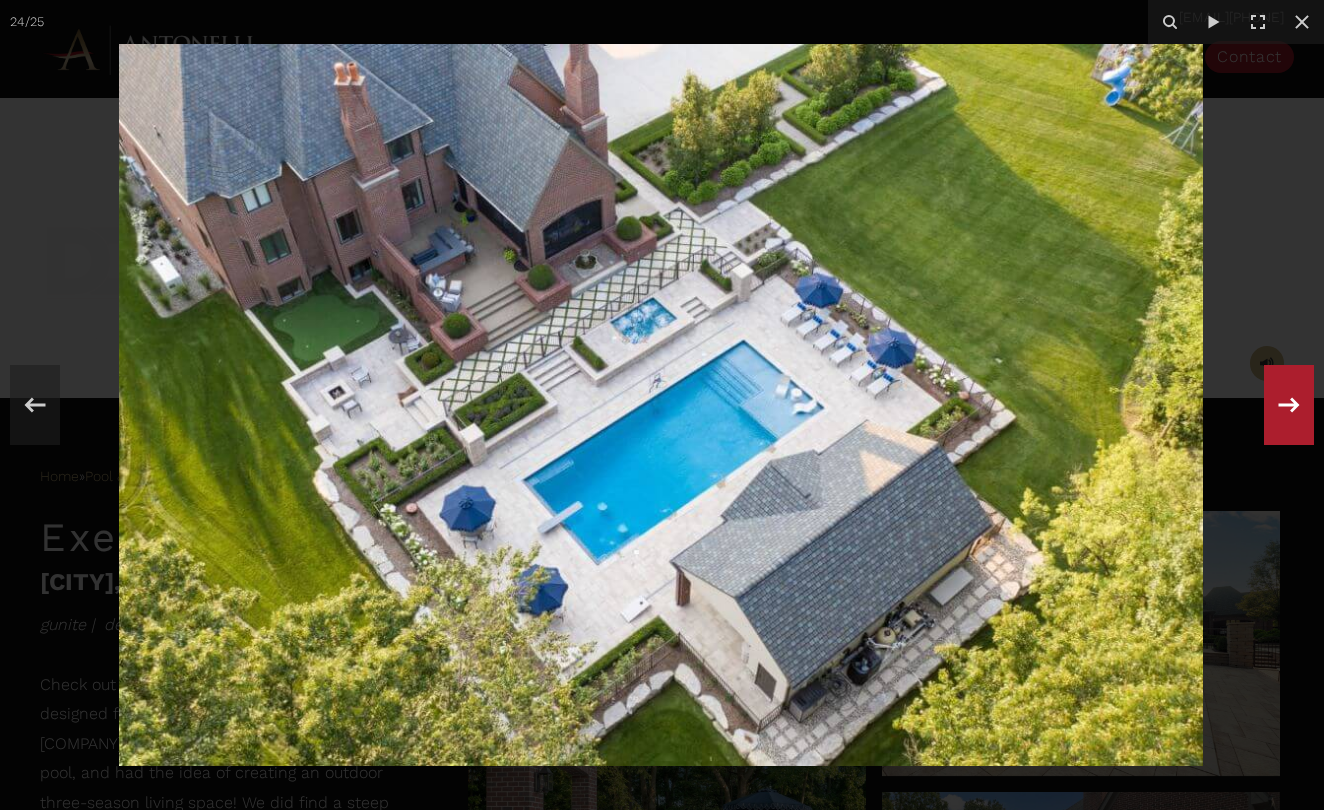 click at bounding box center (1289, 405) 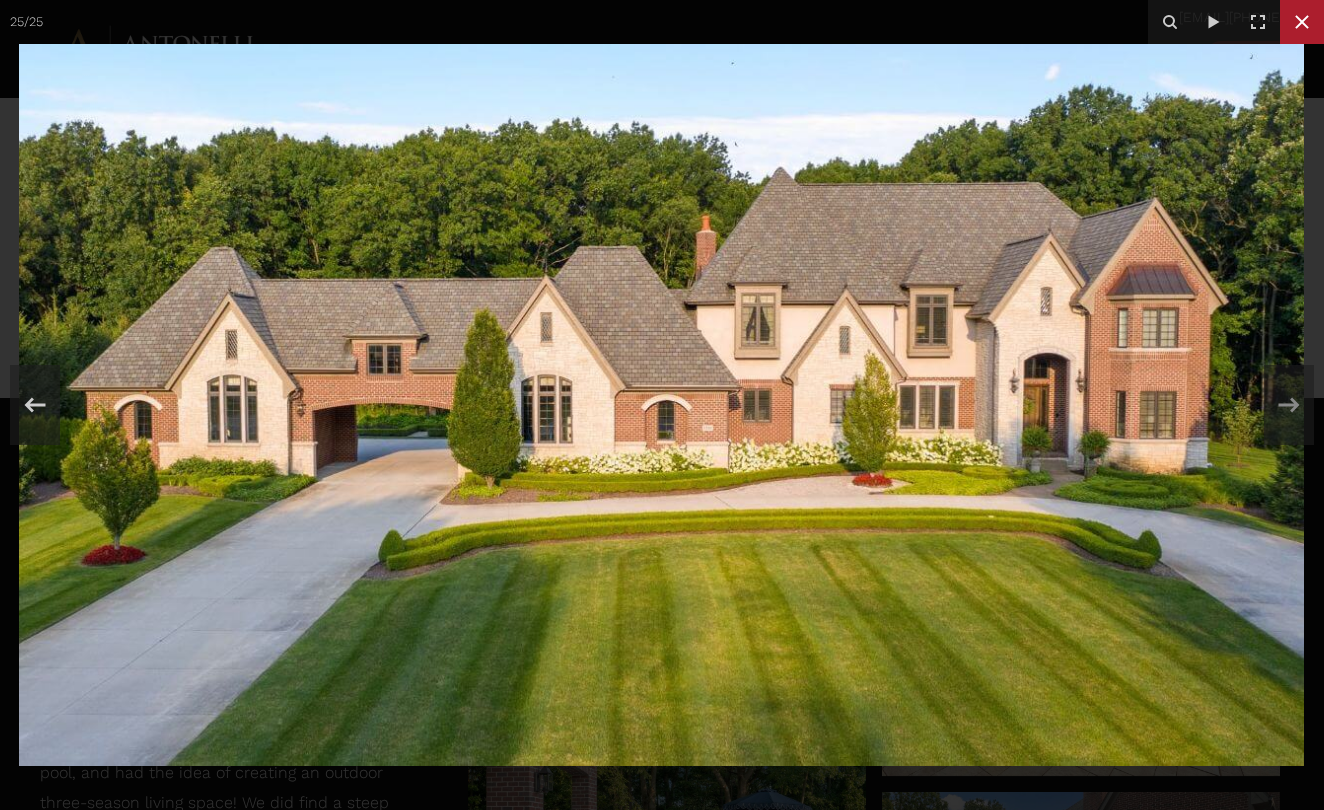 click at bounding box center [1302, 22] 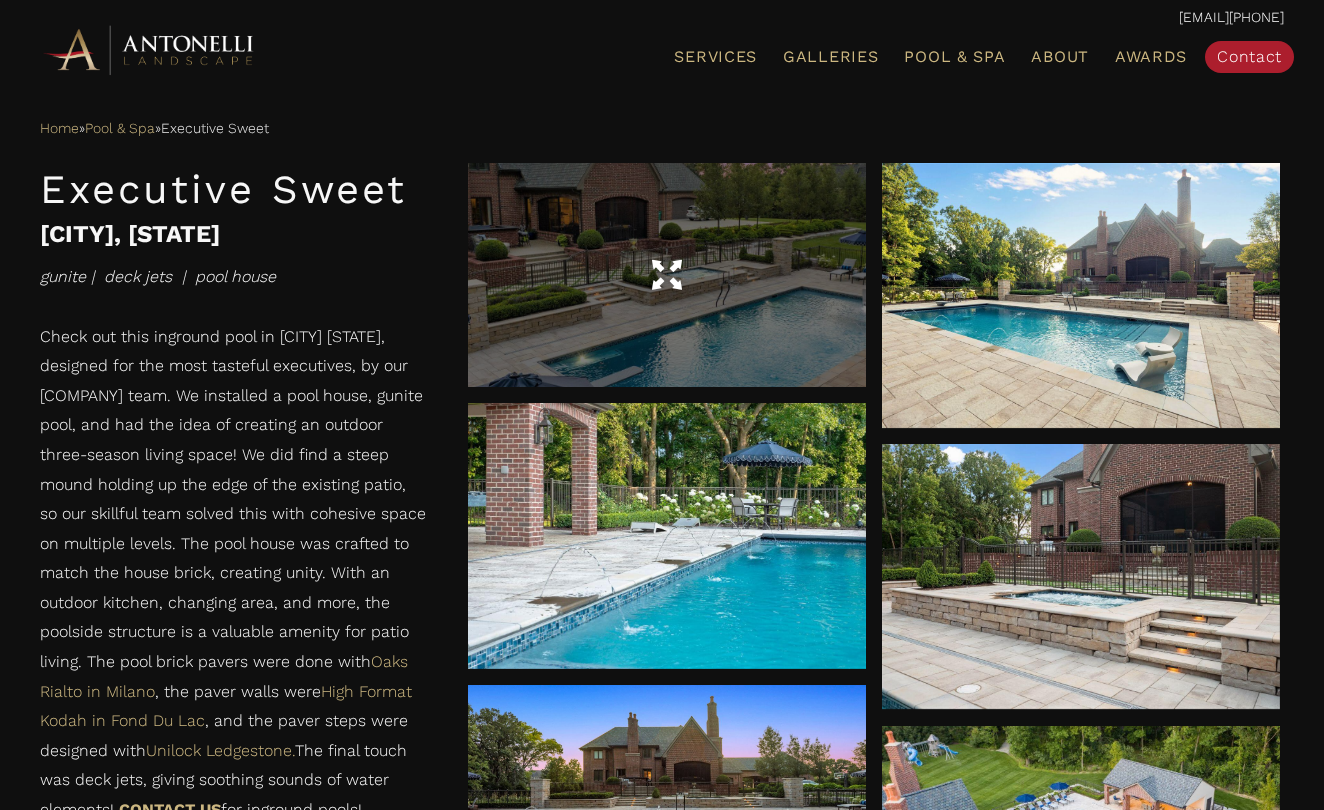 scroll, scrollTop: 1026, scrollLeft: 0, axis: vertical 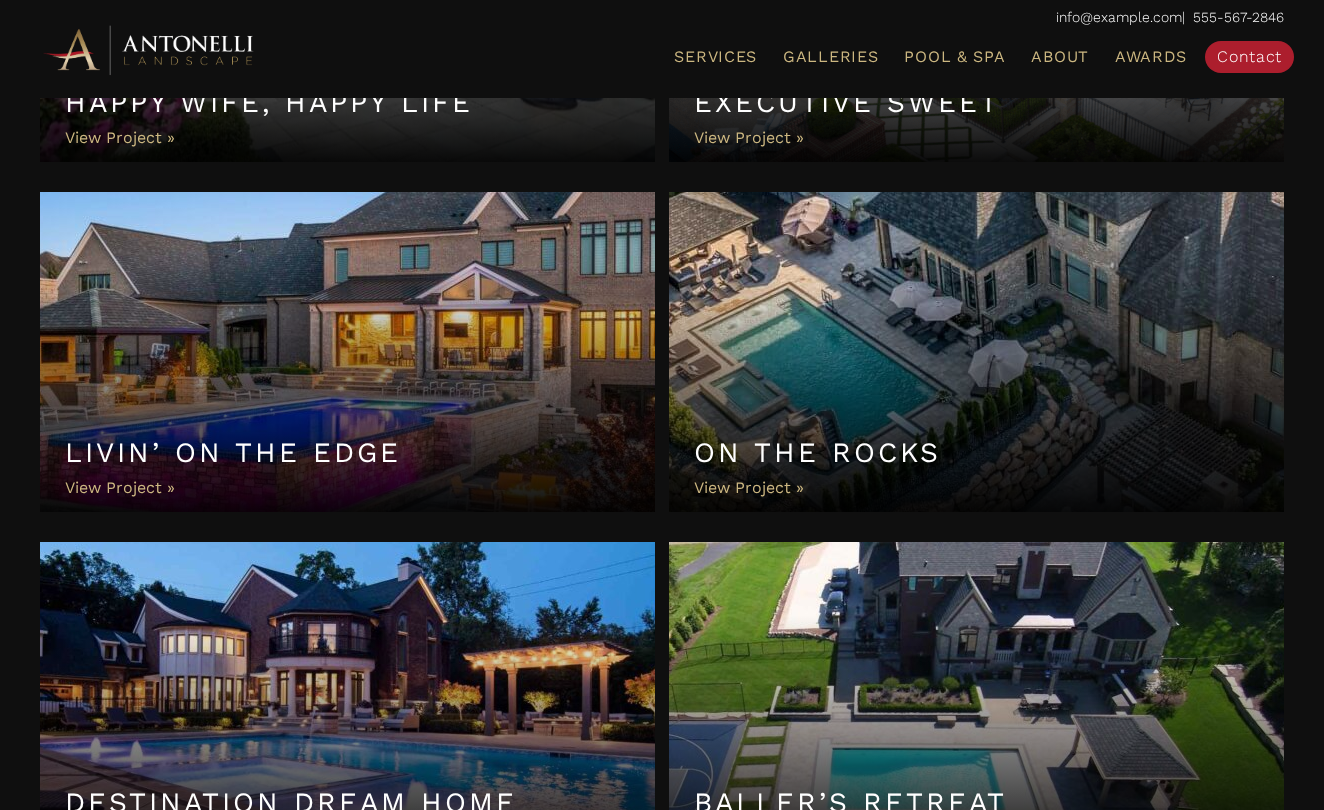 click on "On the Rocks" at bounding box center [976, 352] 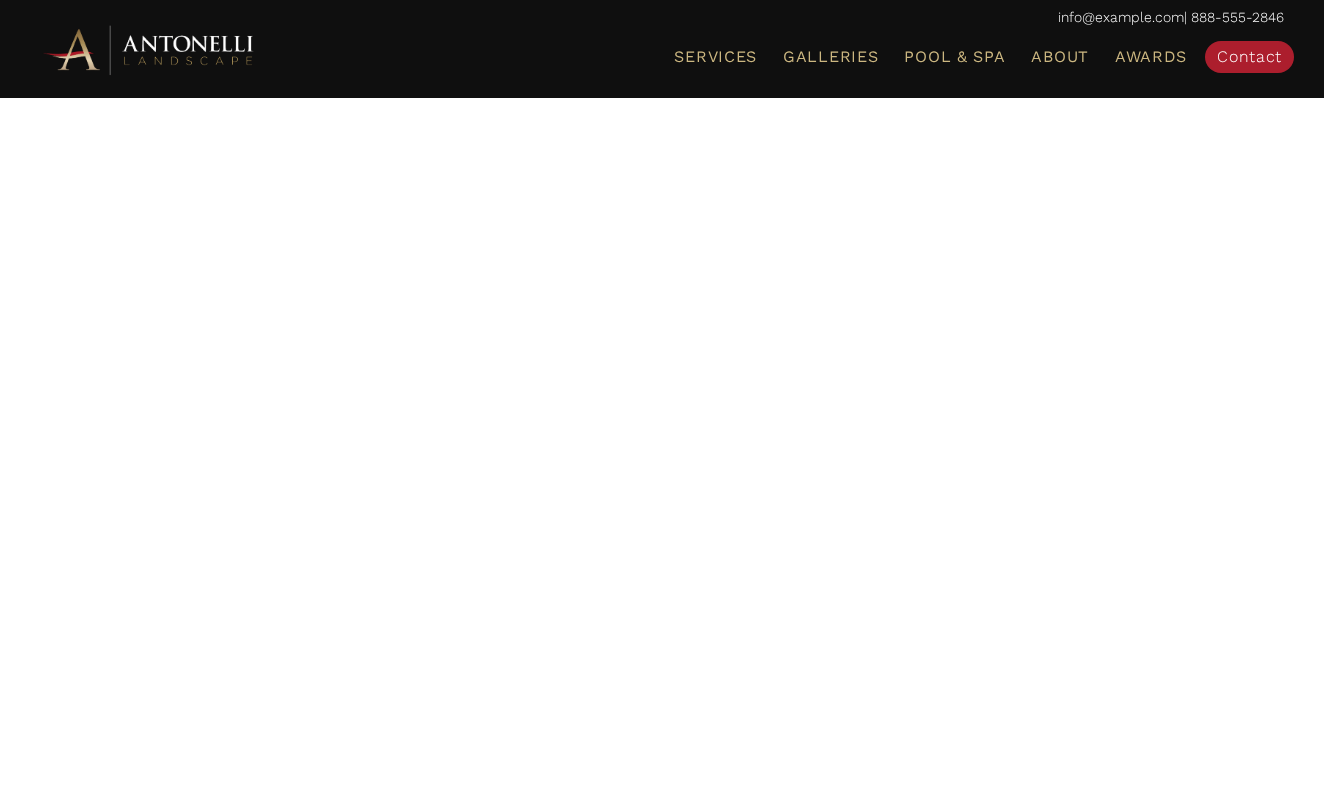 scroll, scrollTop: 0, scrollLeft: 0, axis: both 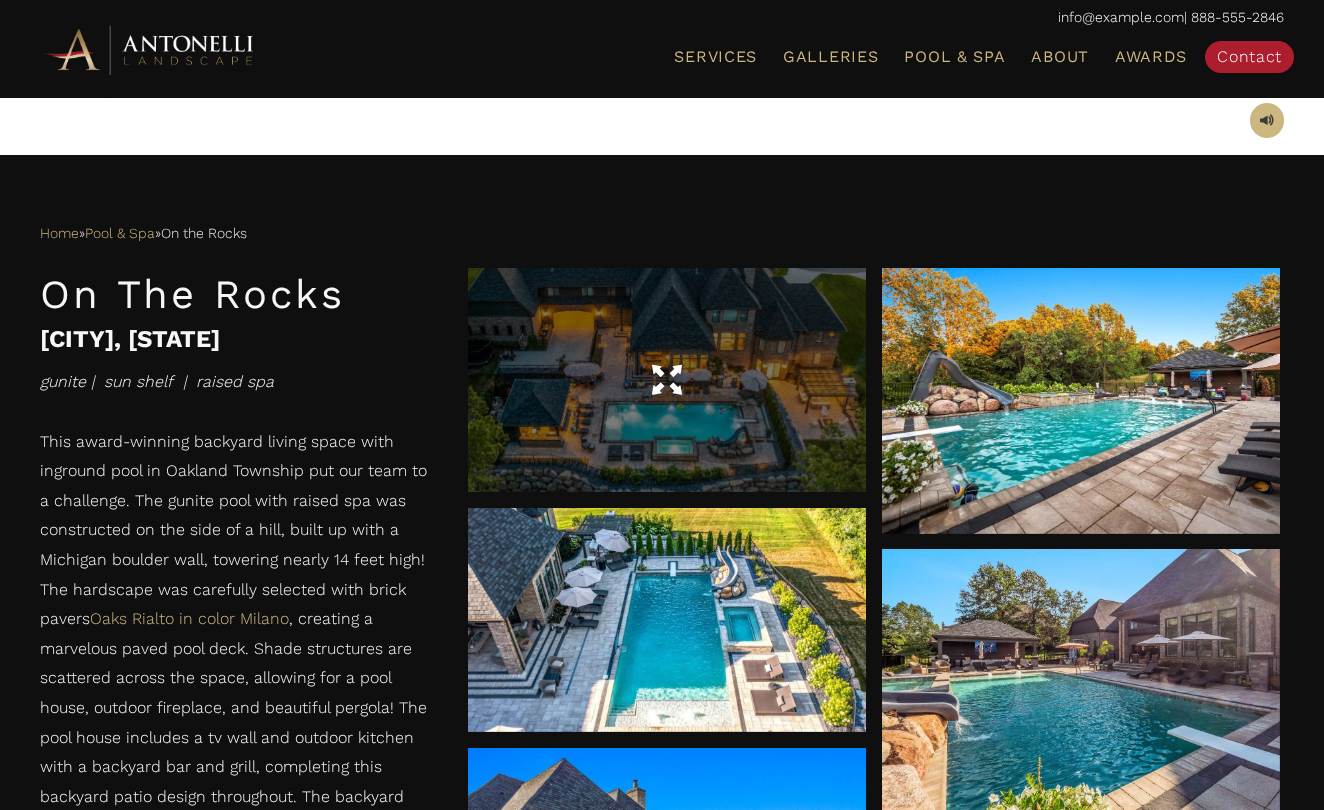 click at bounding box center (667, 380) 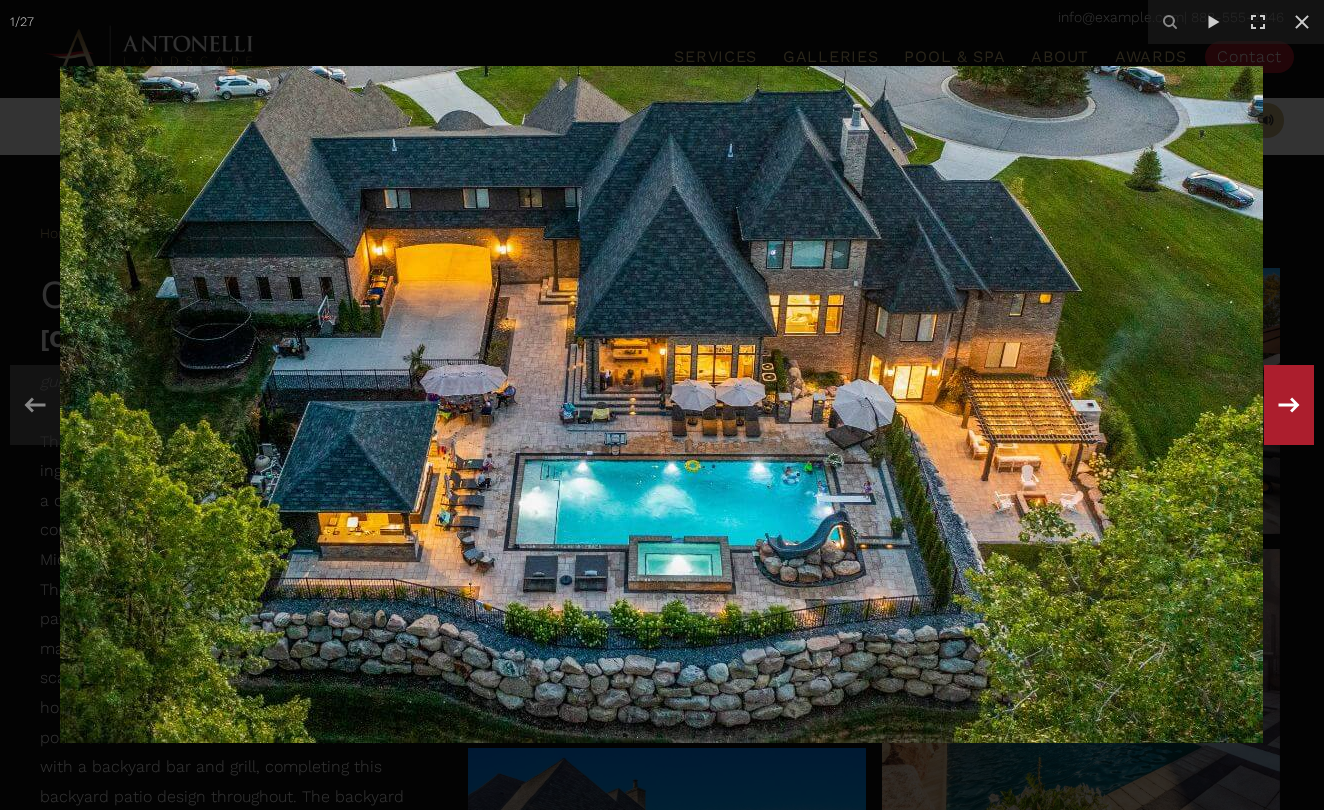 click at bounding box center [1289, 405] 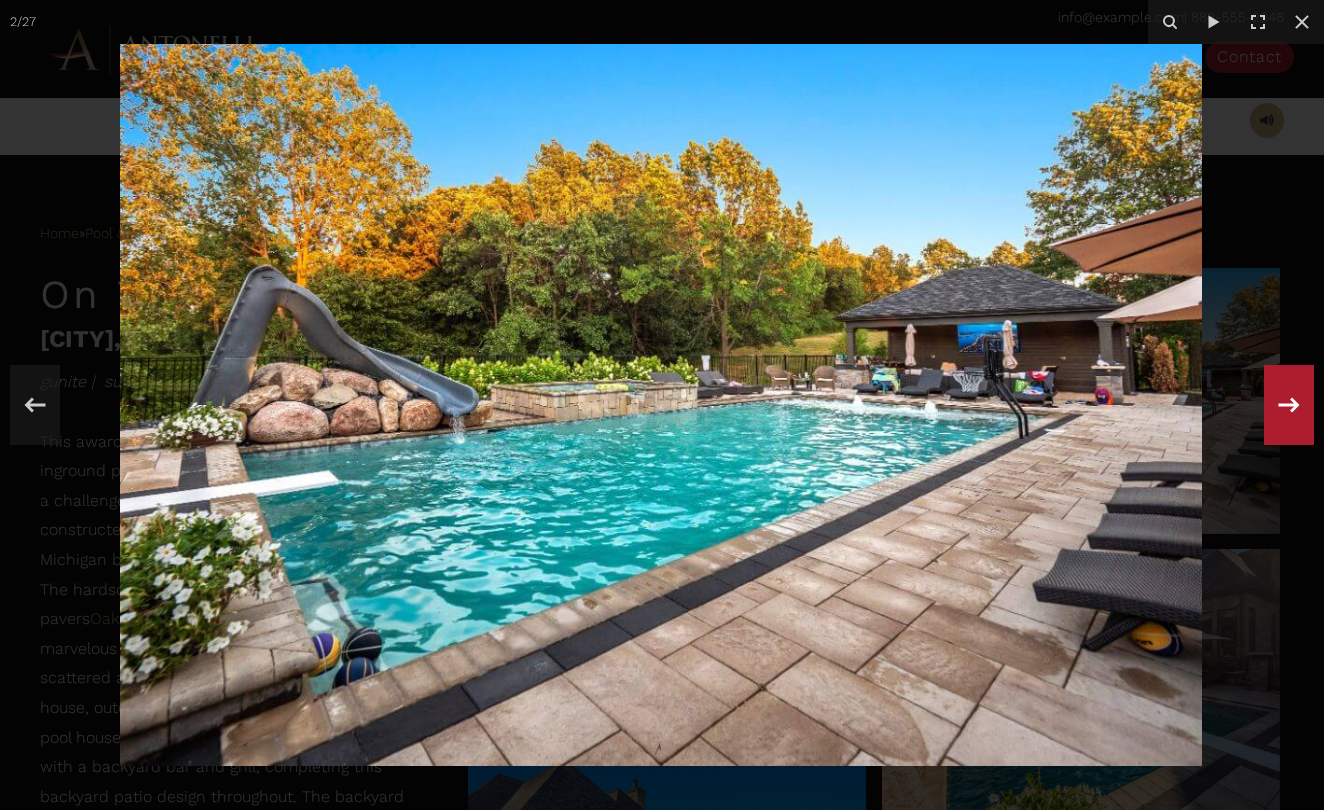 click at bounding box center [1289, 405] 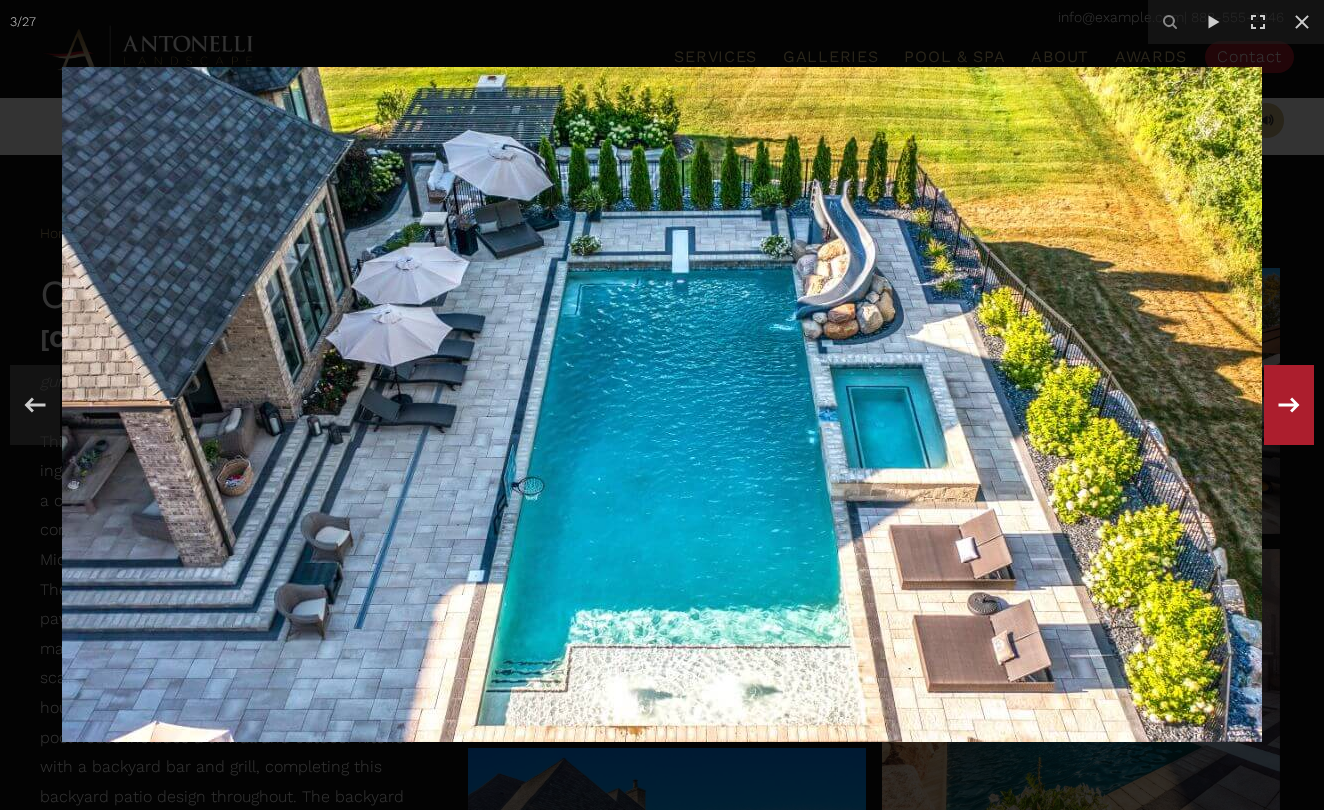 click at bounding box center [1289, 405] 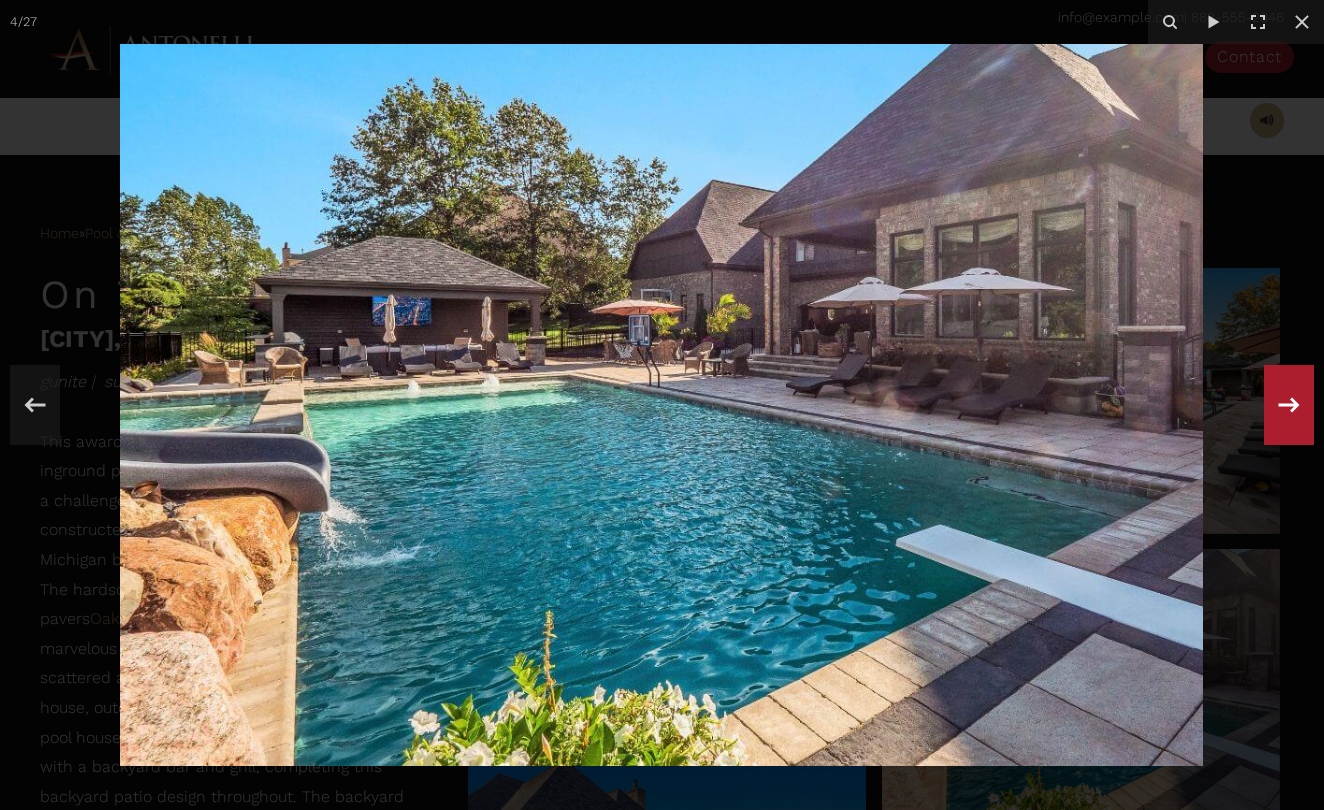 click at bounding box center [1289, 405] 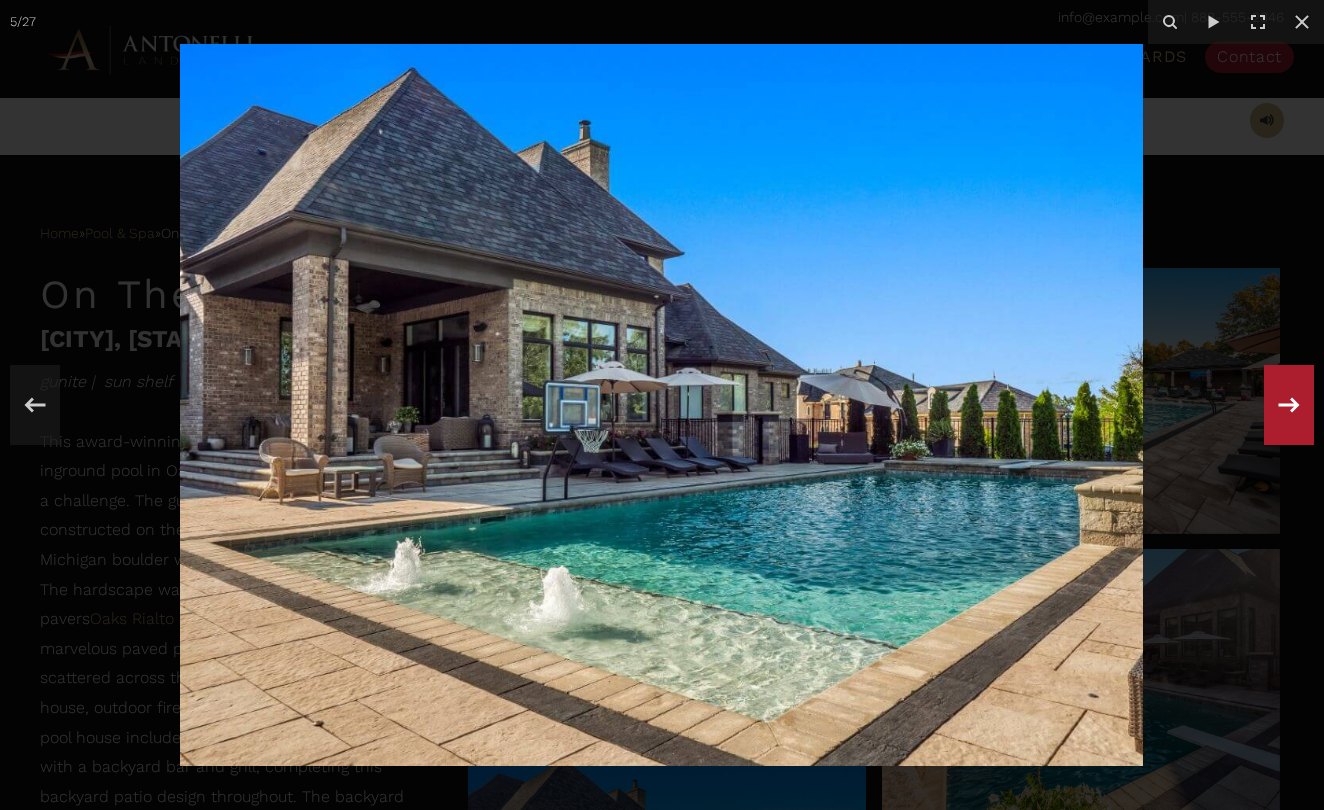 click at bounding box center [1289, 405] 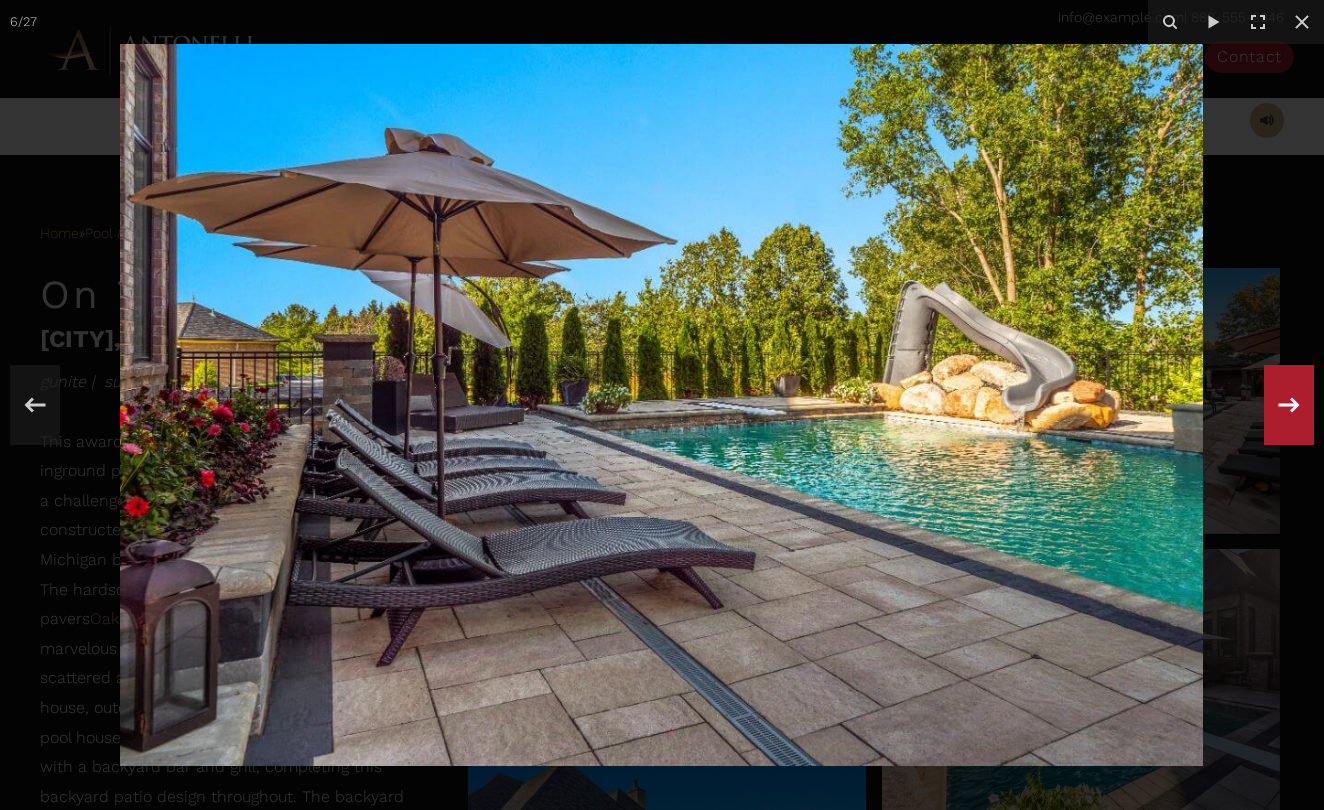 click at bounding box center (1289, 405) 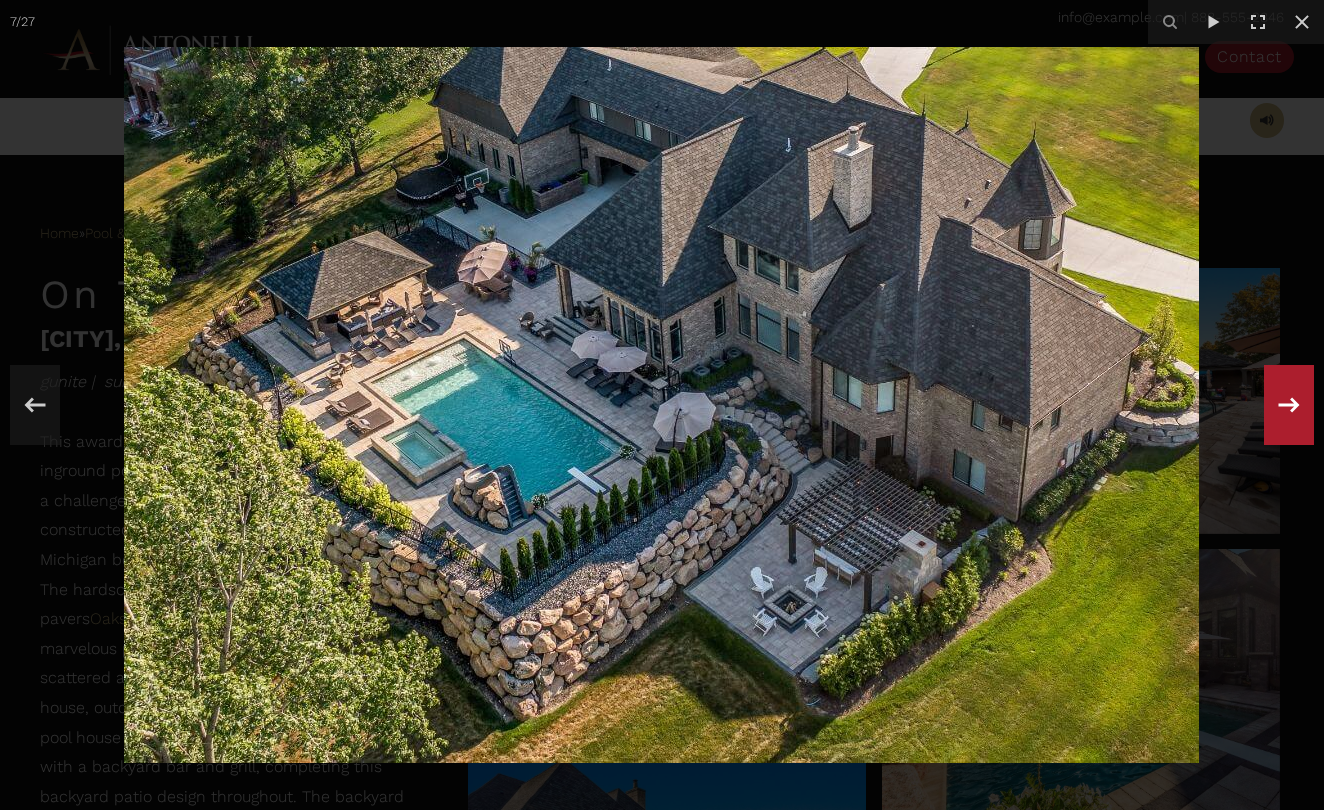 click at bounding box center [1289, 405] 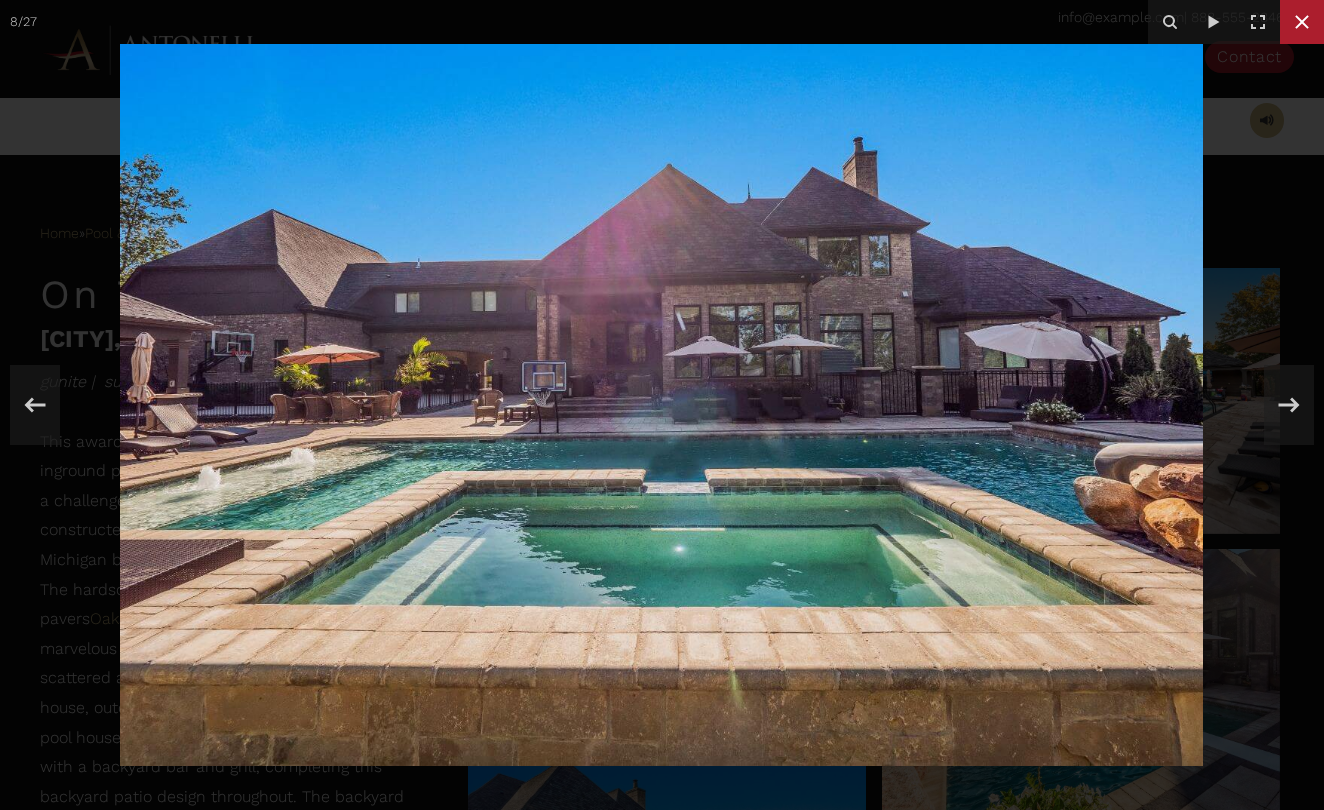 click at bounding box center (1302, 22) 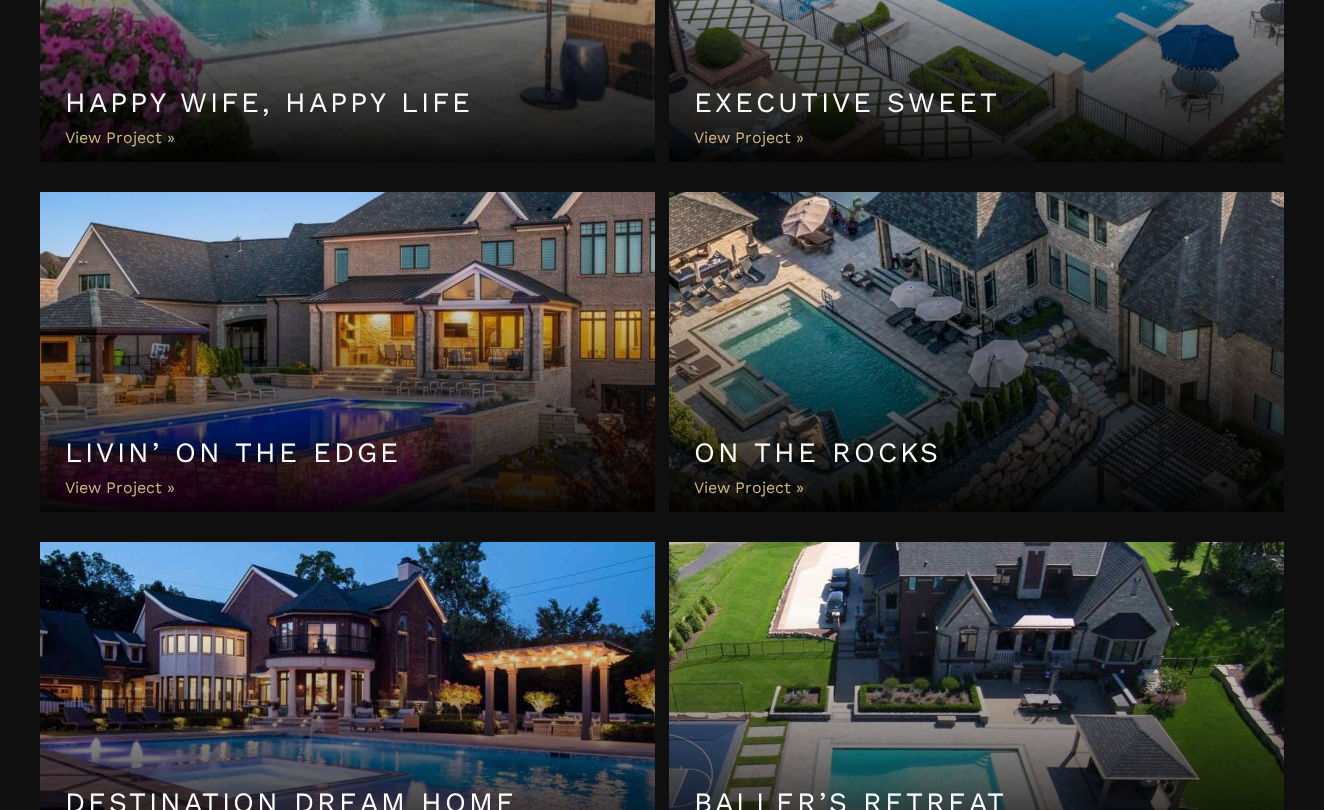 scroll, scrollTop: 0, scrollLeft: 0, axis: both 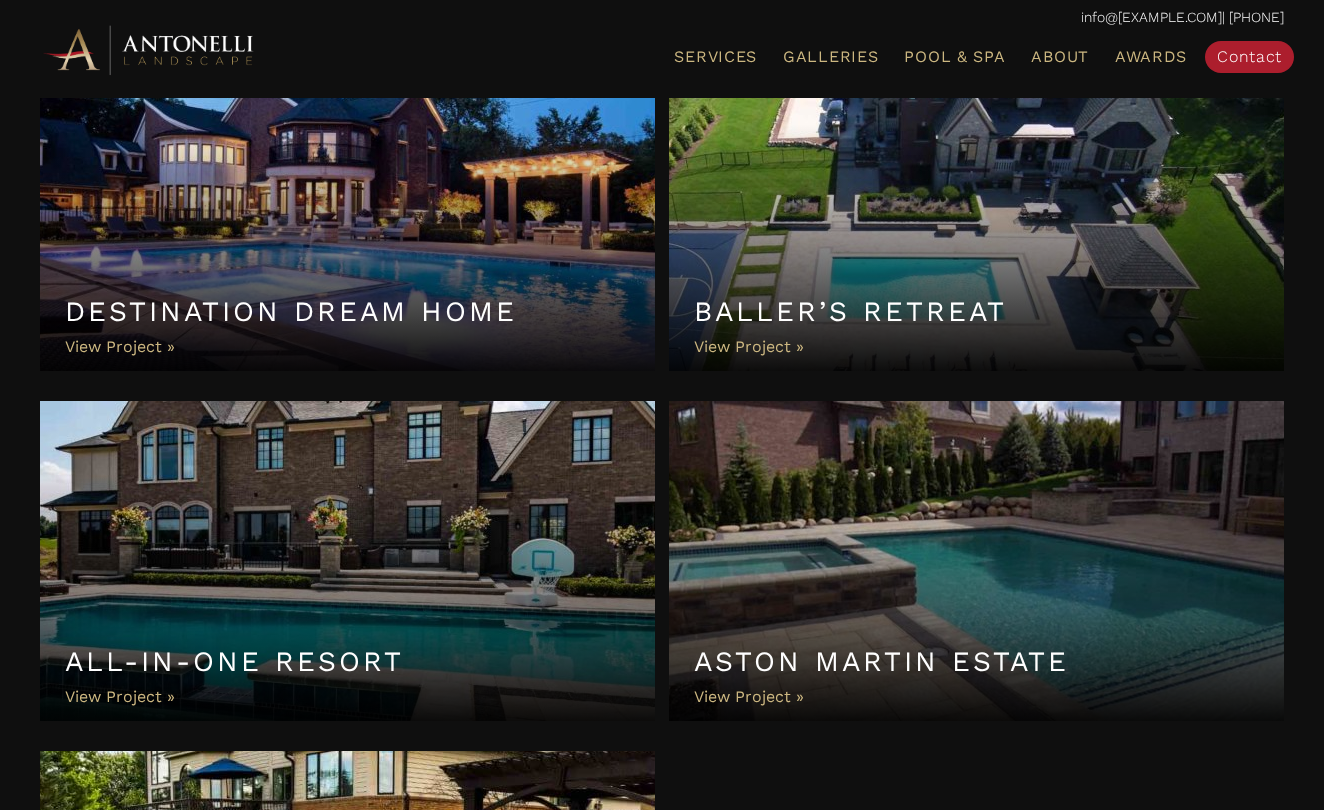 click on "Baller’s Retreat" at bounding box center [976, 211] 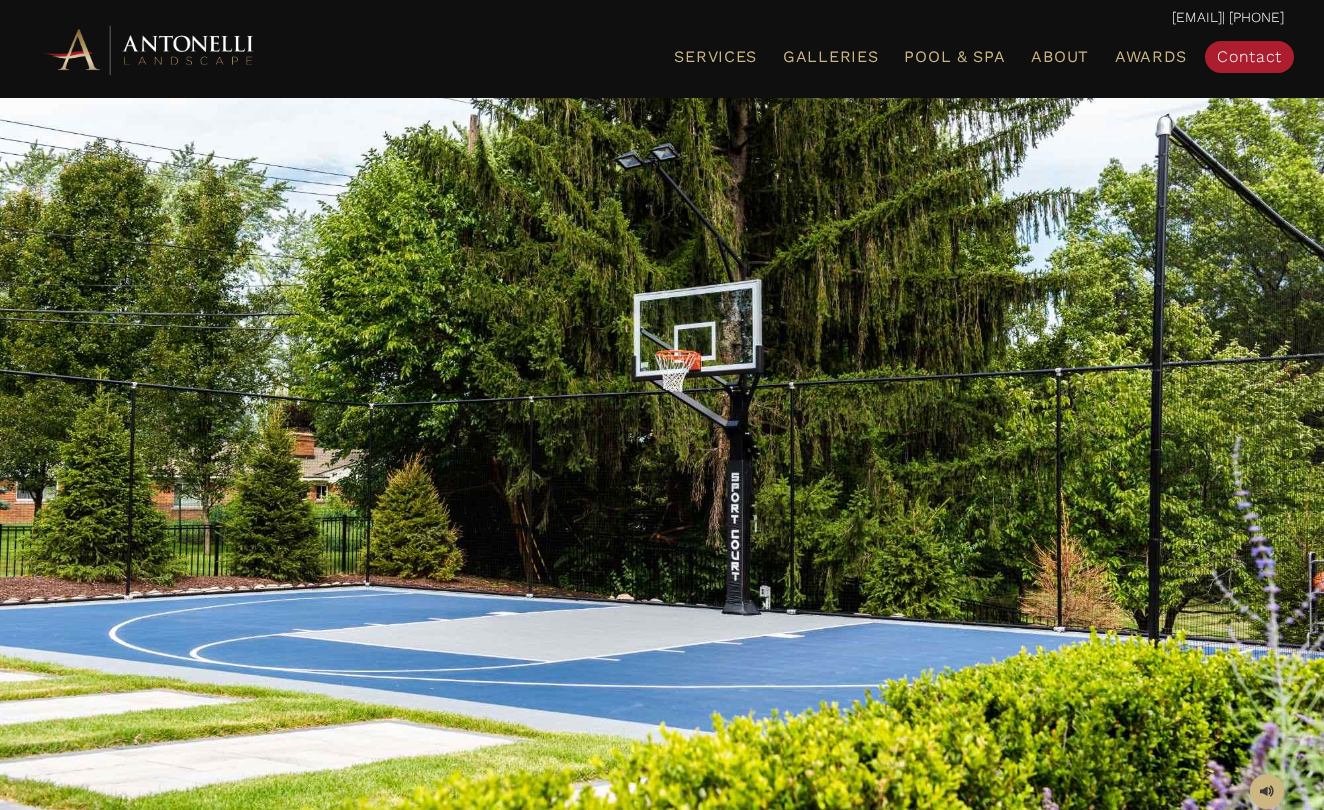 scroll, scrollTop: 0, scrollLeft: 0, axis: both 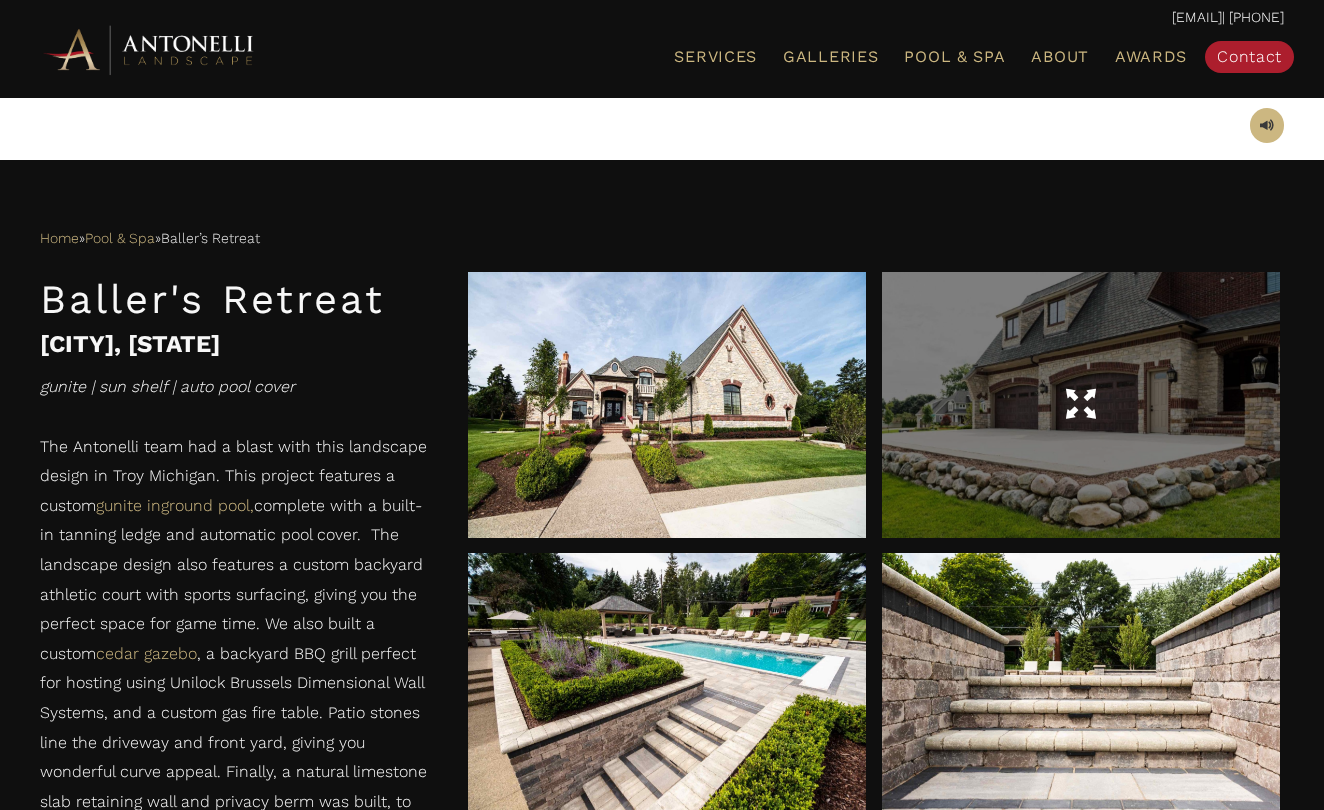 click at bounding box center [1081, 405] 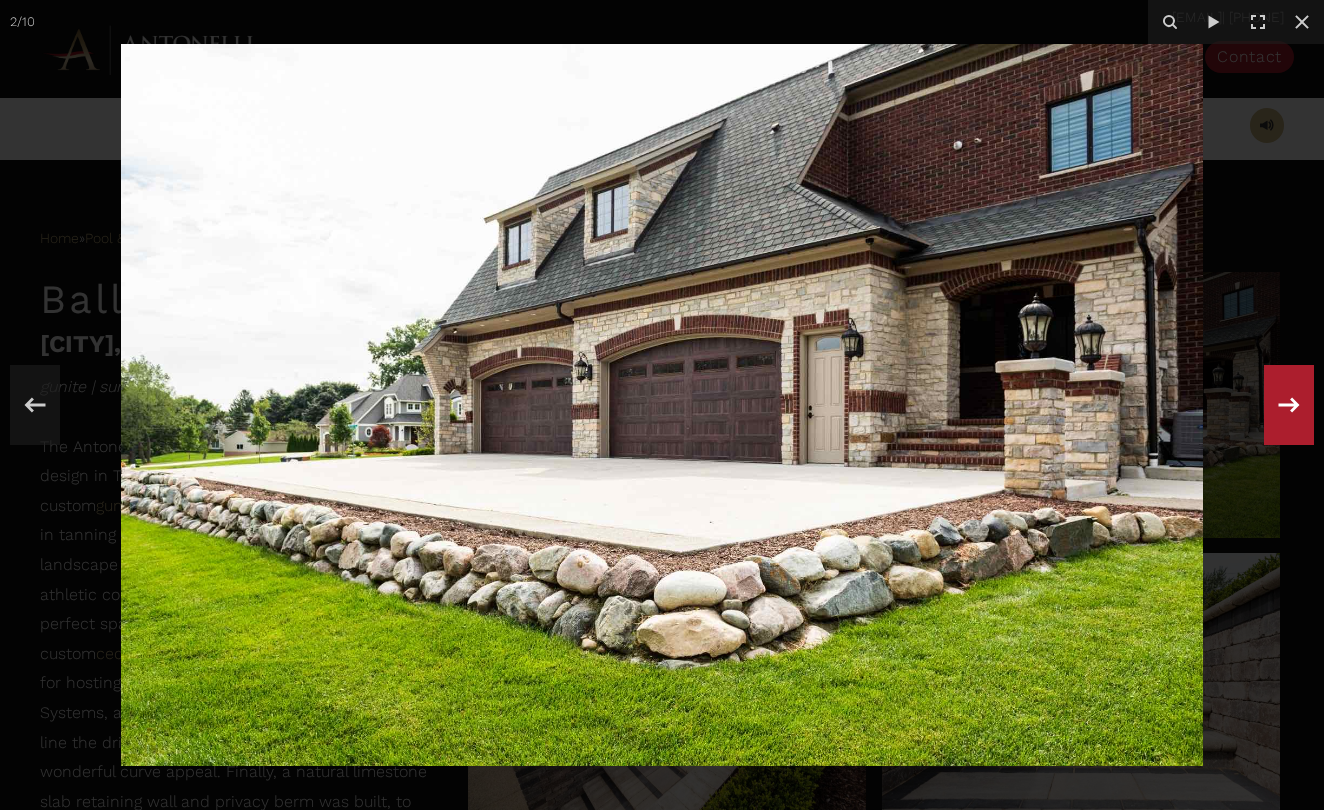 click at bounding box center [1289, 405] 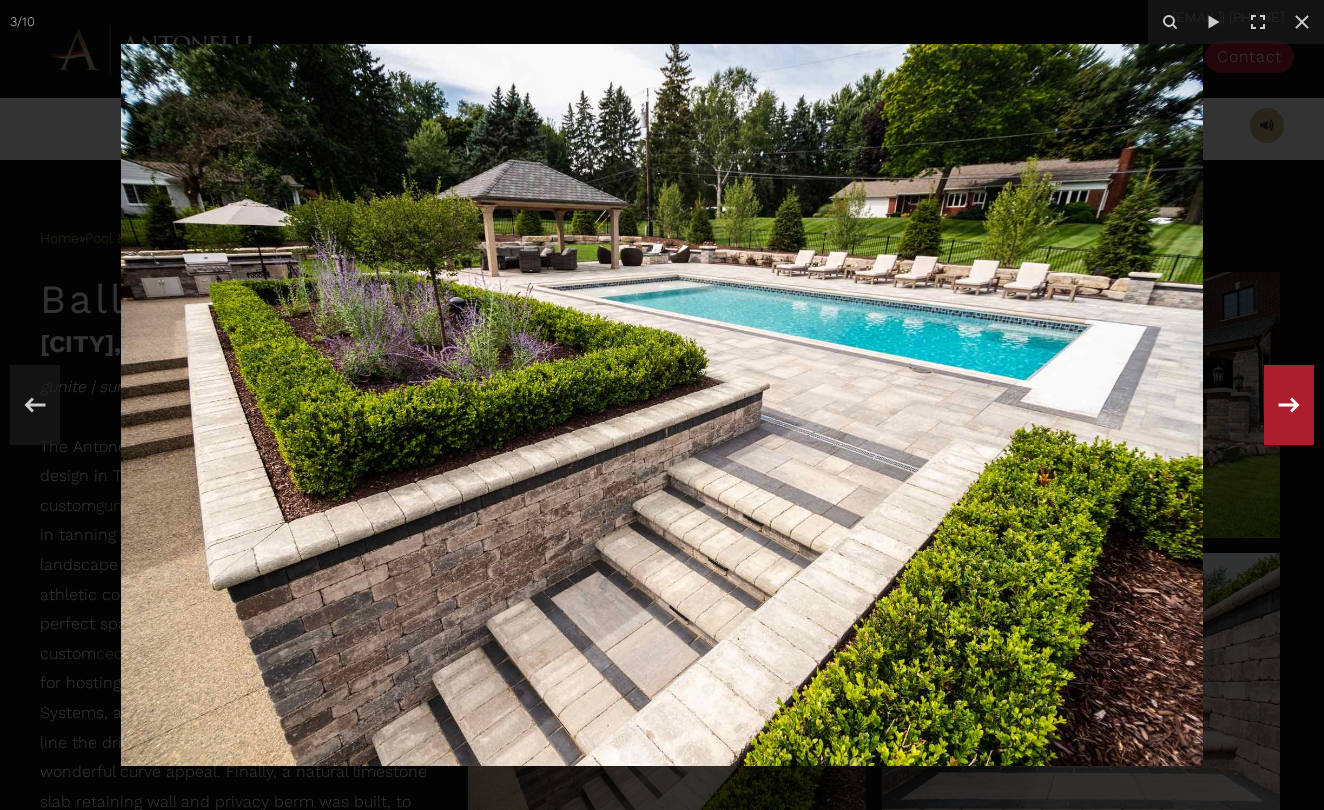 click at bounding box center [1289, 405] 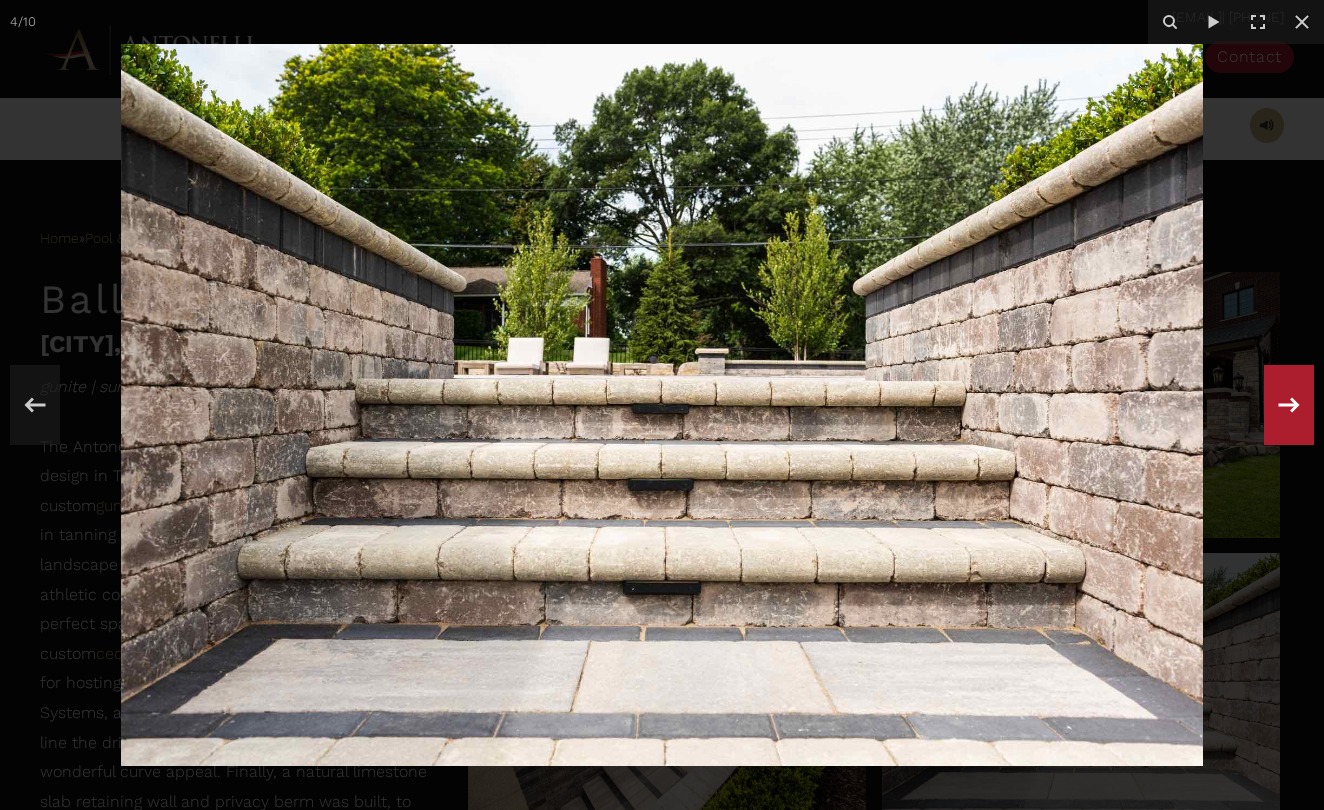 click at bounding box center (1289, 405) 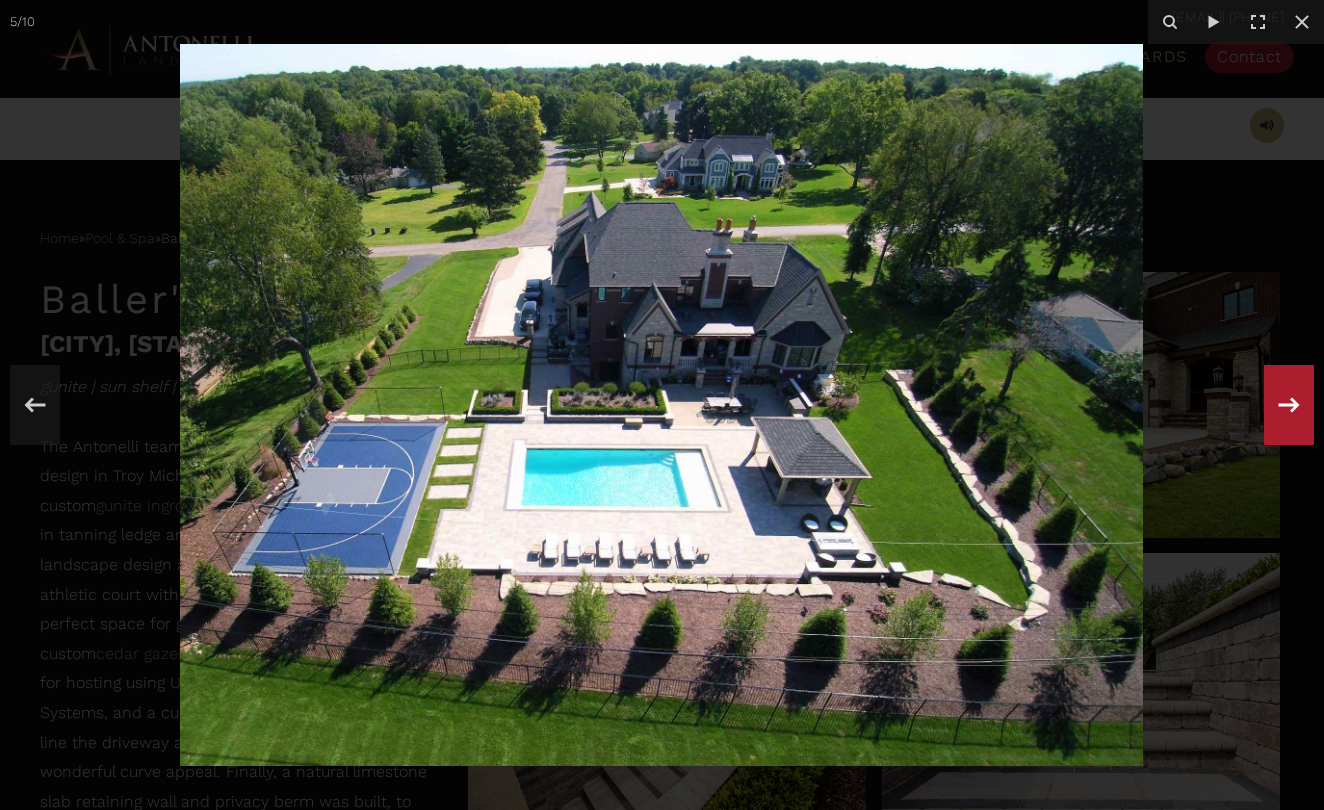 click at bounding box center (1289, 405) 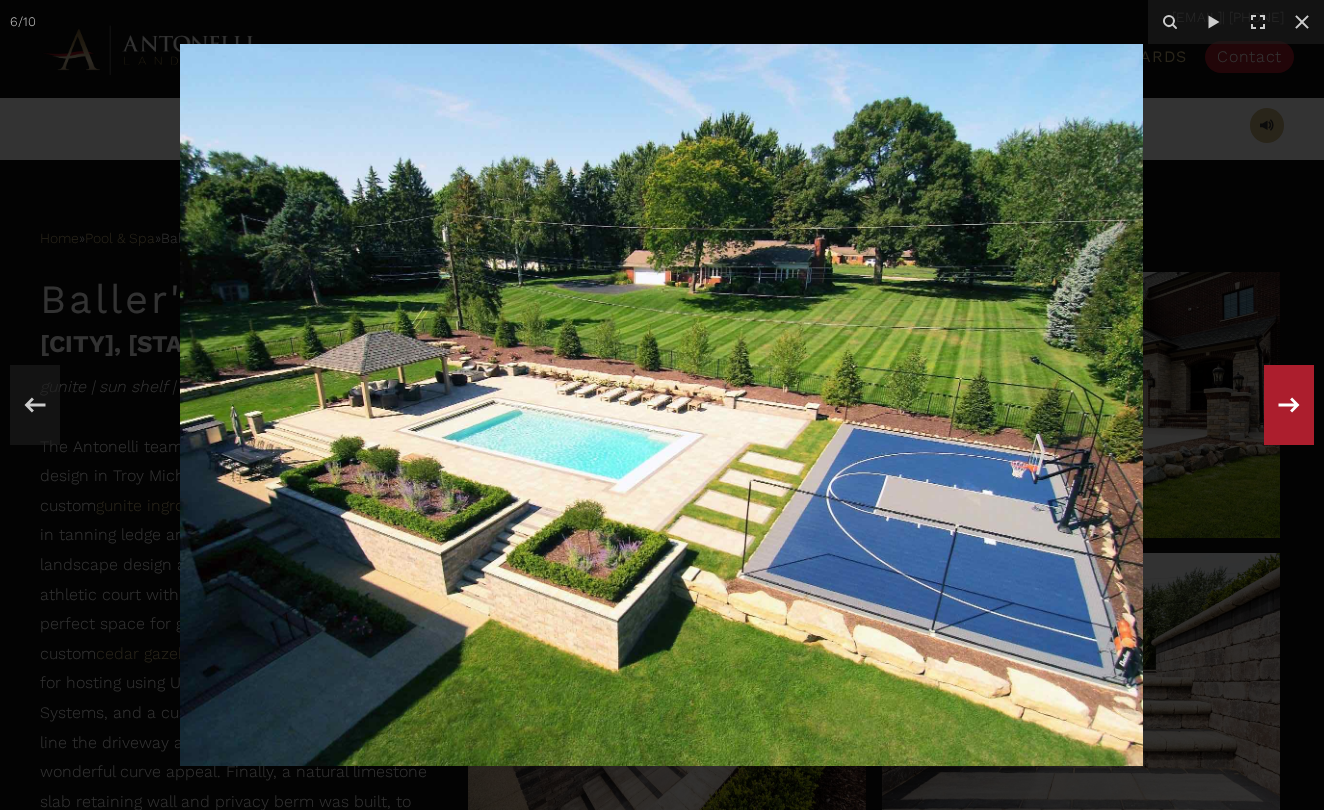 click at bounding box center (1289, 405) 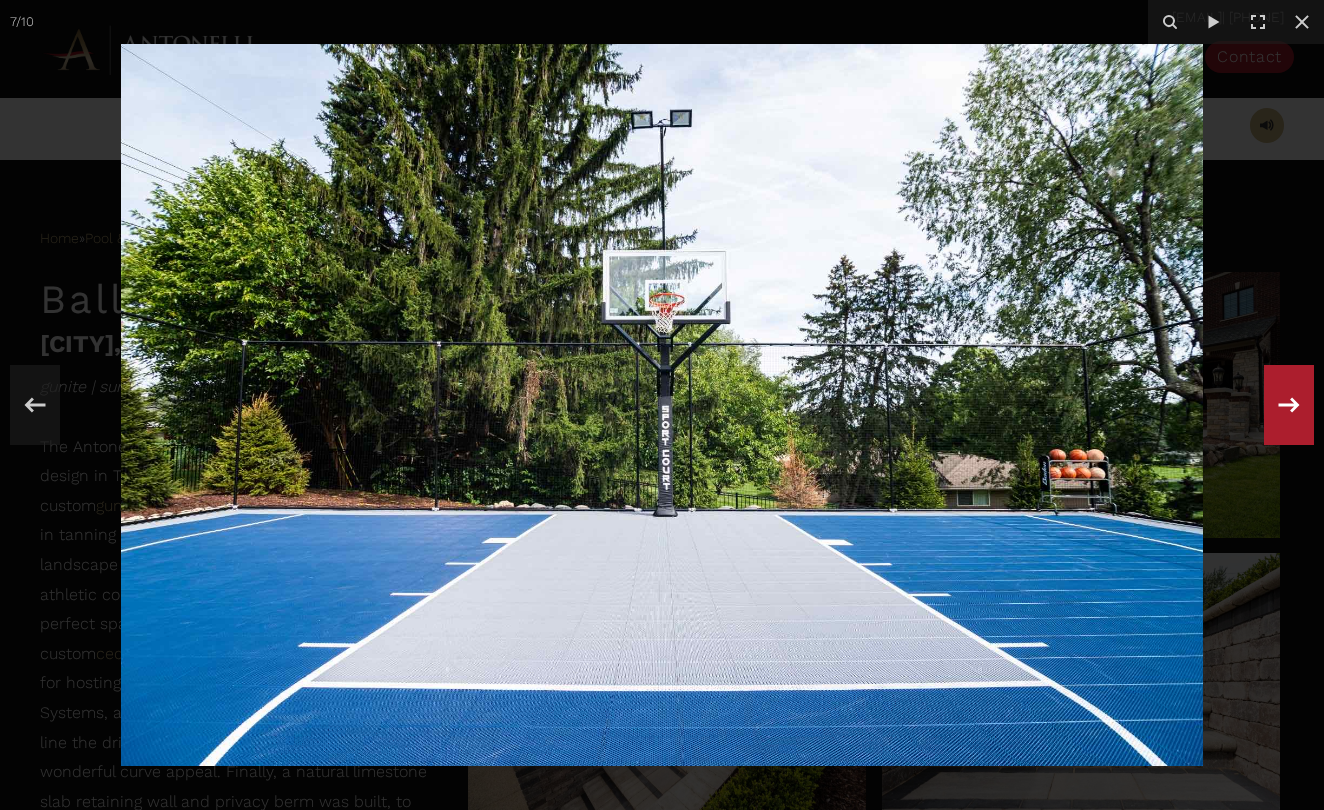 click at bounding box center [1289, 405] 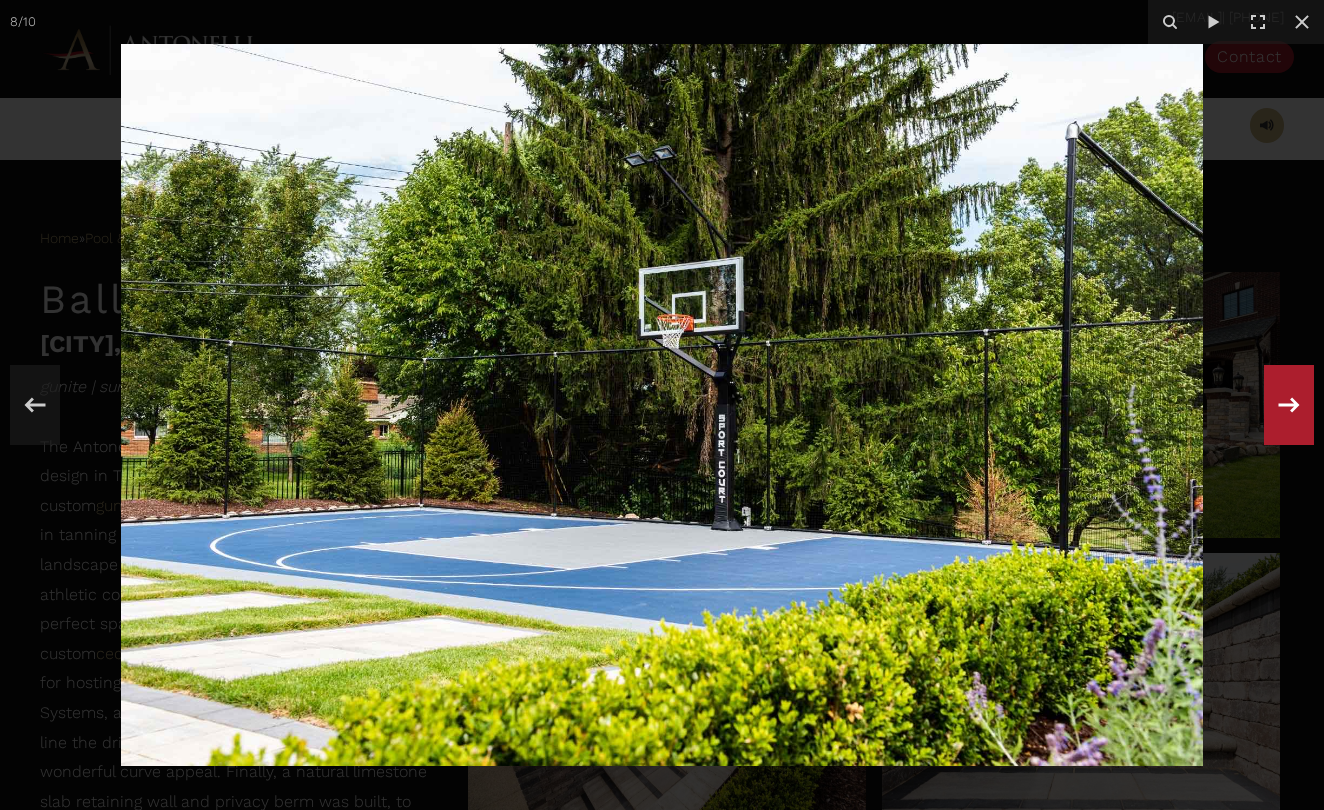 click at bounding box center [1289, 405] 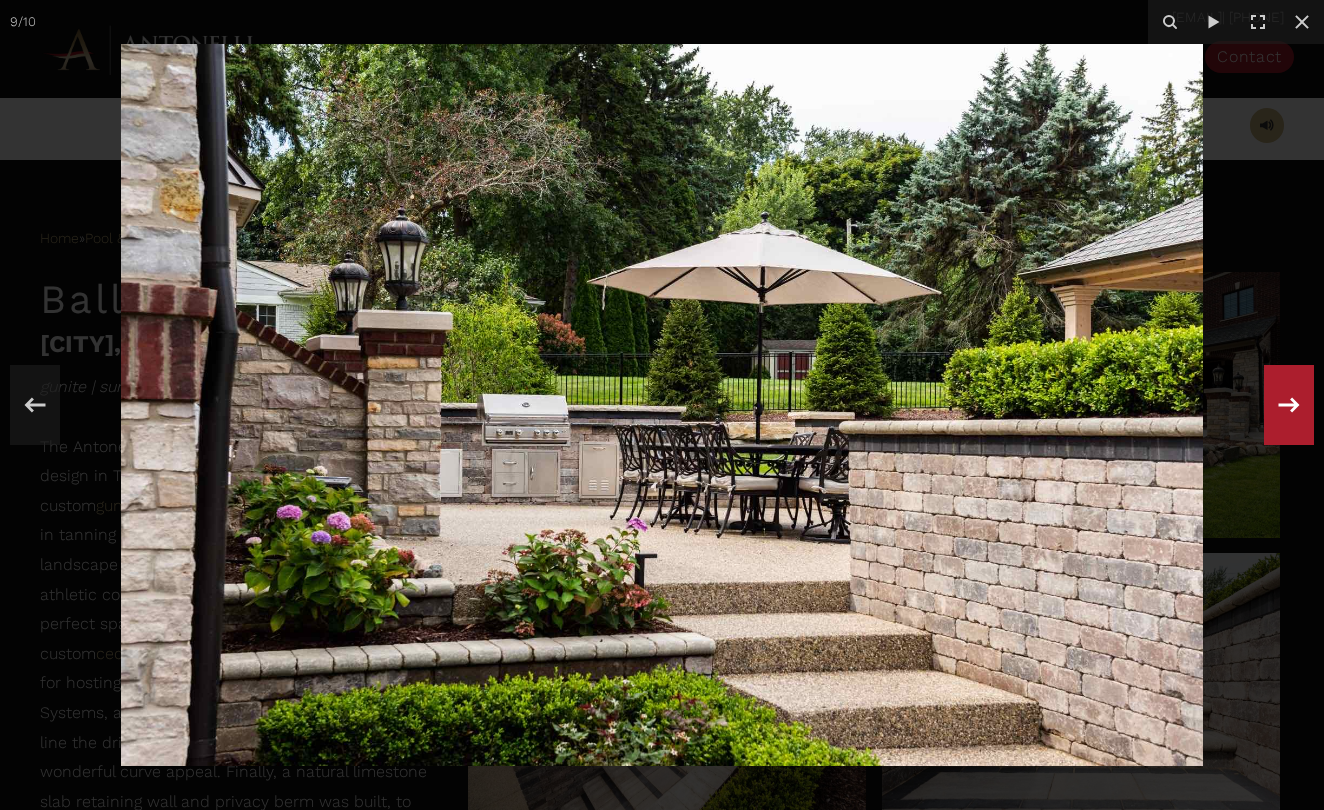 click at bounding box center [1289, 405] 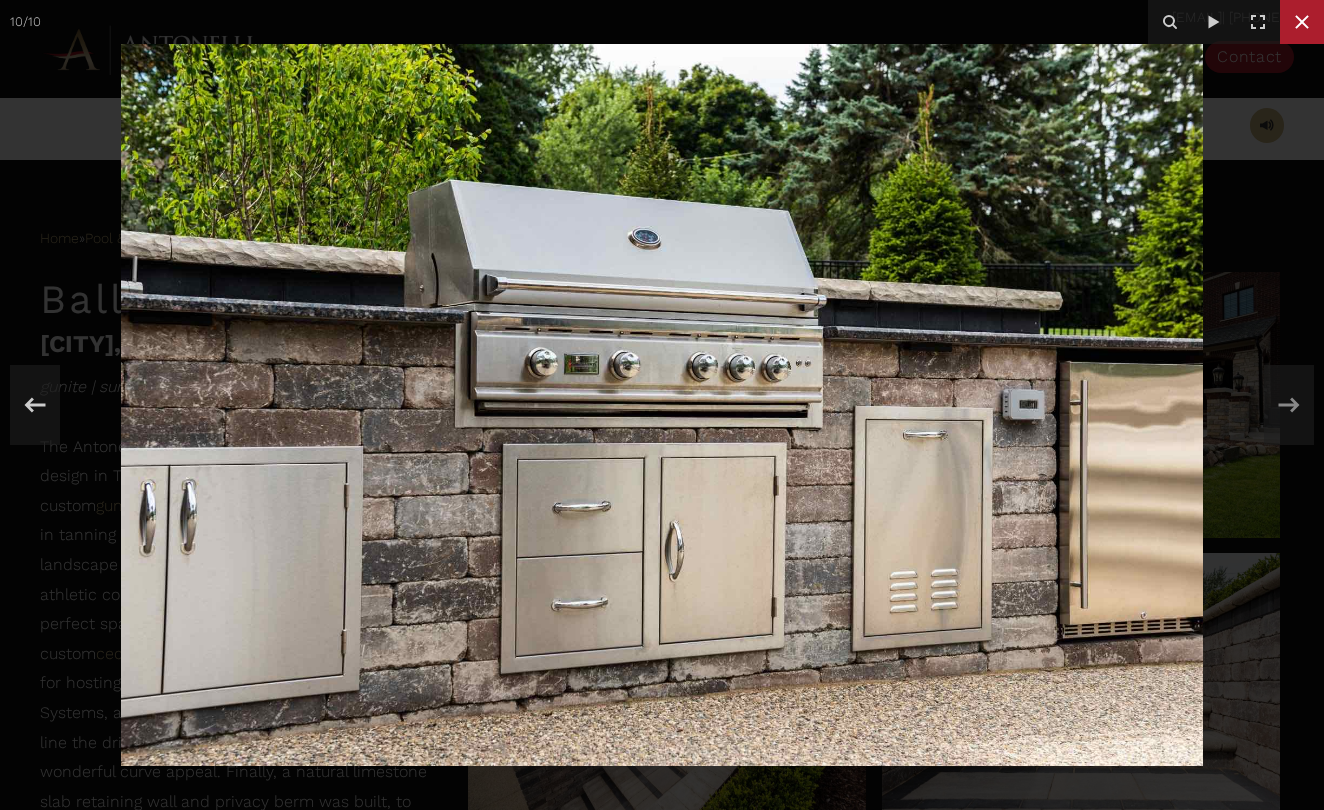 click at bounding box center [1302, 22] 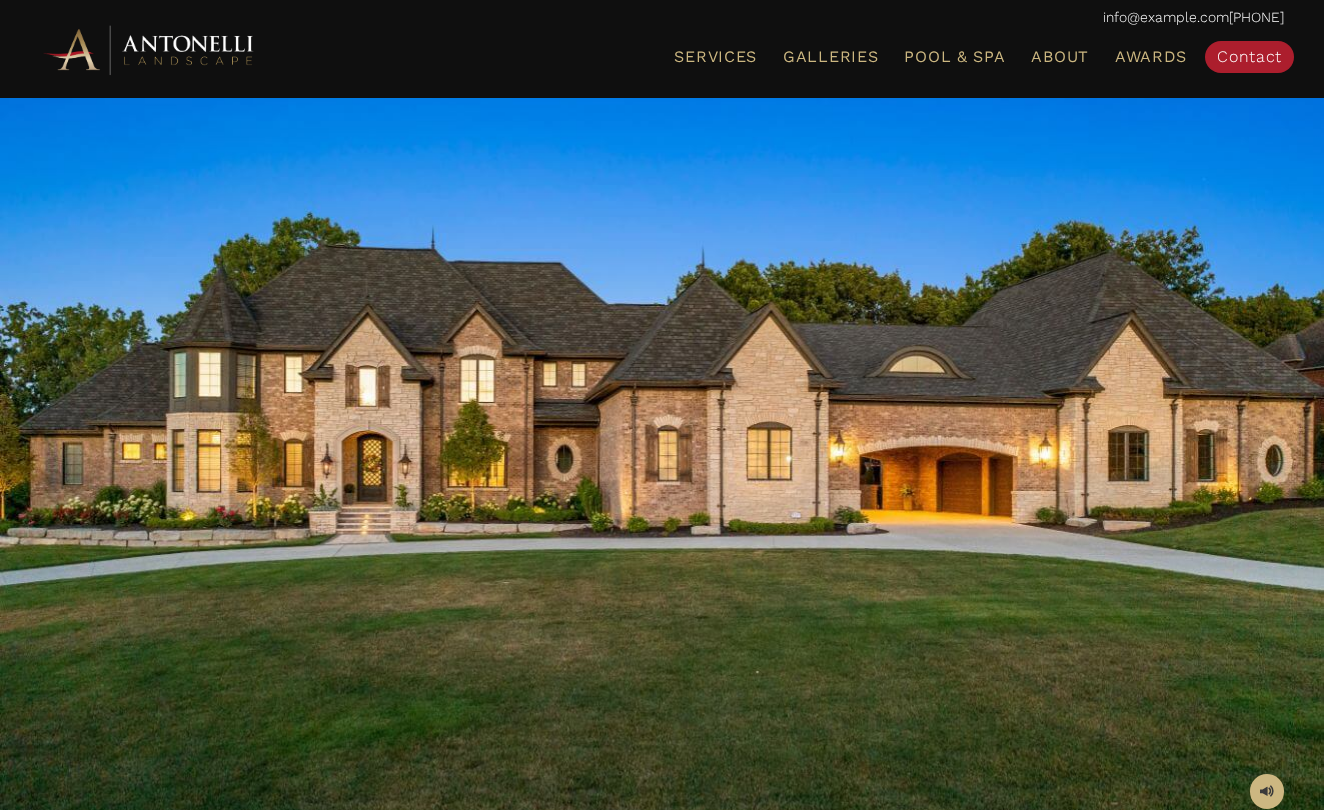 scroll, scrollTop: 1784, scrollLeft: 0, axis: vertical 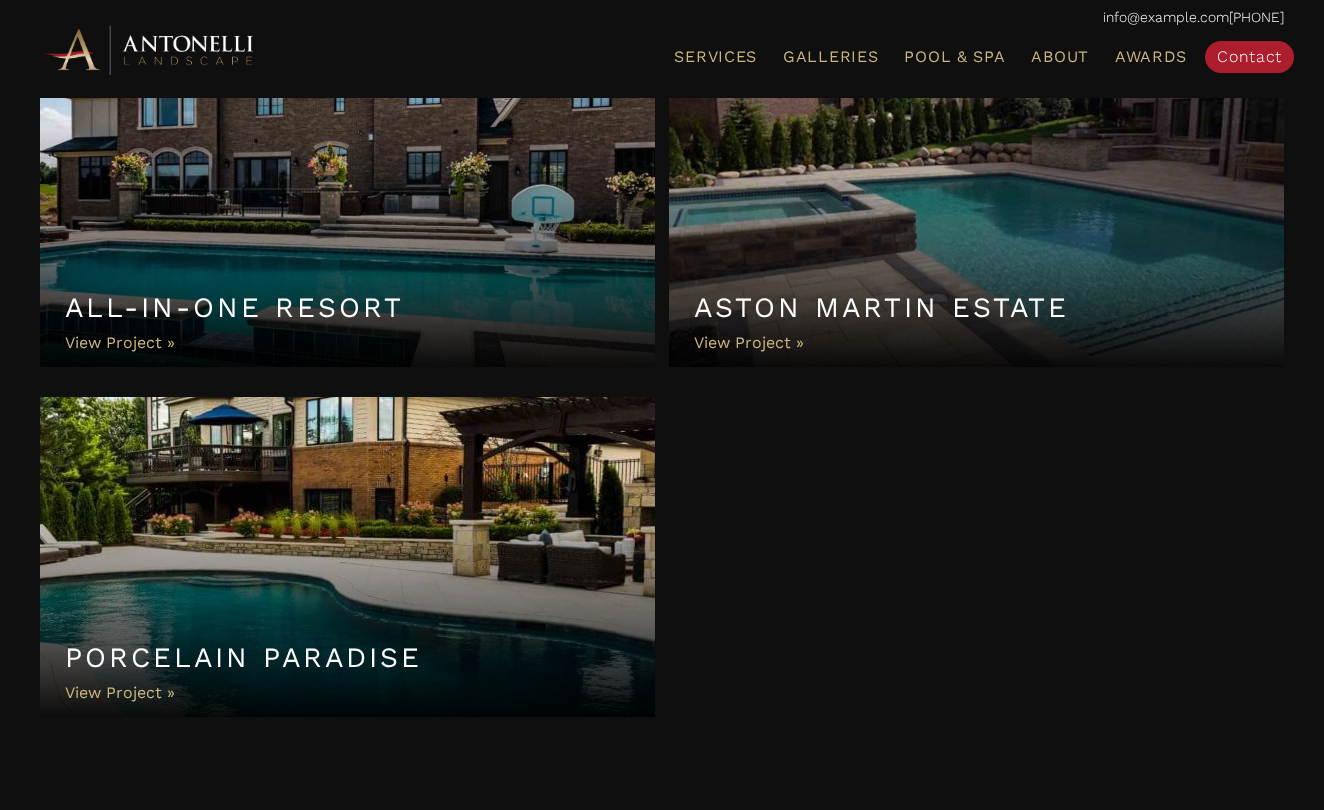 click on "Porcelain Paradise" at bounding box center (347, 557) 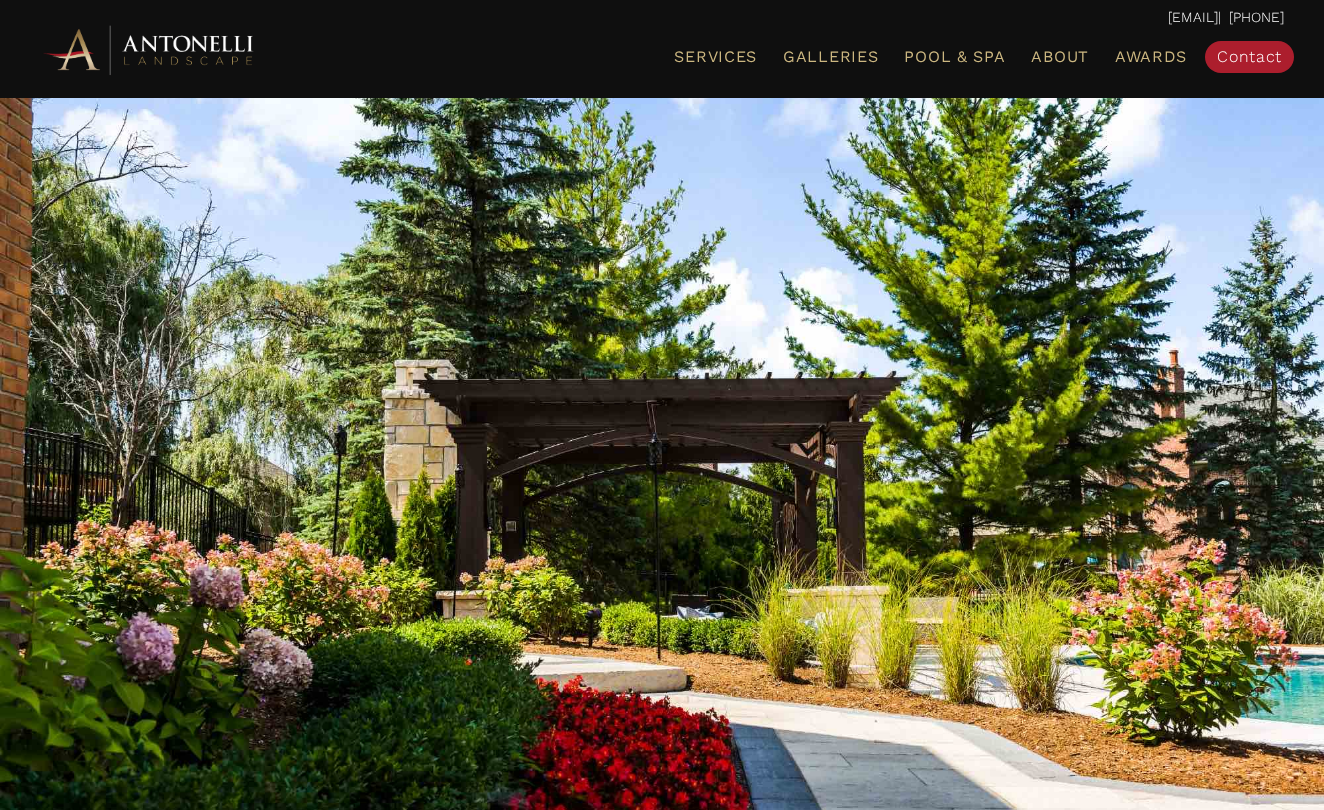 scroll, scrollTop: 0, scrollLeft: 0, axis: both 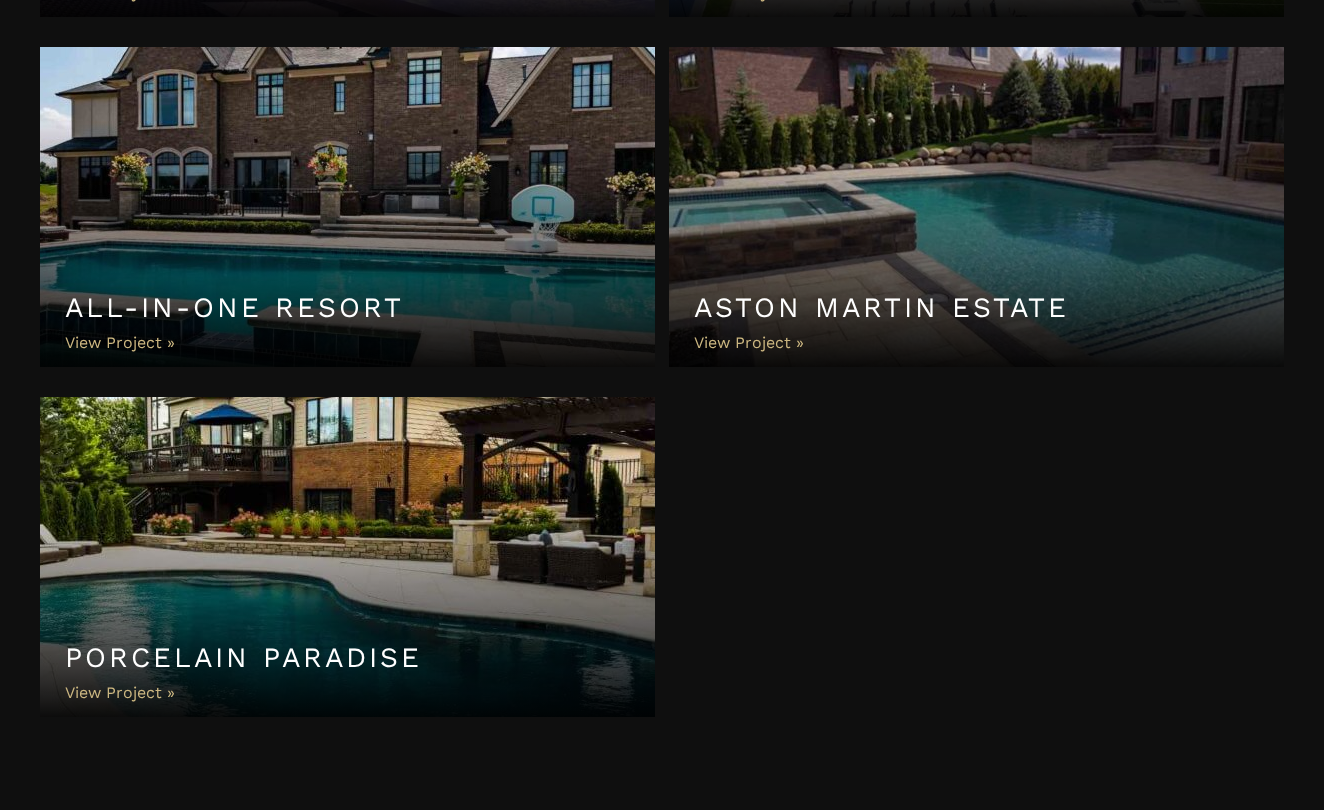click on "Aston Martin Estate" at bounding box center [976, 207] 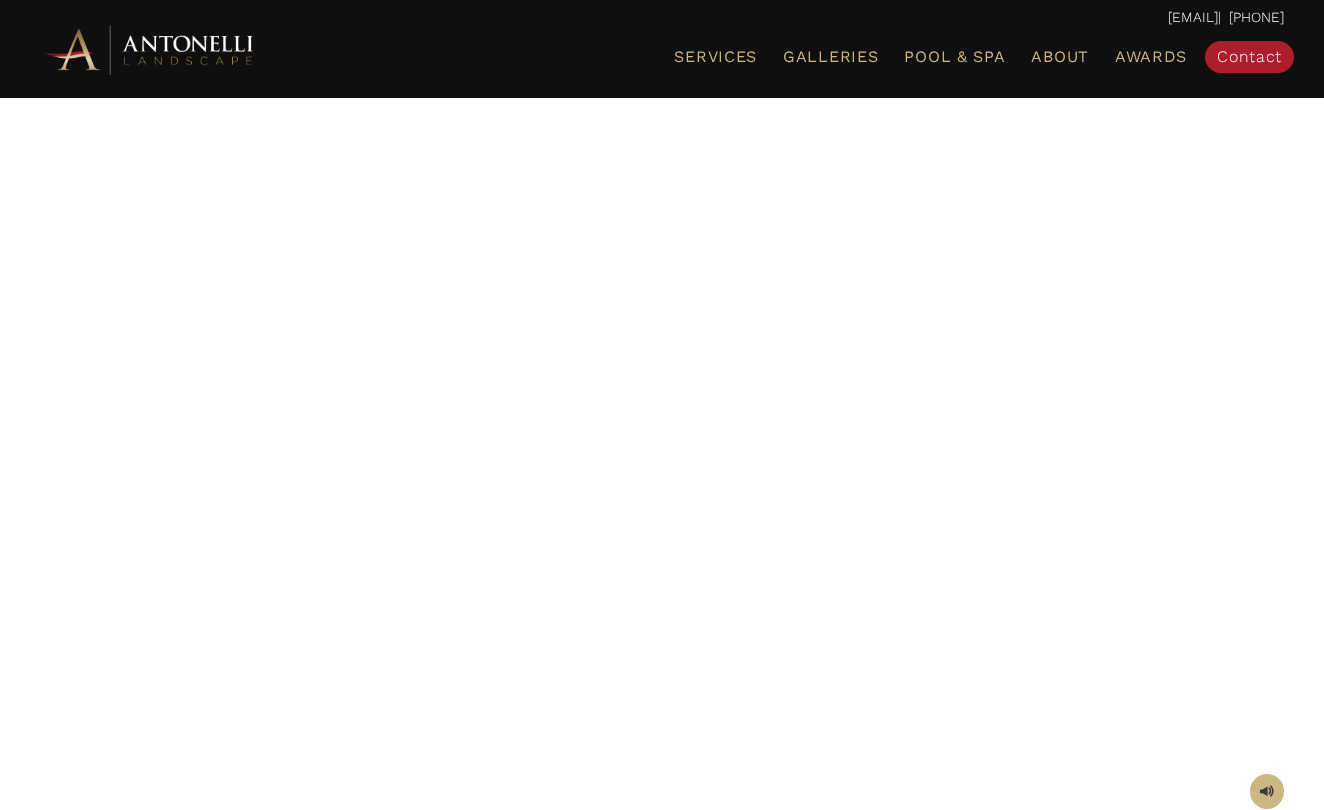 scroll, scrollTop: 0, scrollLeft: 0, axis: both 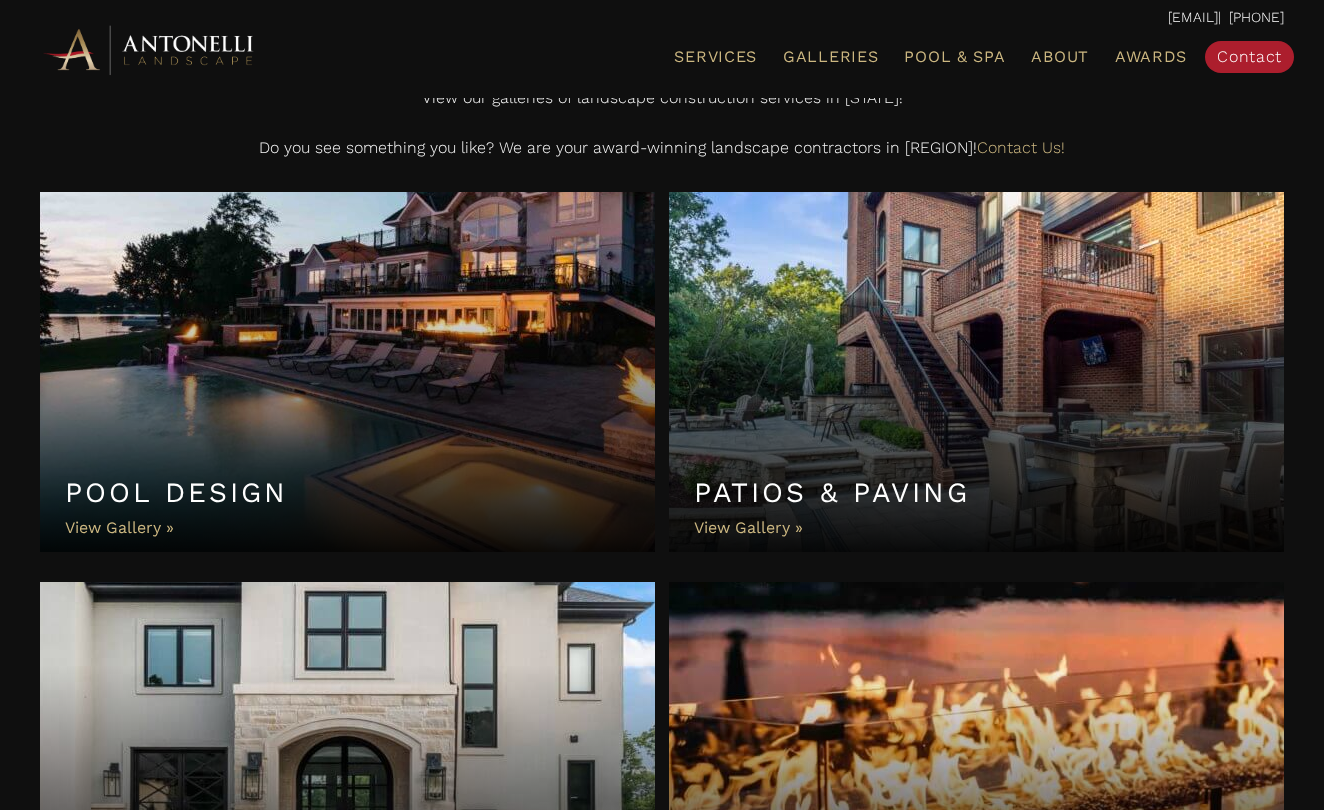 click on "Pool Design" at bounding box center (347, 372) 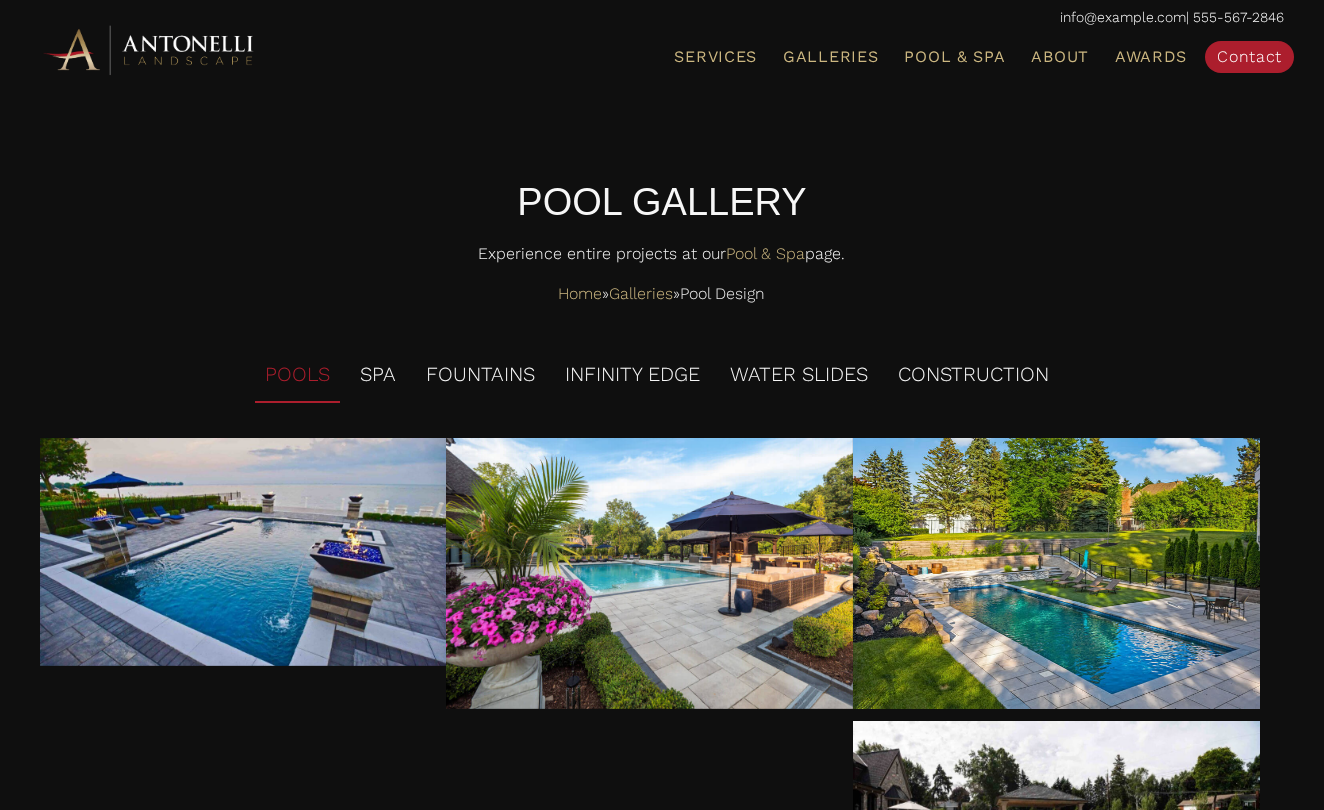 scroll, scrollTop: 0, scrollLeft: 0, axis: both 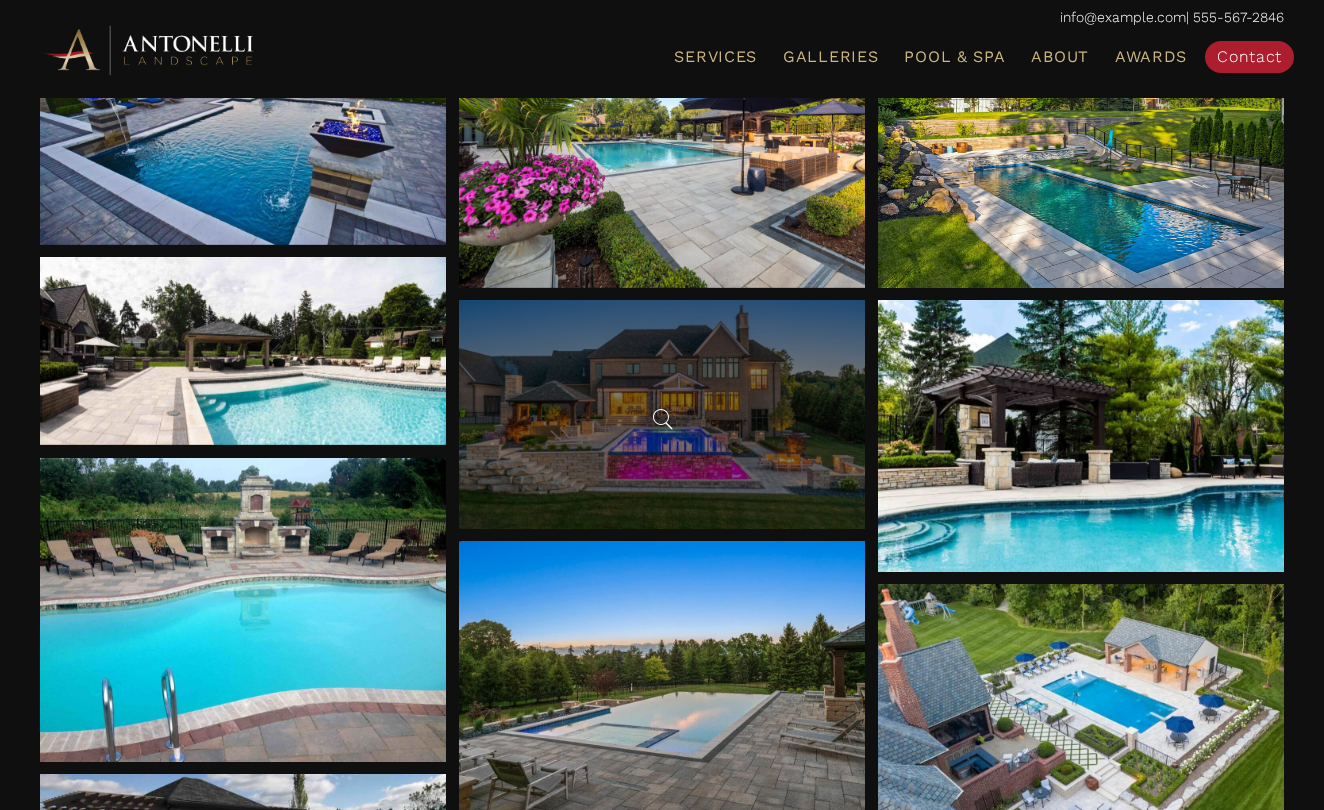 click at bounding box center (662, 414) 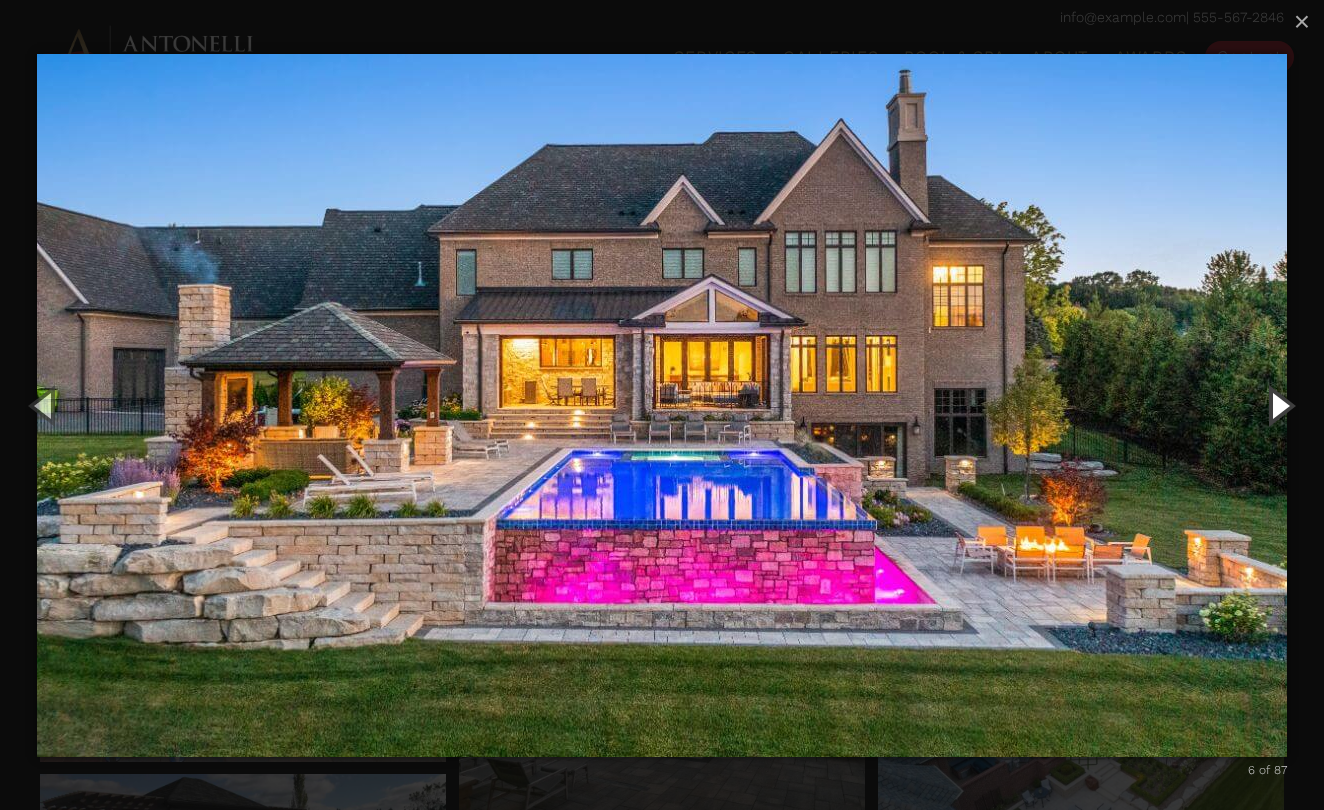 click at bounding box center (1279, 405) 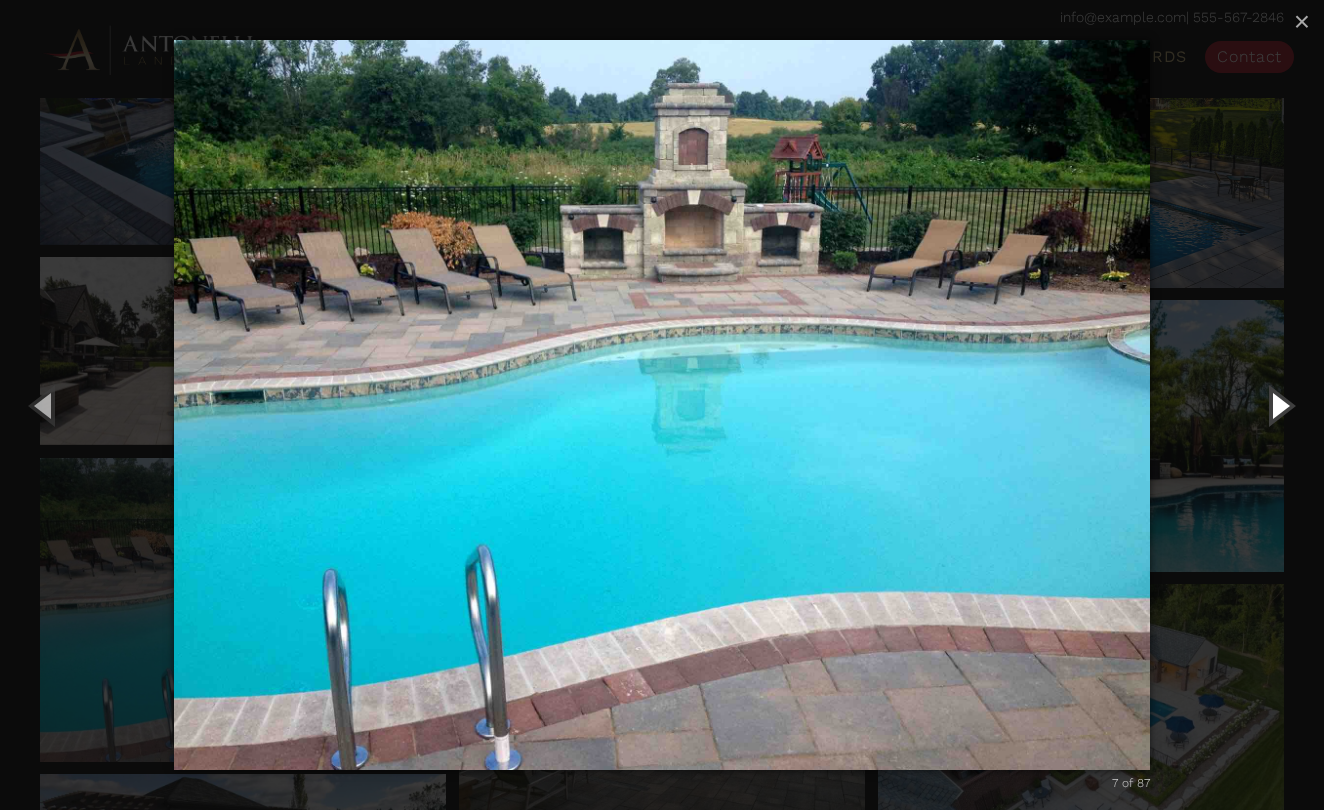click at bounding box center [1279, 405] 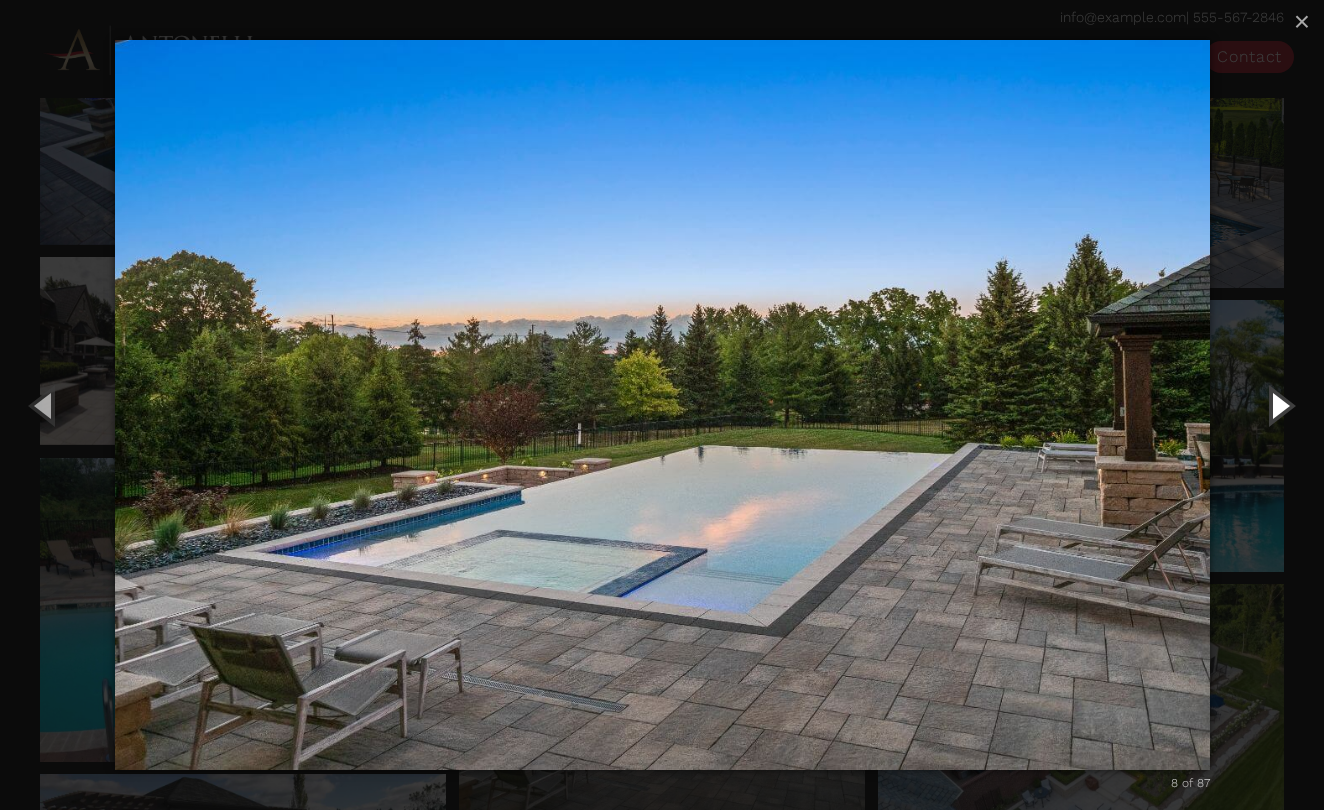 click at bounding box center (1279, 405) 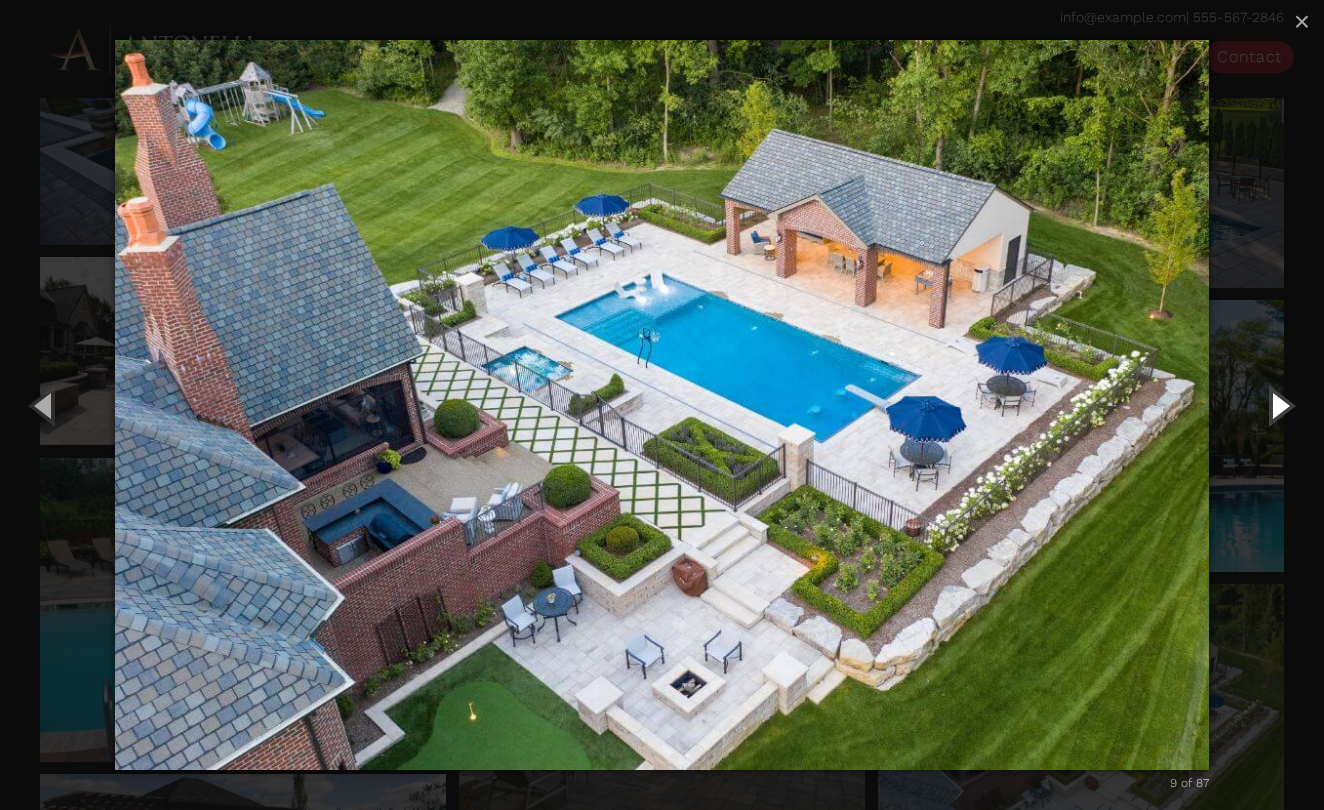 click at bounding box center (1279, 405) 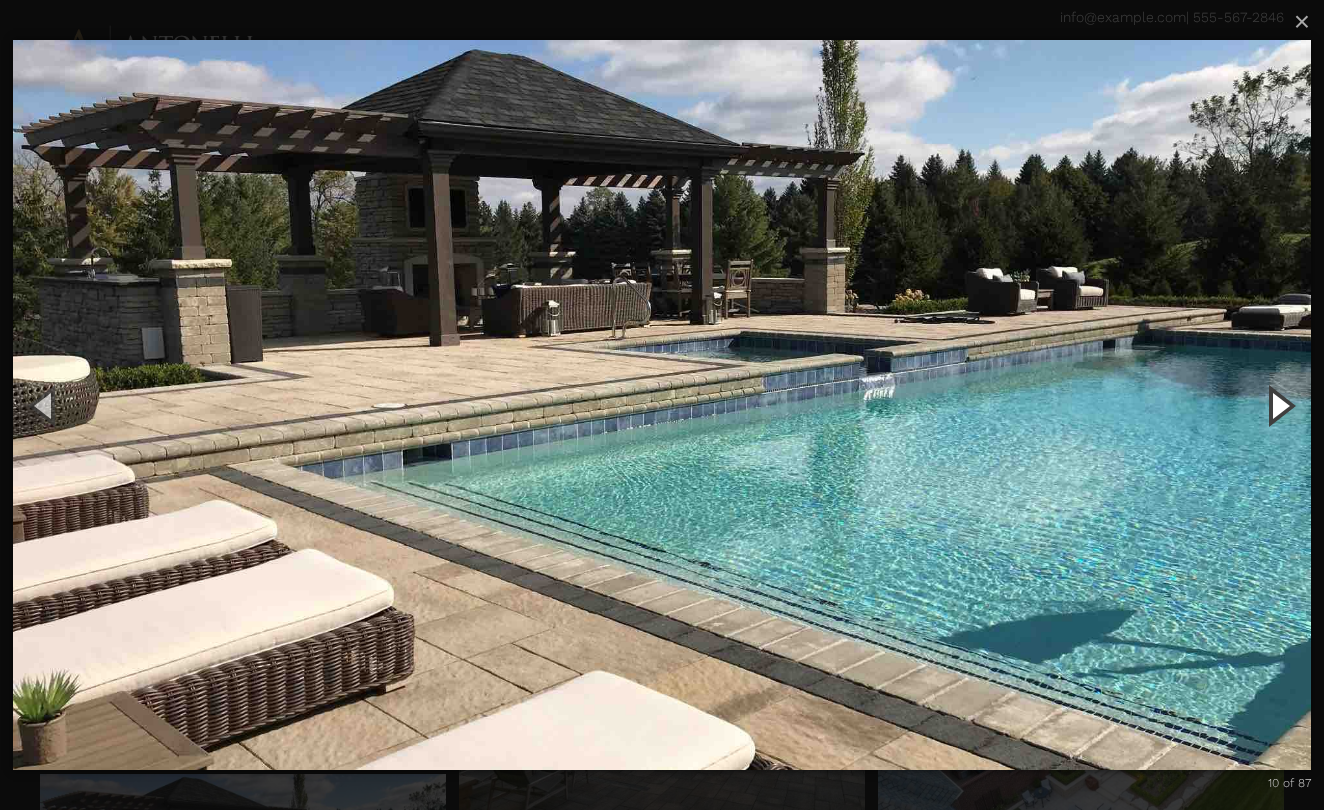 click at bounding box center (1279, 405) 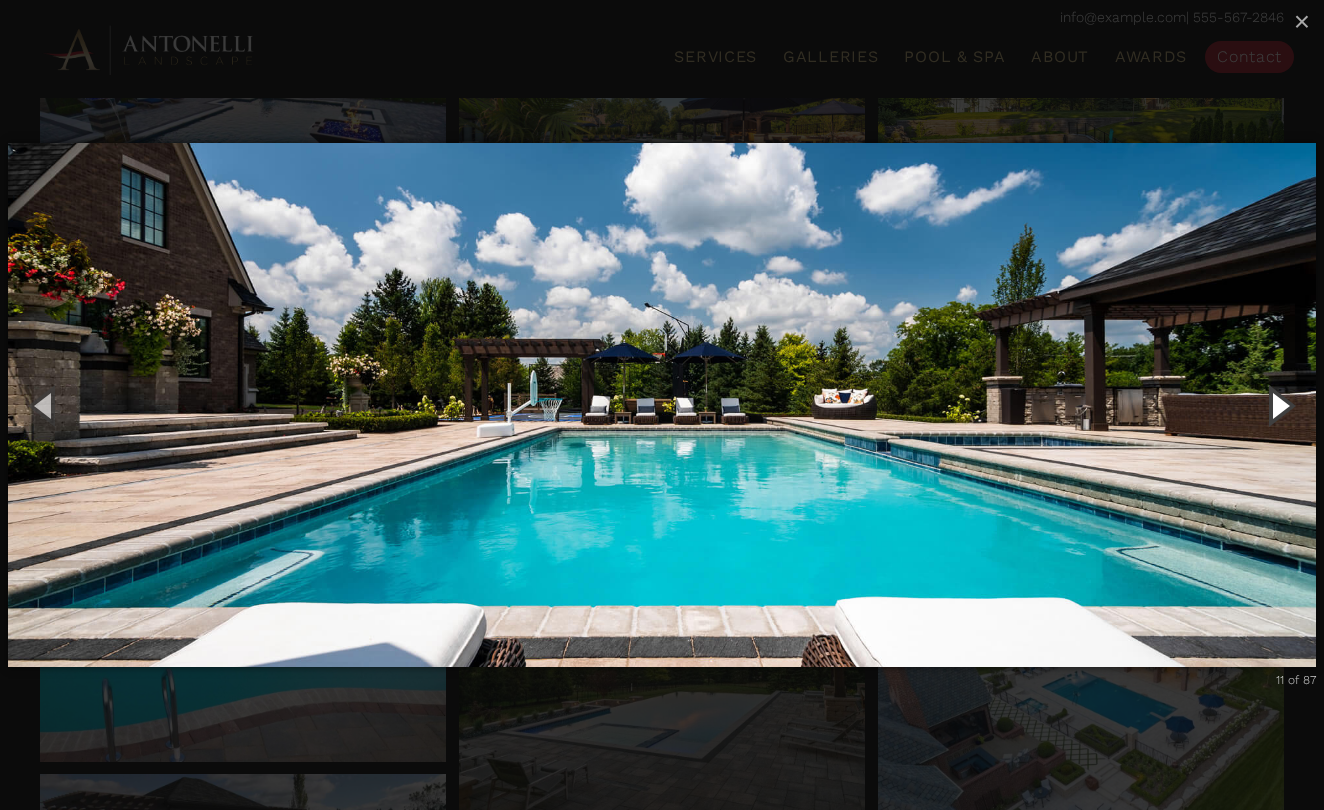 click at bounding box center [1279, 405] 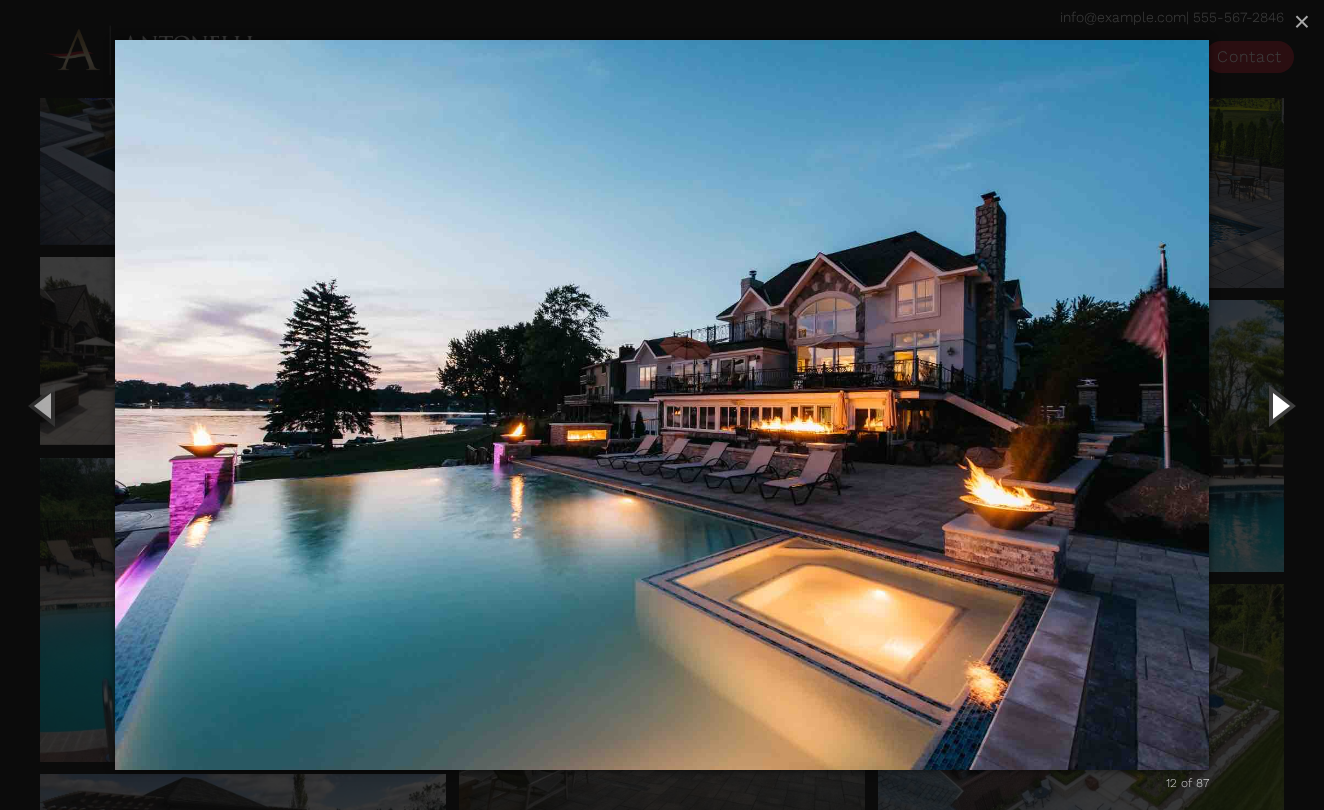 click at bounding box center (1279, 405) 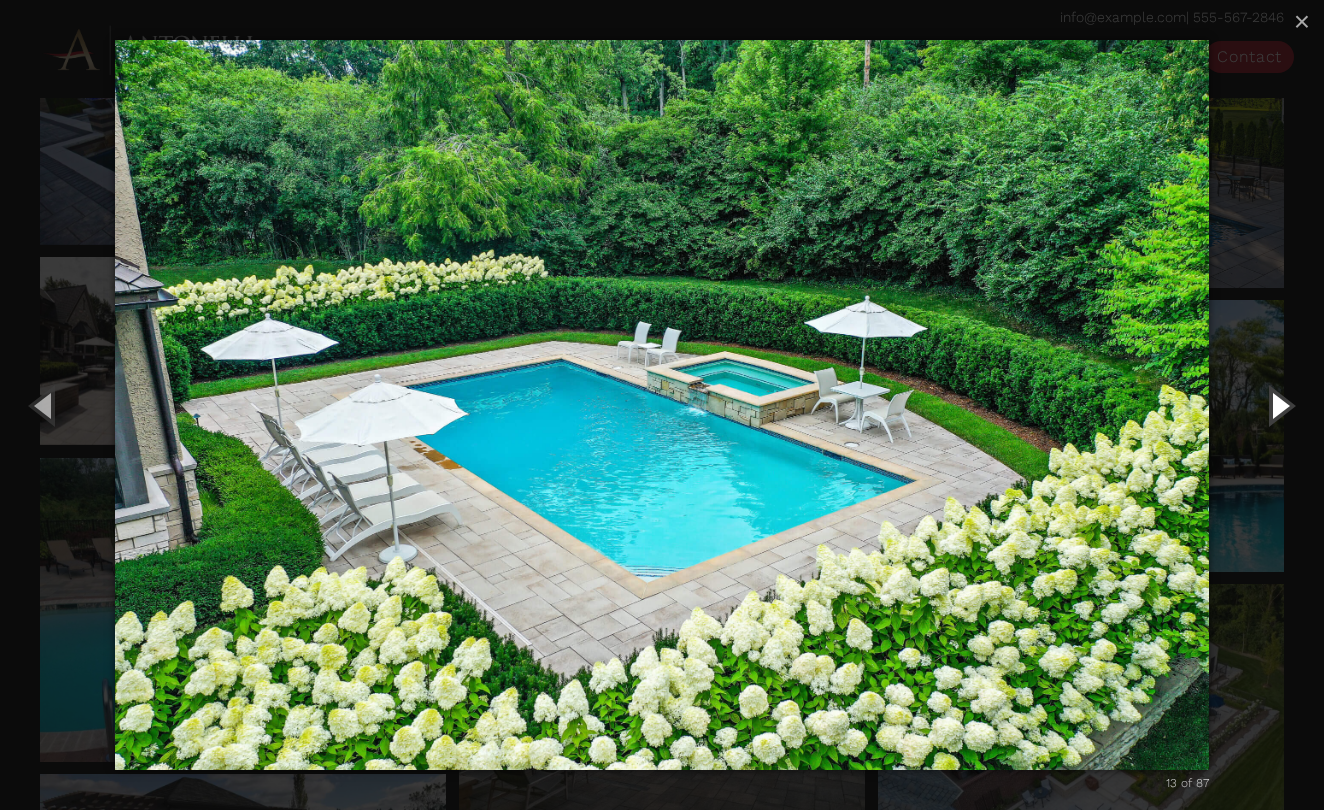 click at bounding box center (1279, 405) 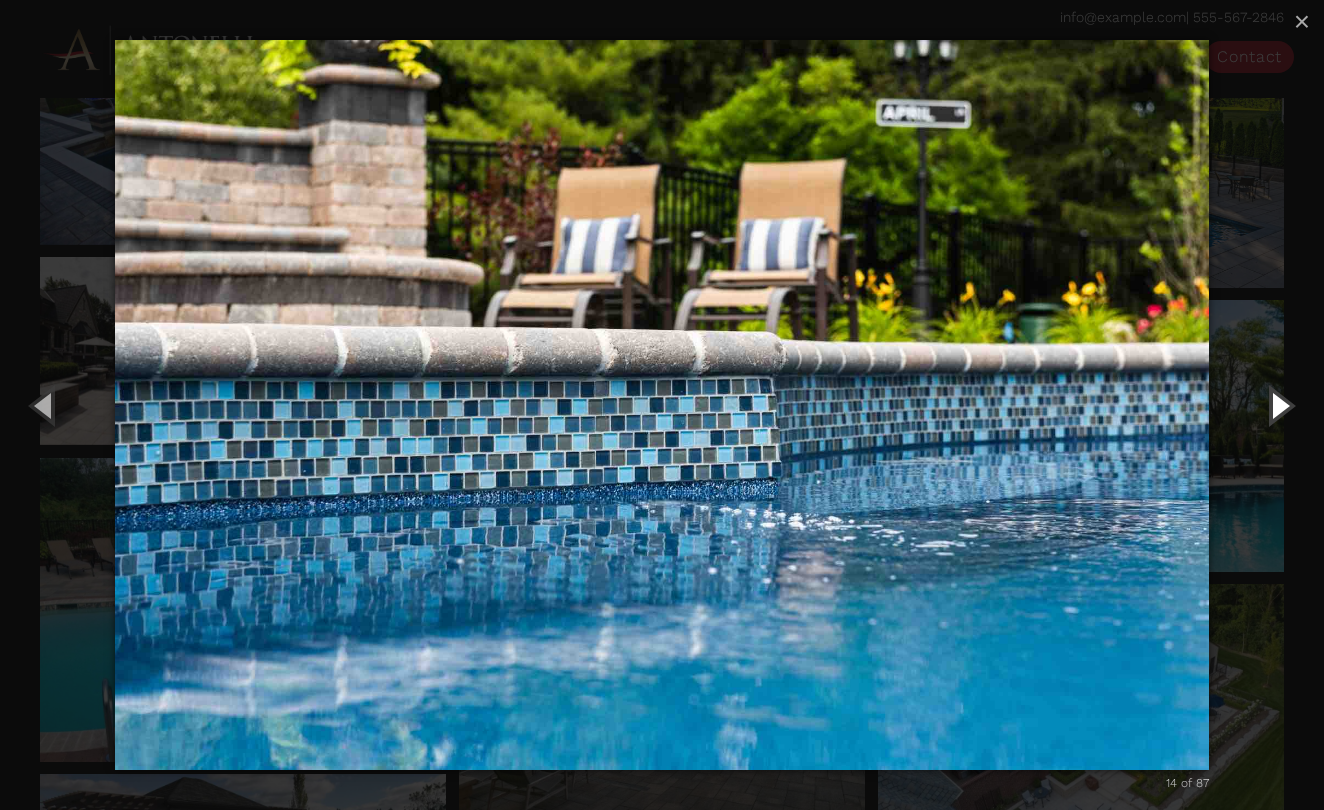 click at bounding box center [1279, 405] 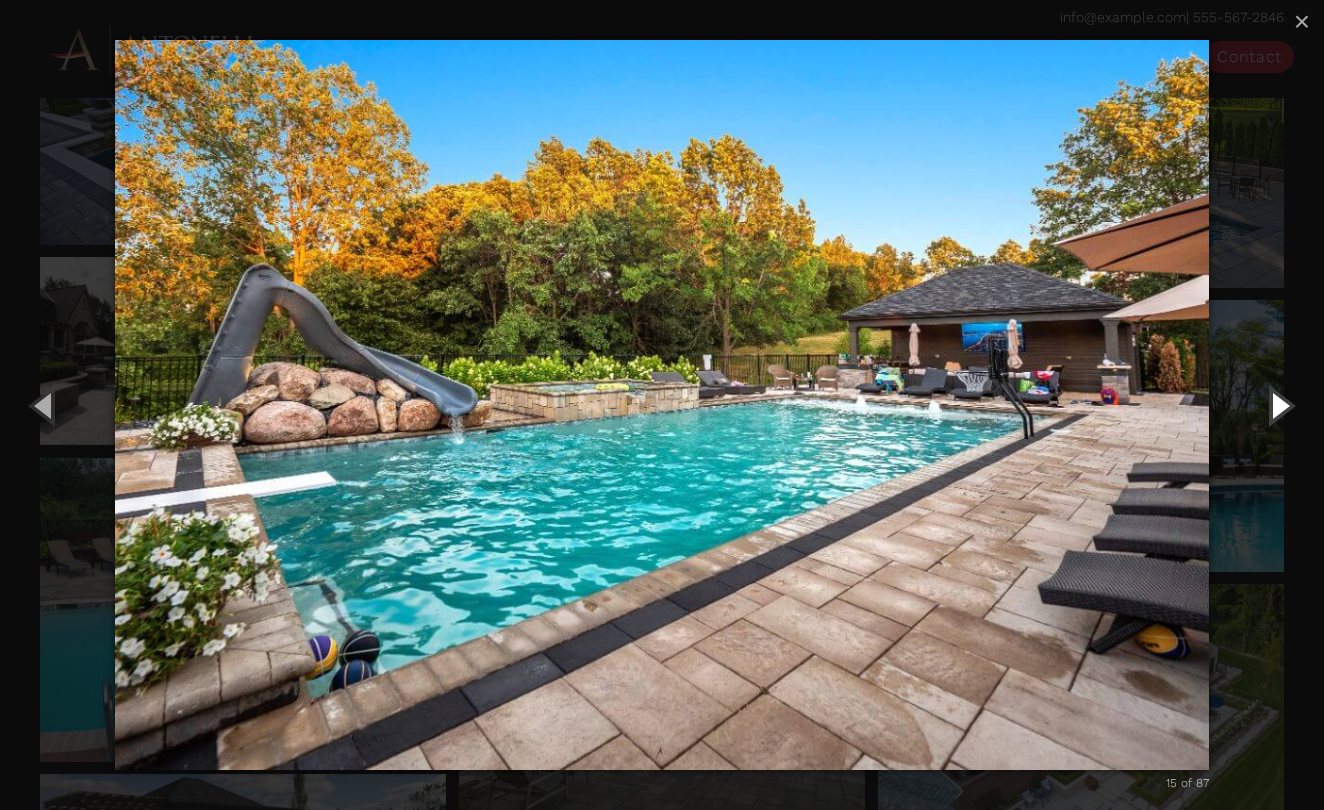 click at bounding box center [1279, 405] 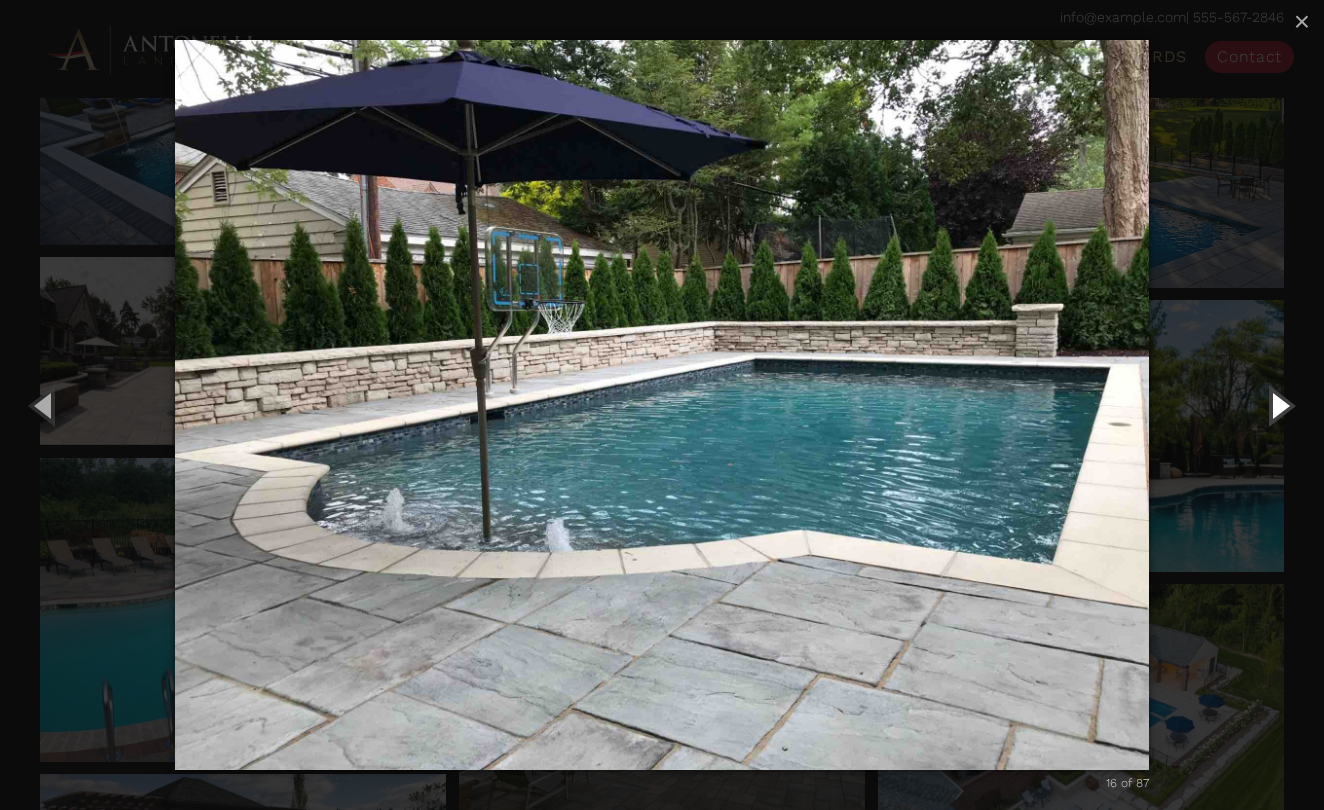 click at bounding box center [1279, 405] 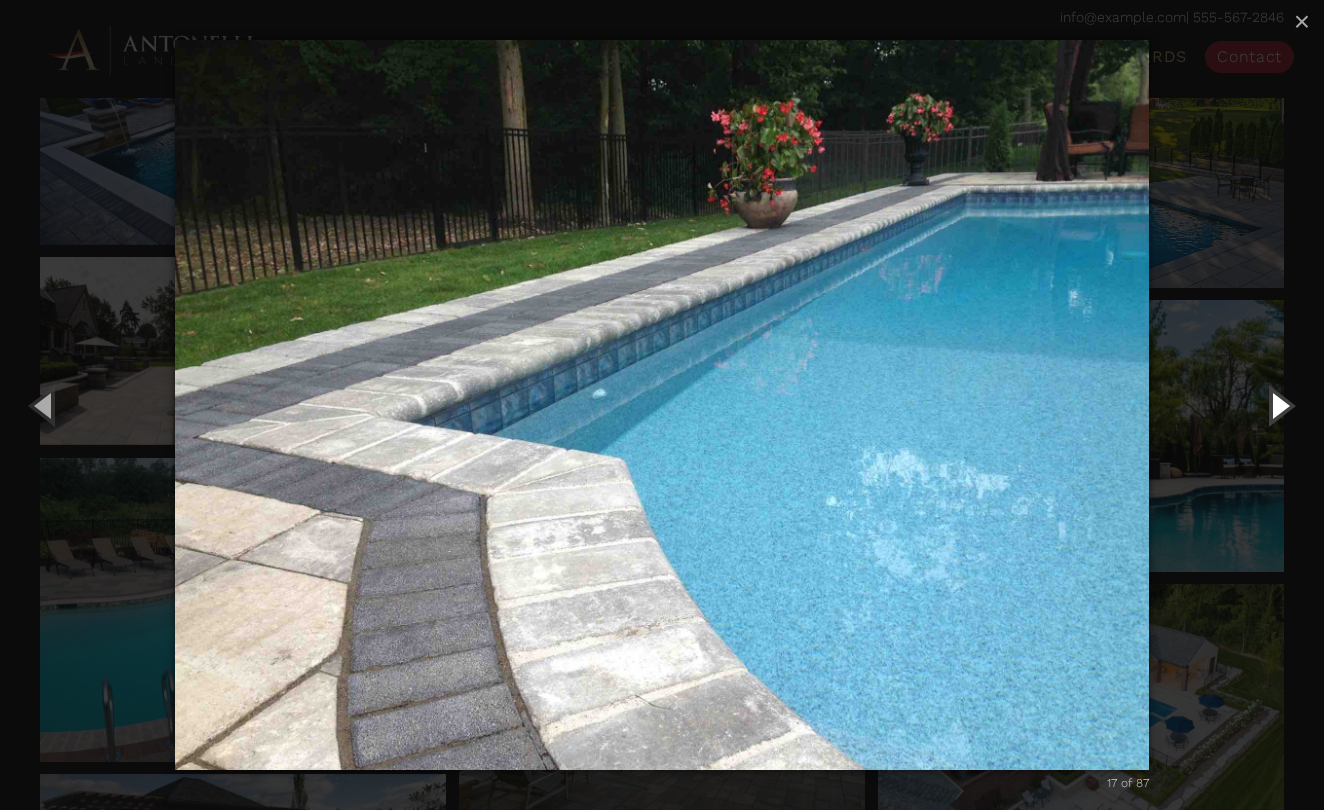 click at bounding box center (1279, 405) 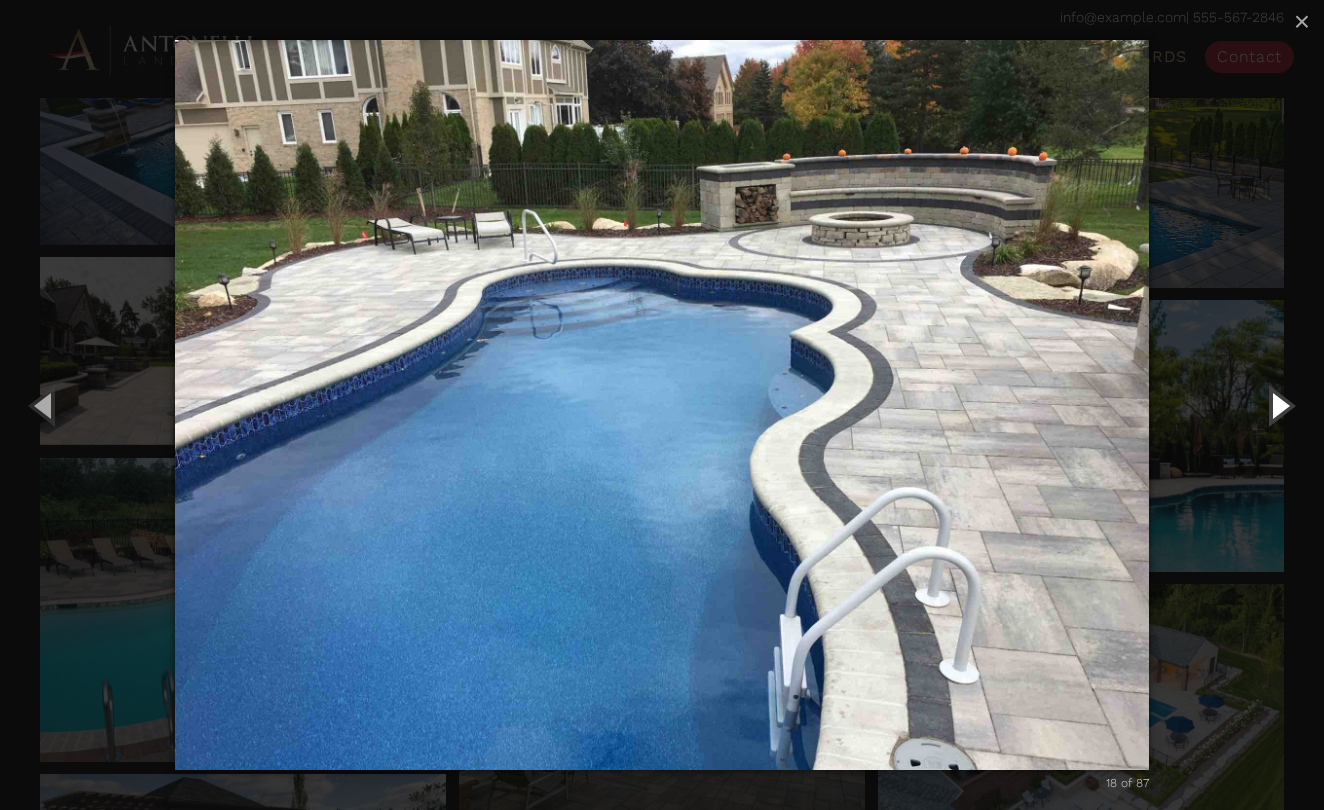 click at bounding box center [1279, 405] 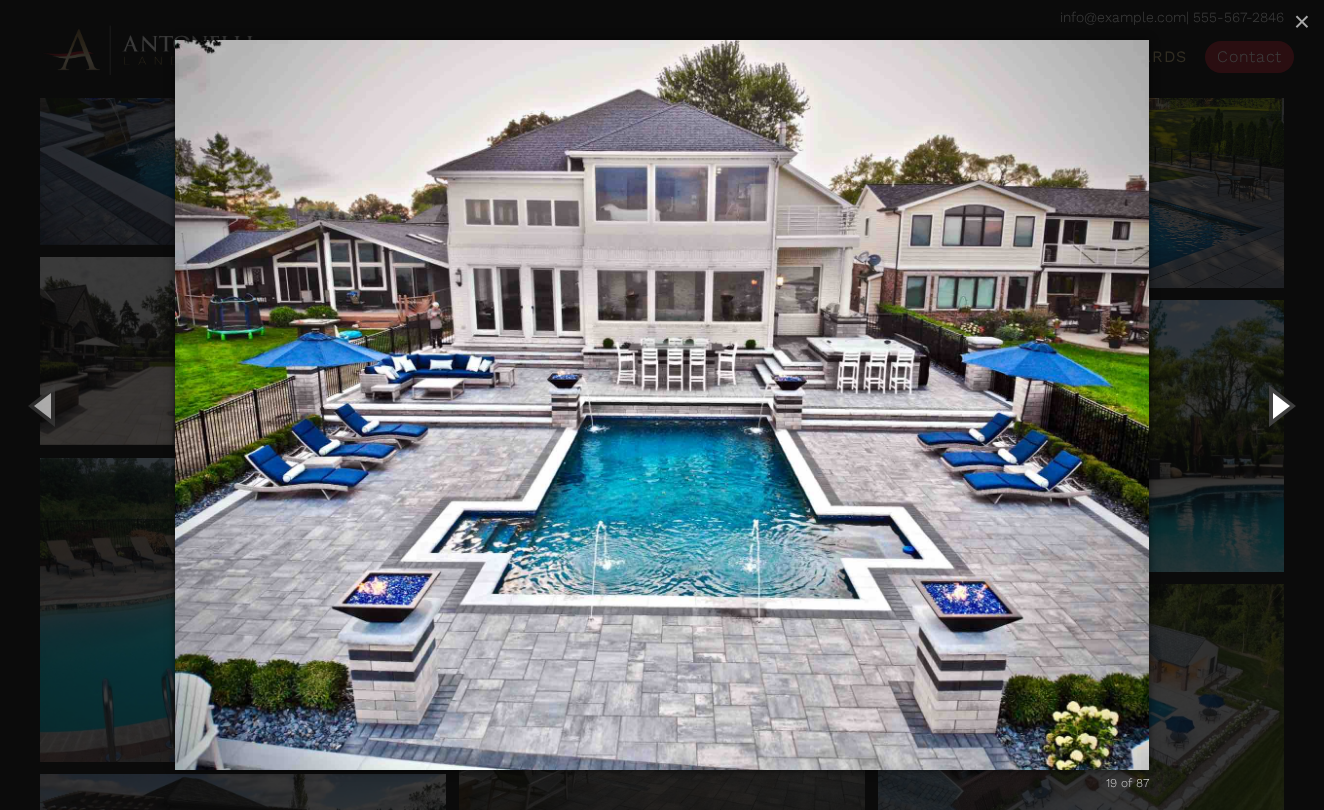 click at bounding box center (1279, 405) 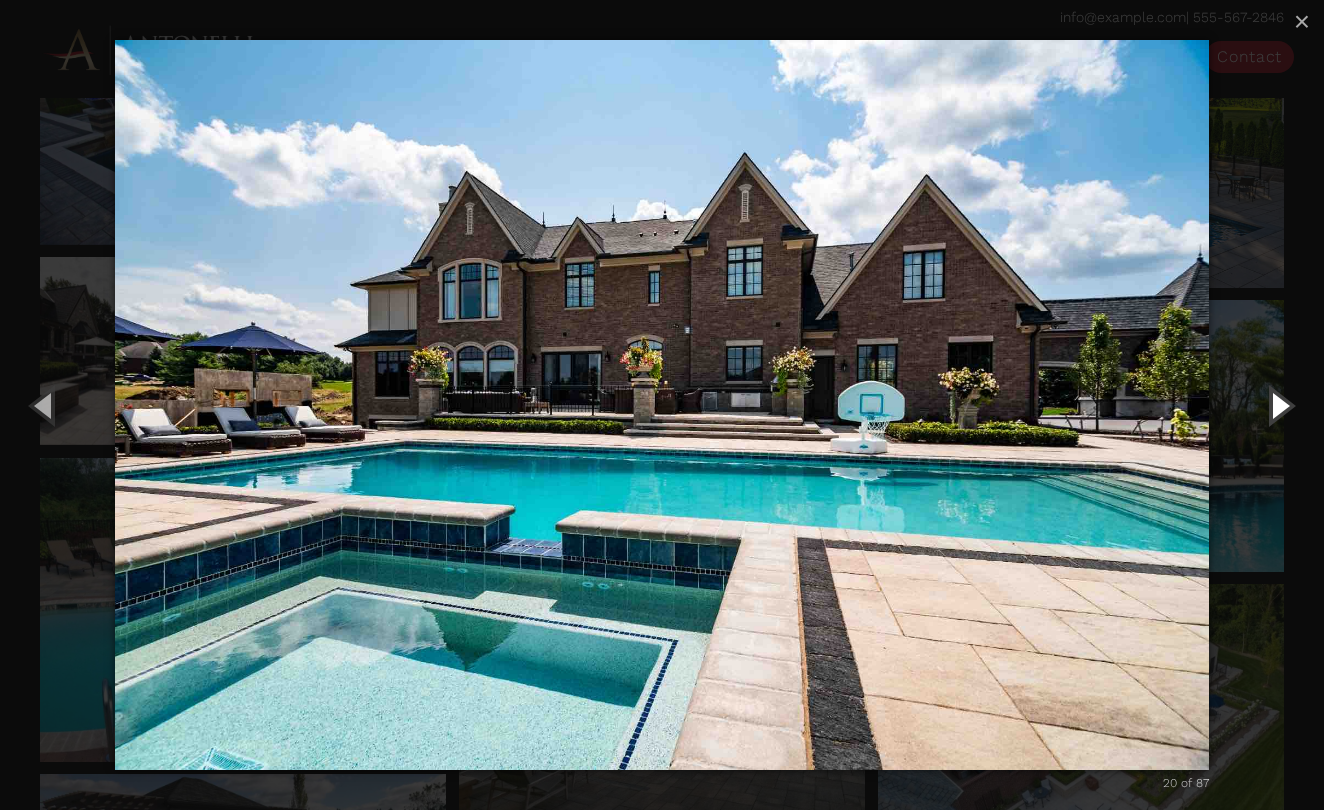 click at bounding box center (1279, 405) 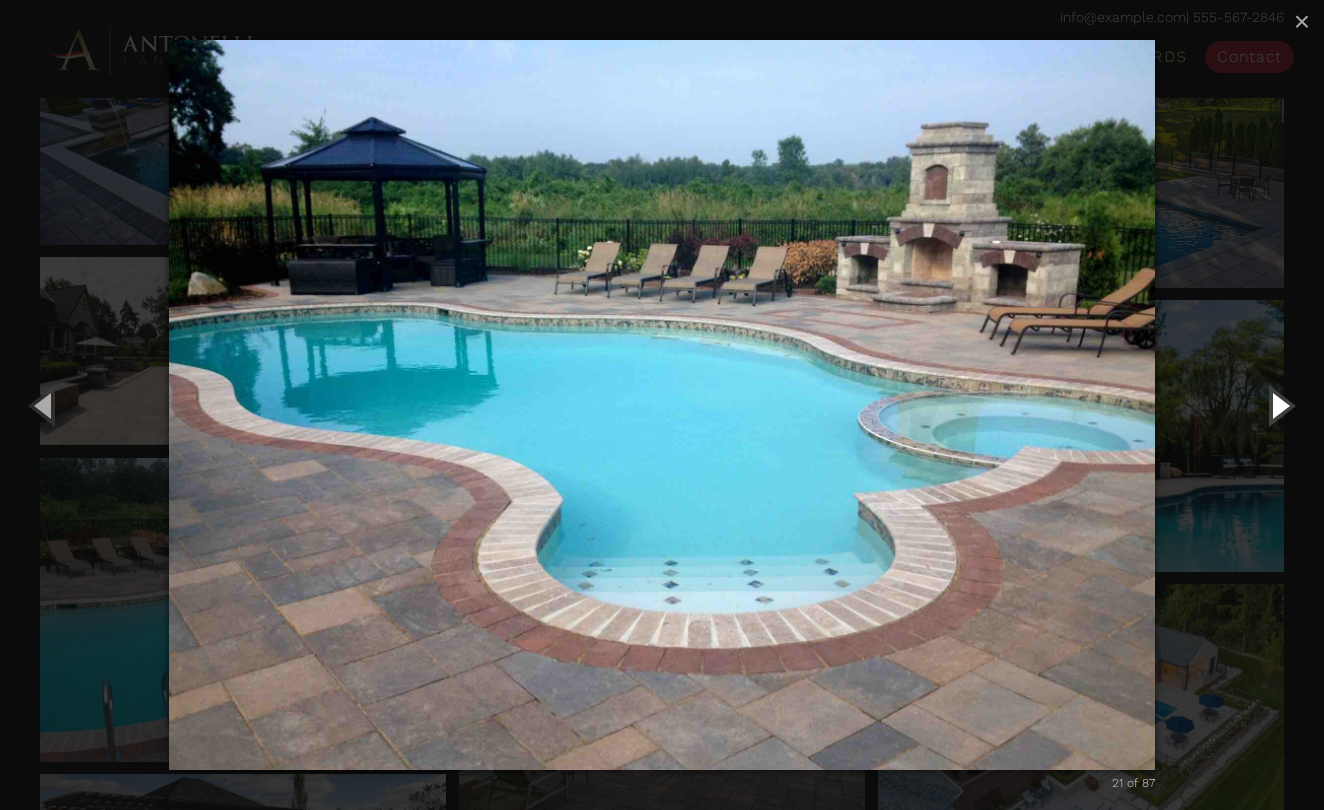 click at bounding box center (1279, 405) 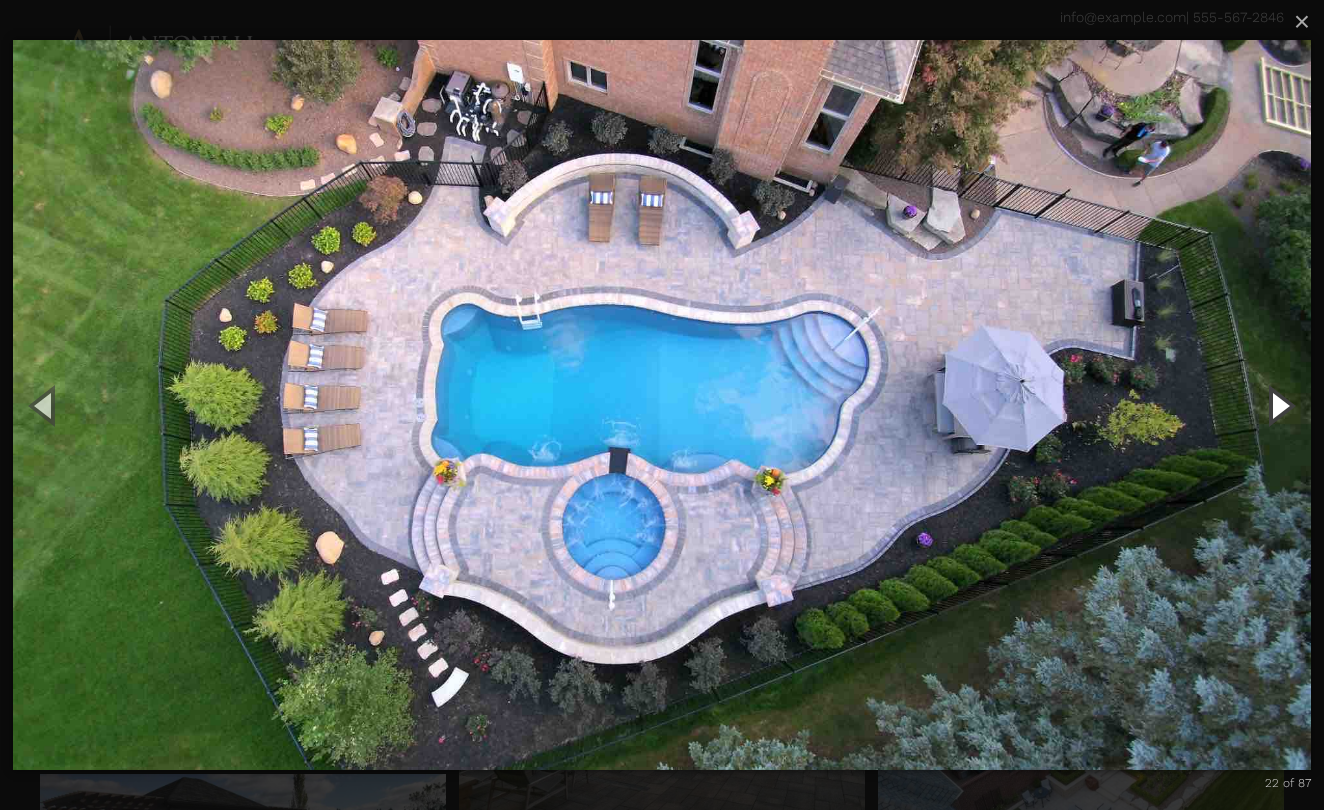 click at bounding box center (1279, 405) 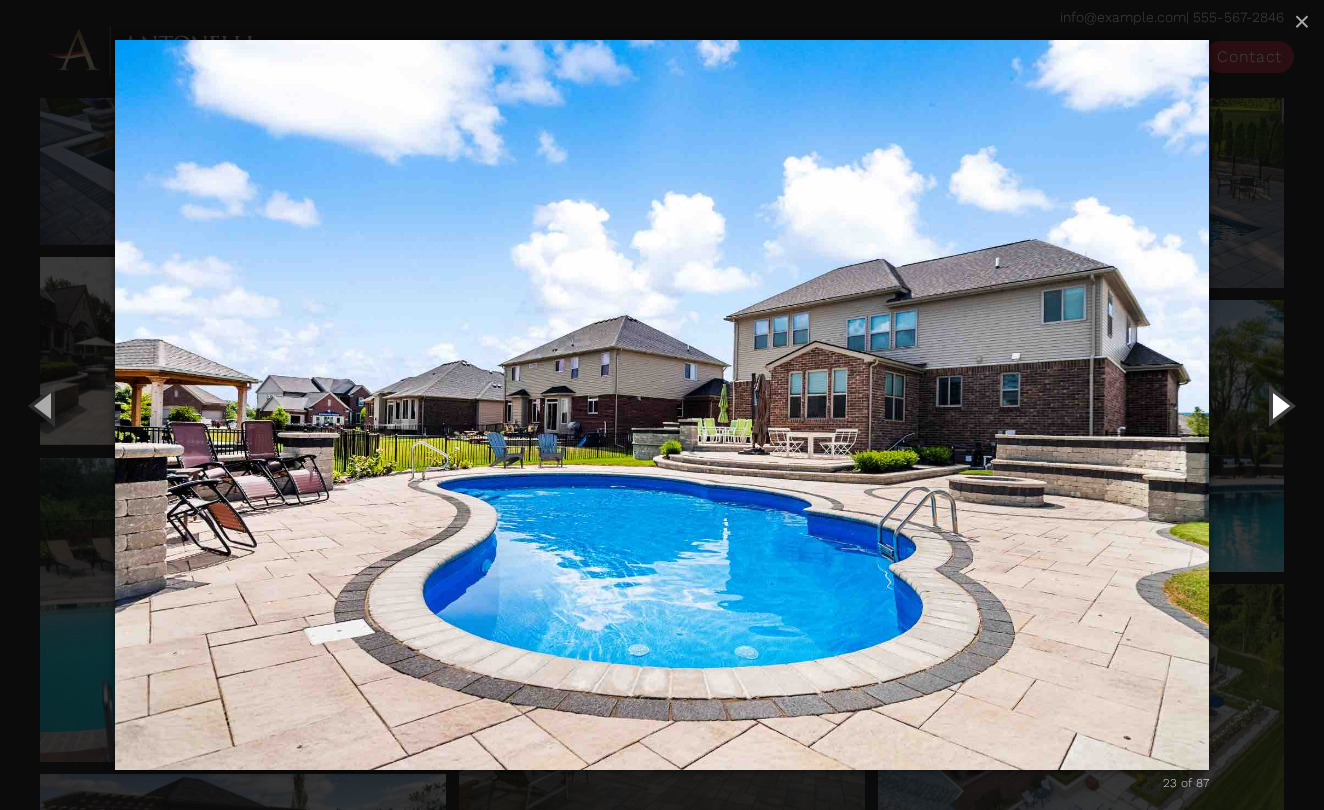 click at bounding box center [1279, 405] 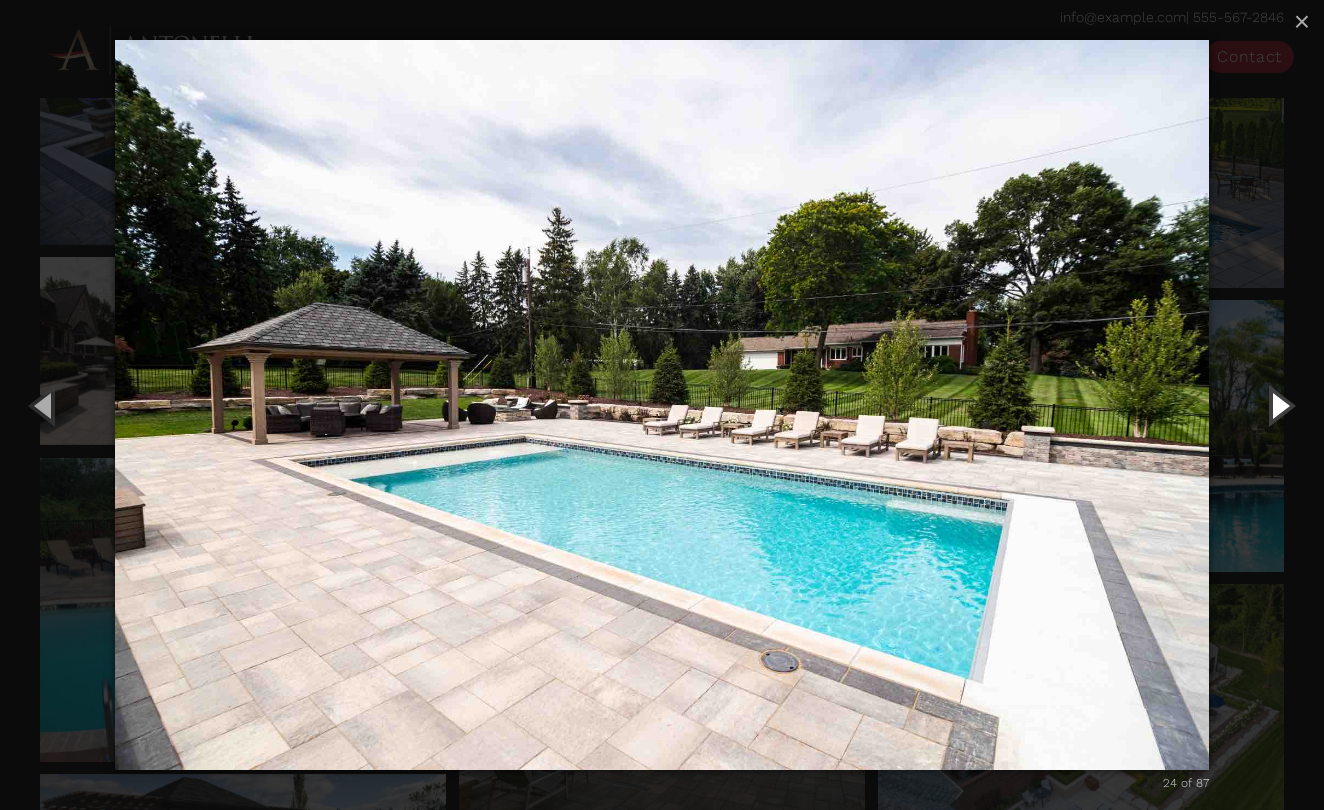 click at bounding box center (1279, 405) 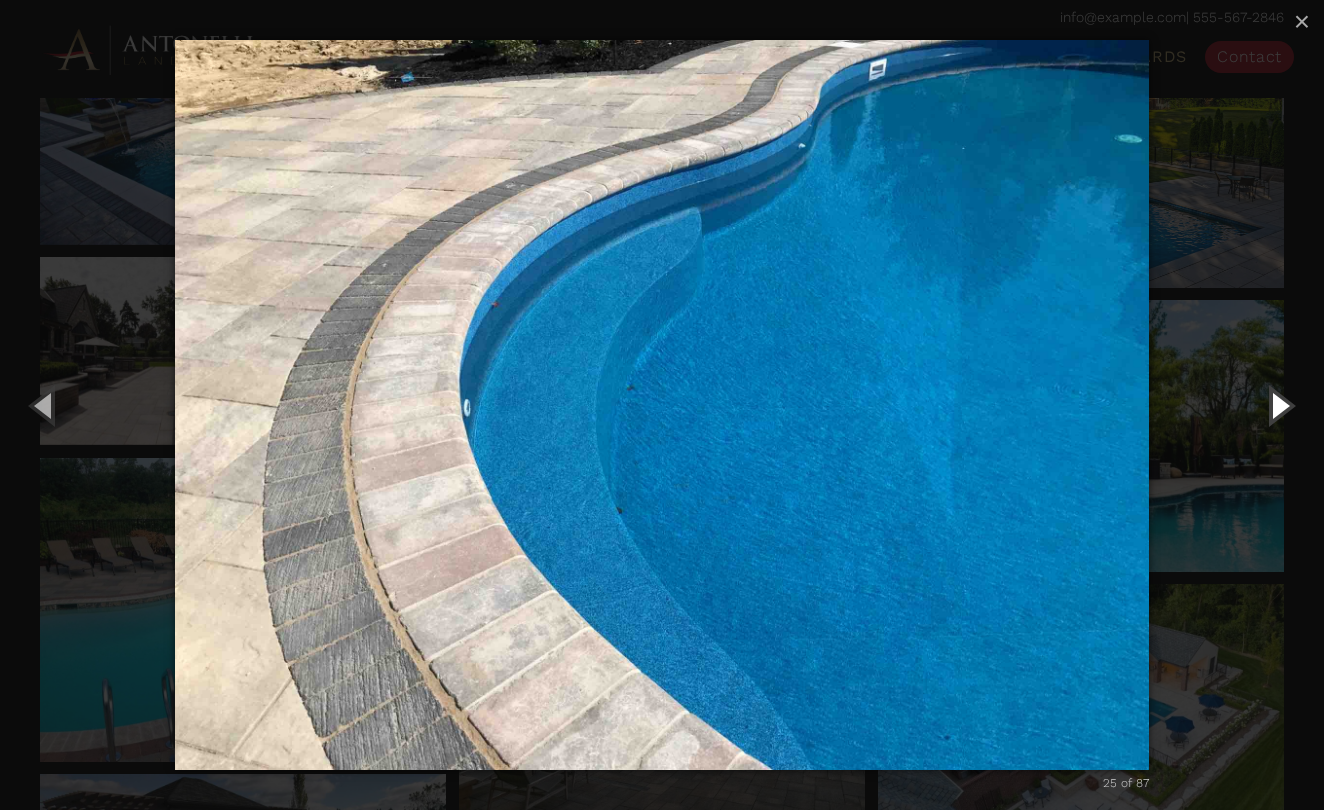 click at bounding box center [1279, 405] 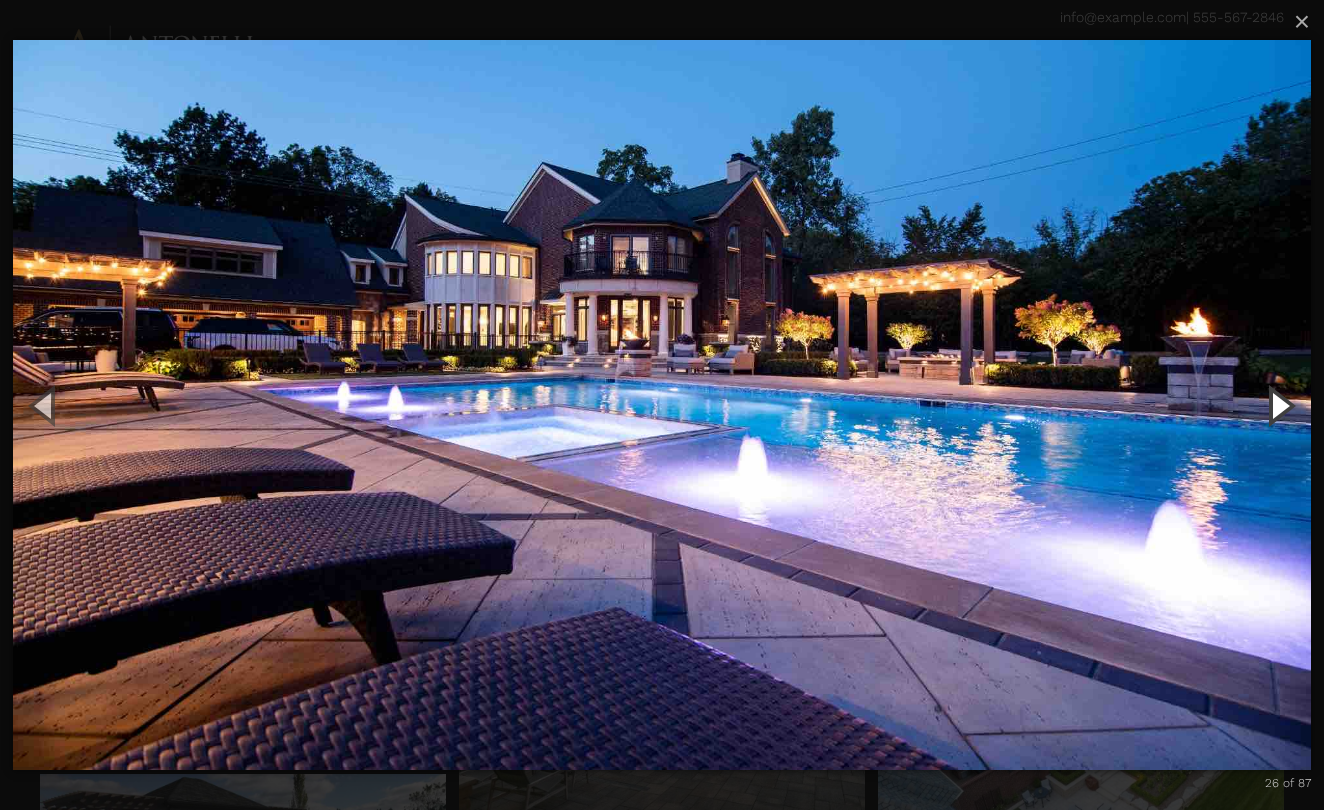 click at bounding box center [1279, 405] 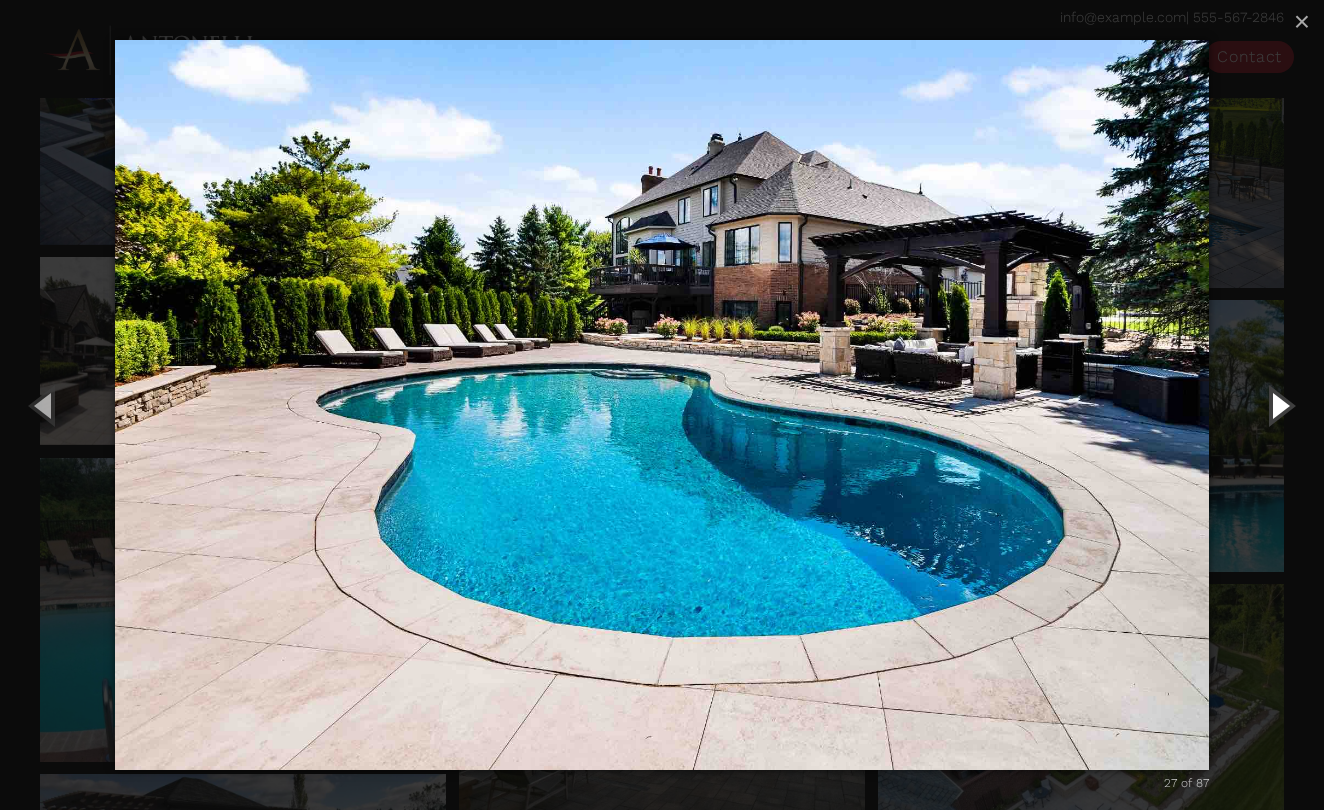 click at bounding box center [1279, 405] 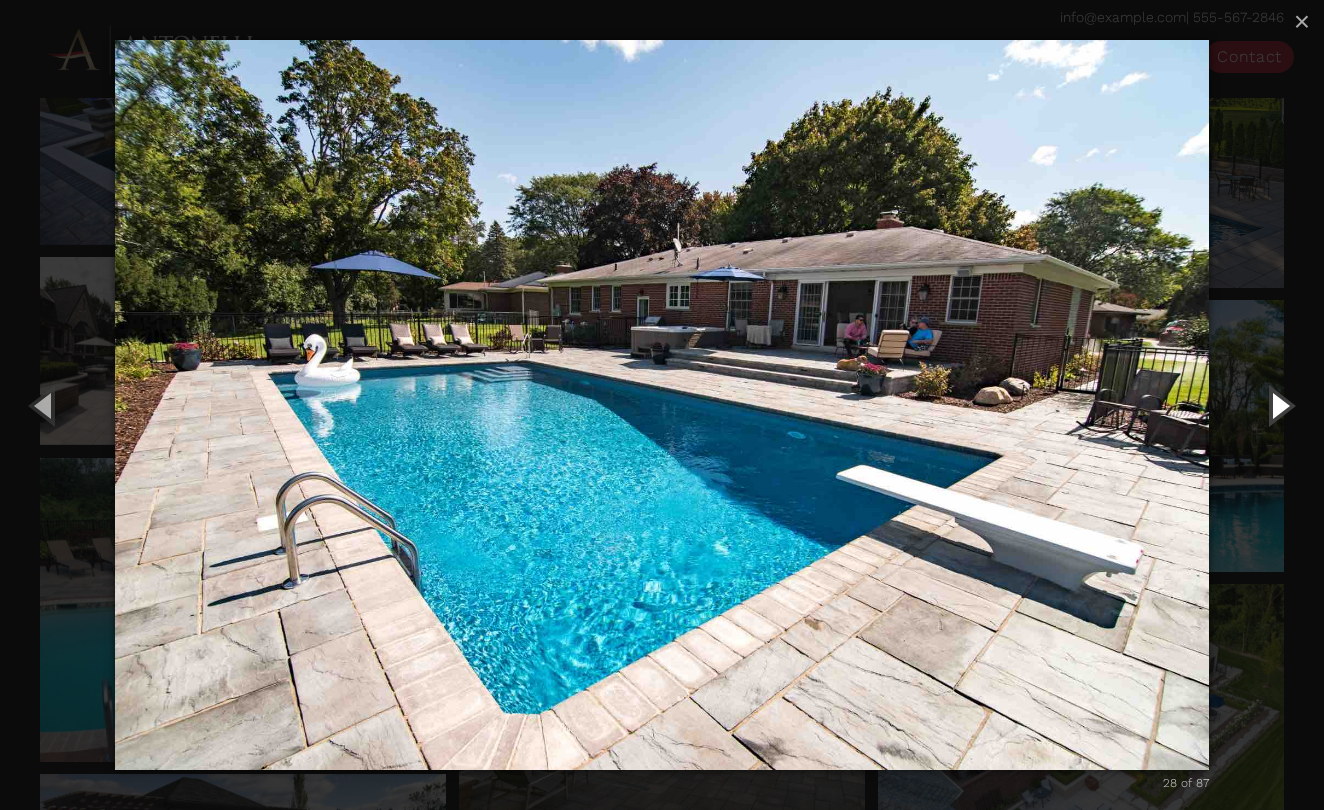 click at bounding box center (1279, 405) 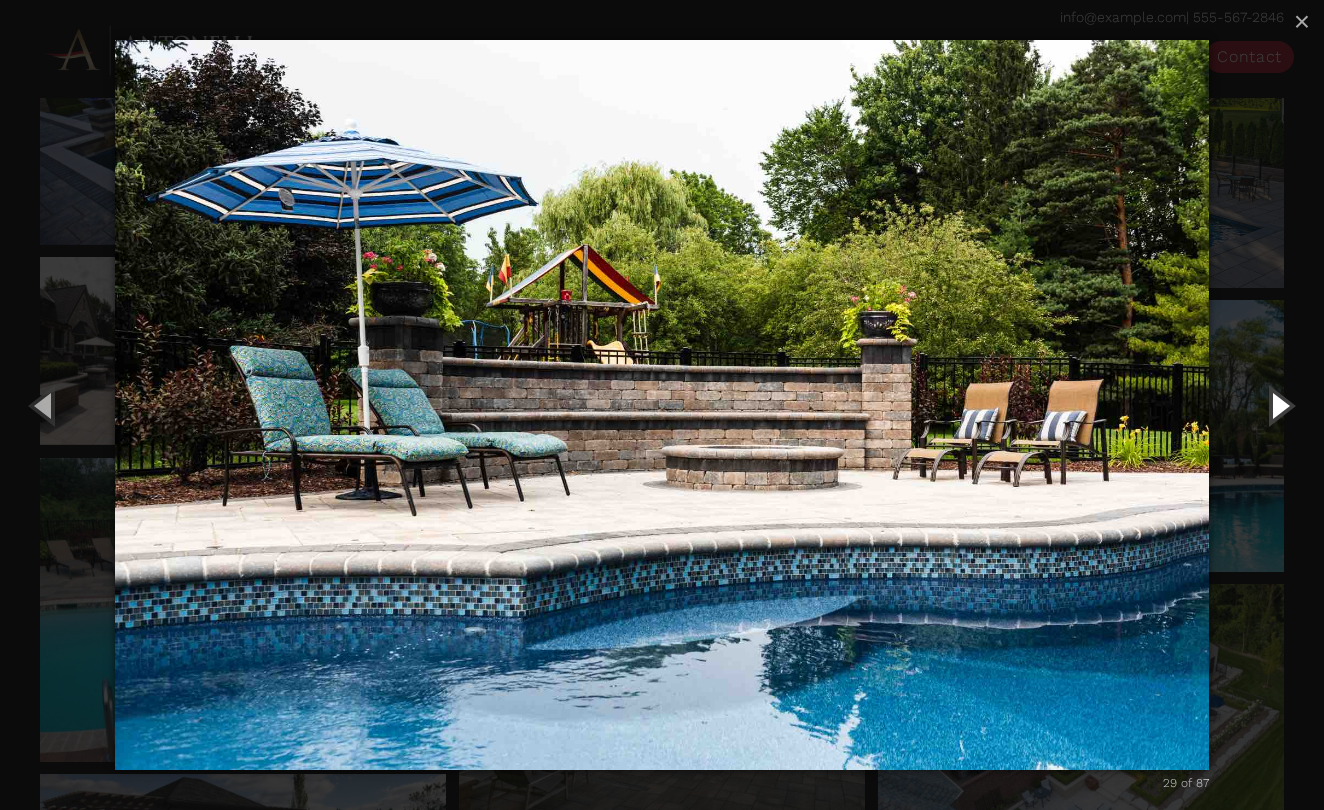 click at bounding box center (1279, 405) 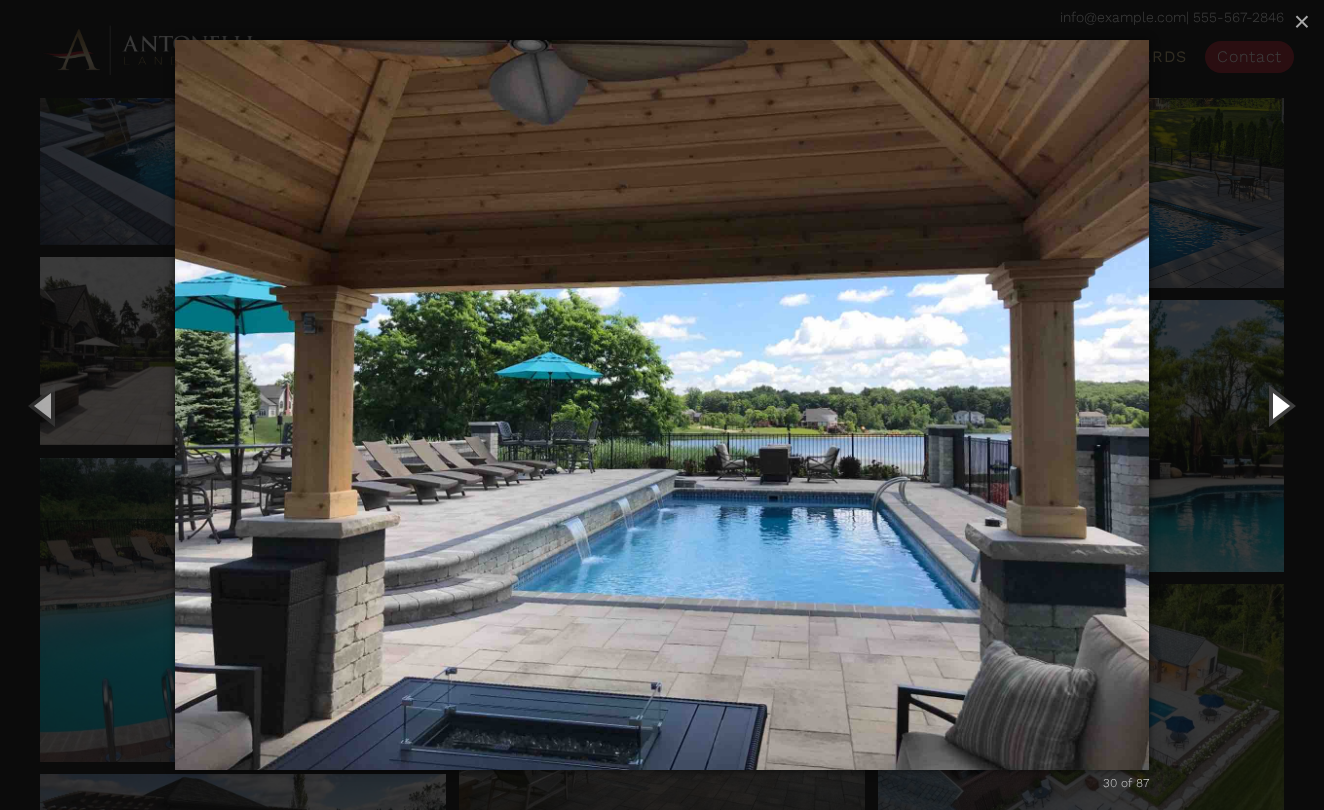 click at bounding box center [1279, 405] 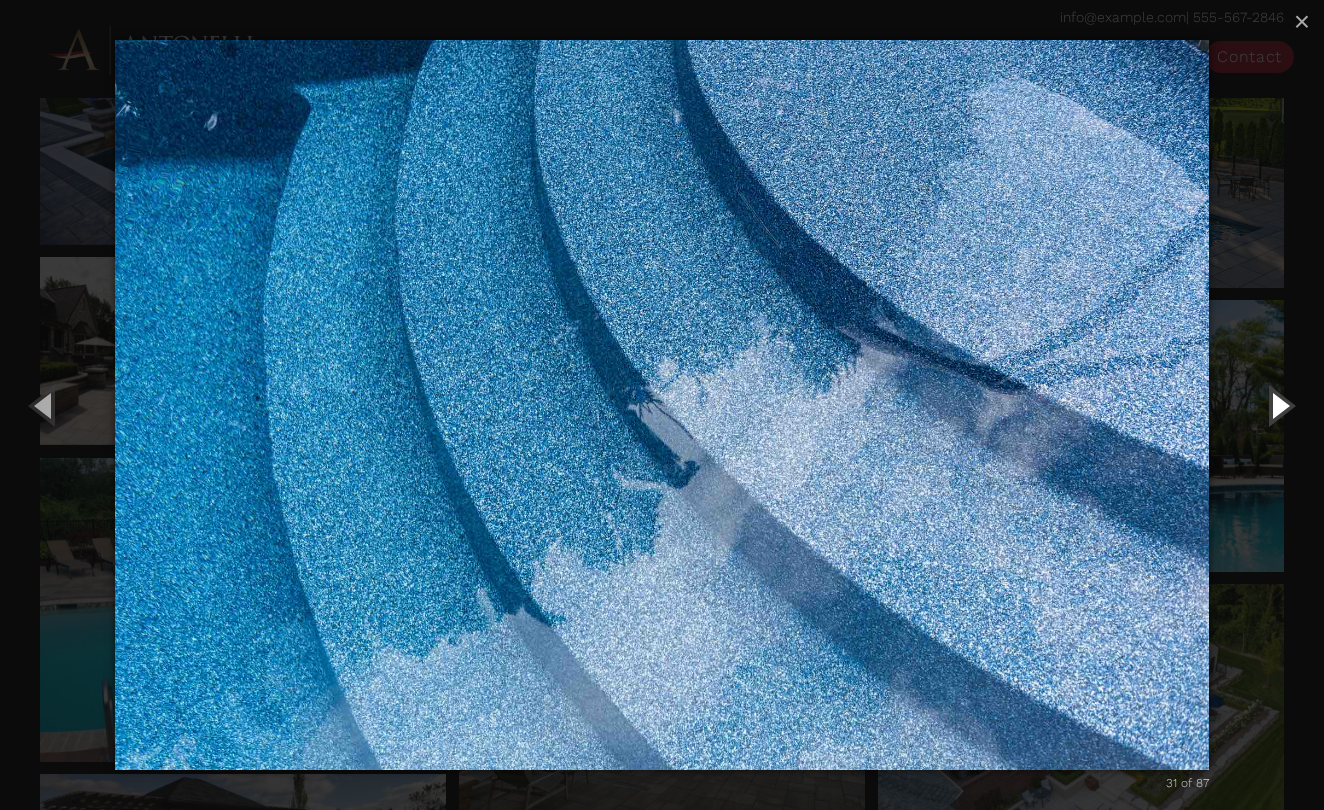 click at bounding box center [1279, 405] 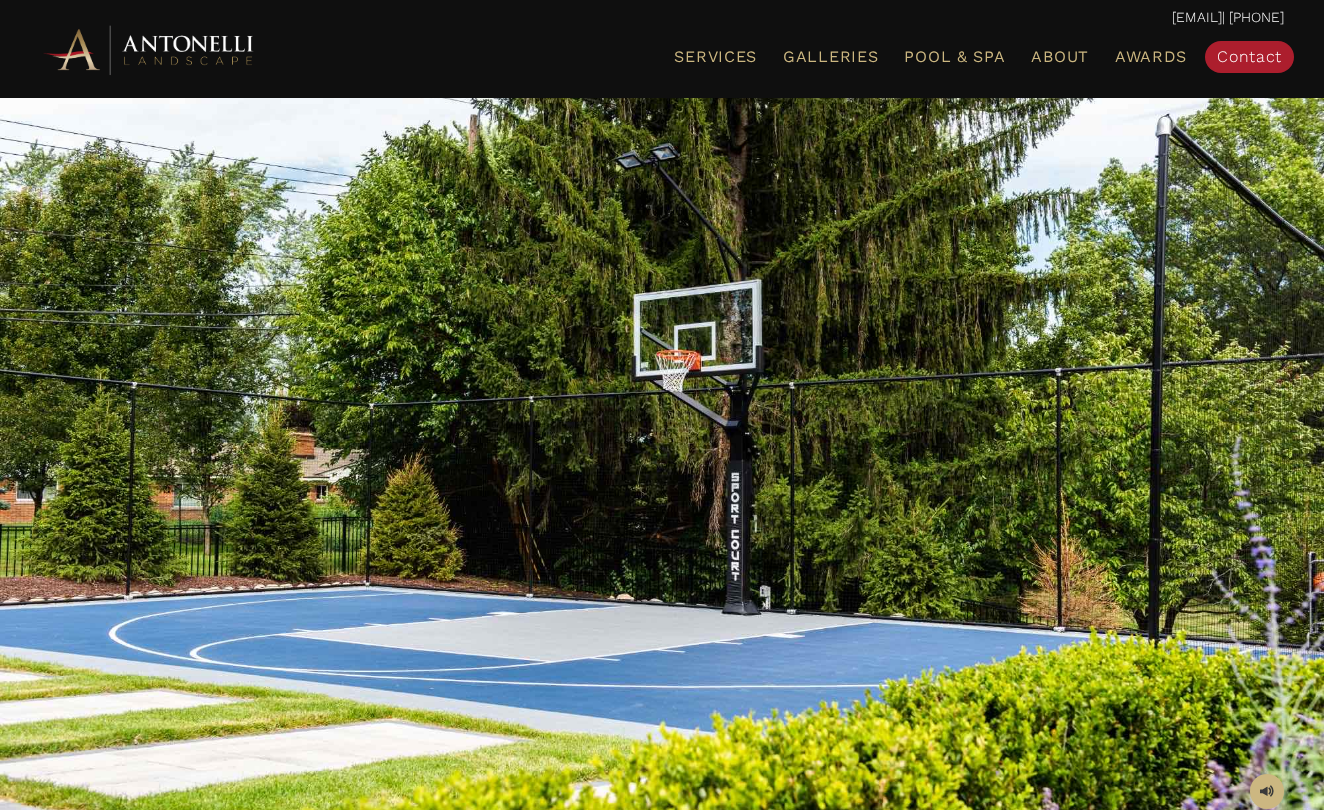 scroll, scrollTop: 0, scrollLeft: 0, axis: both 